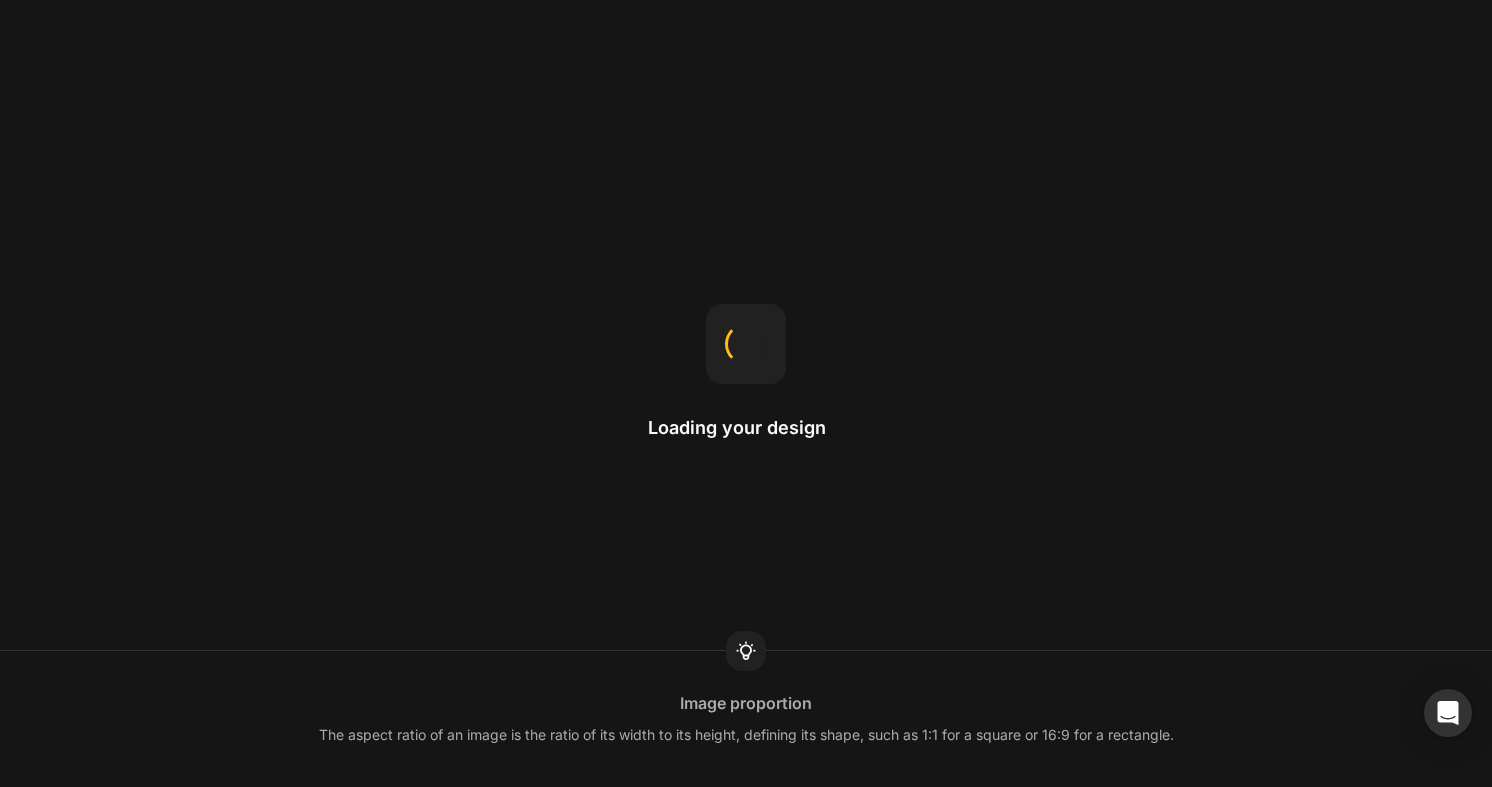 scroll, scrollTop: 0, scrollLeft: 0, axis: both 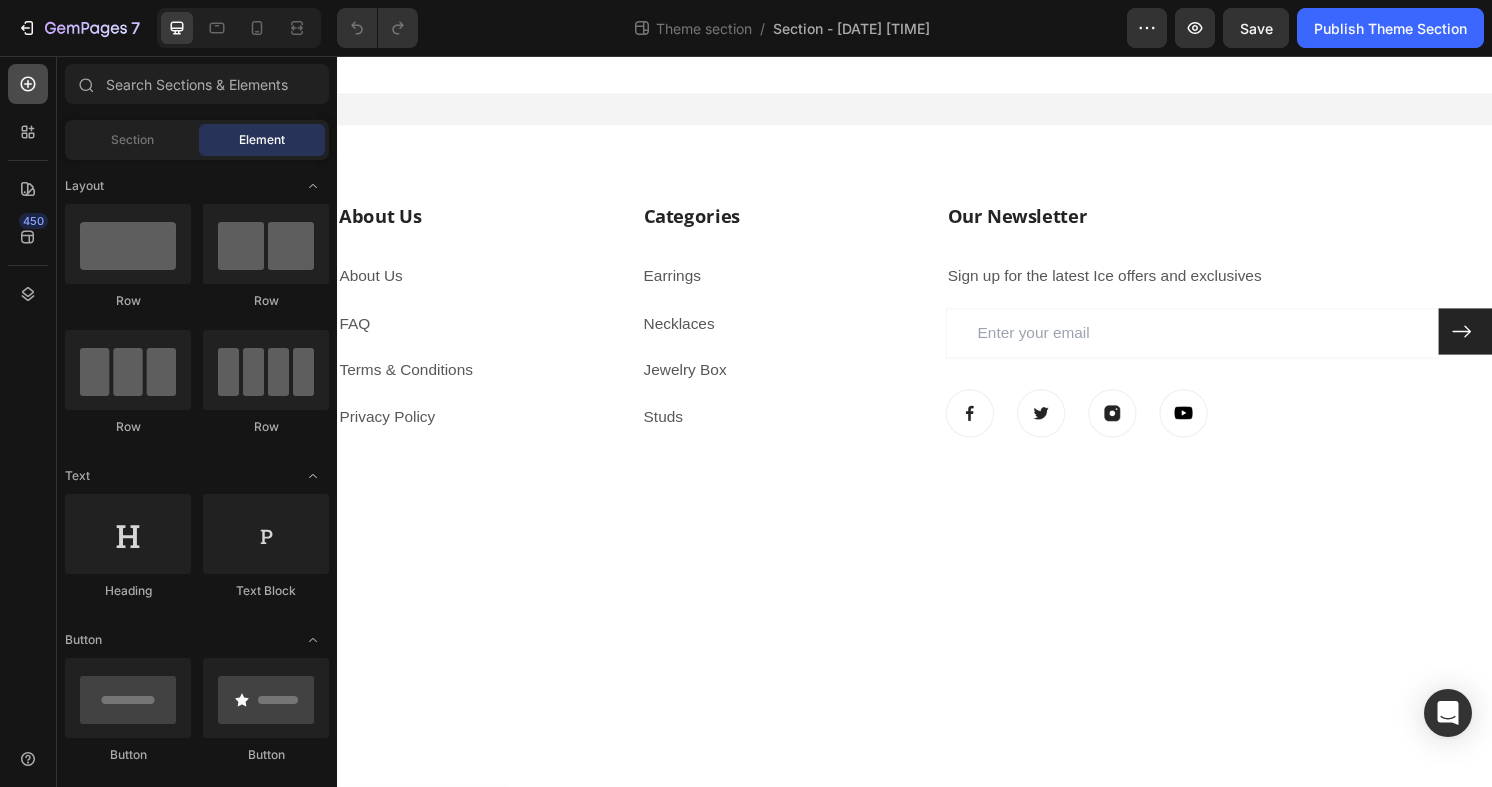 radio on "false" 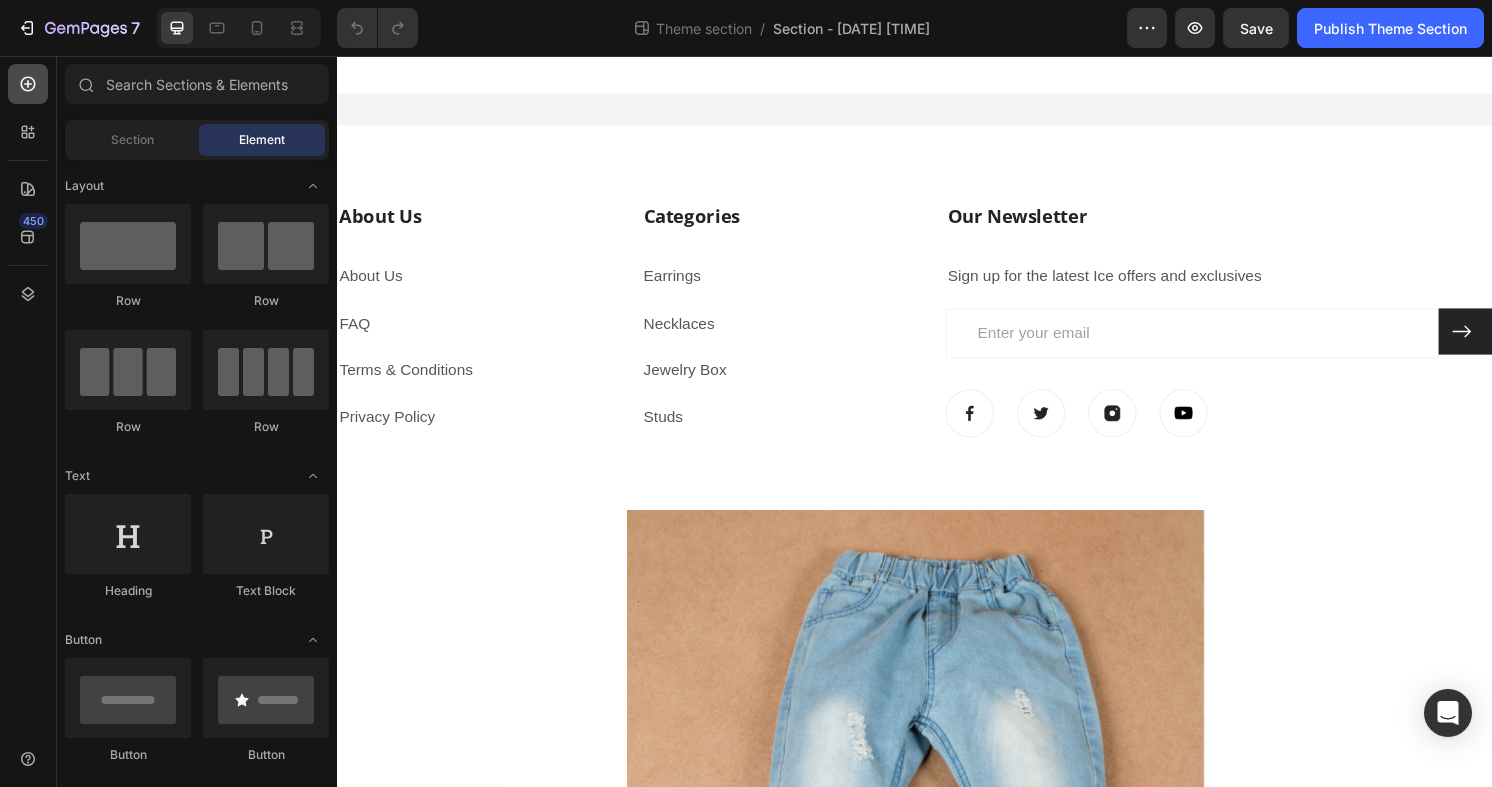 click 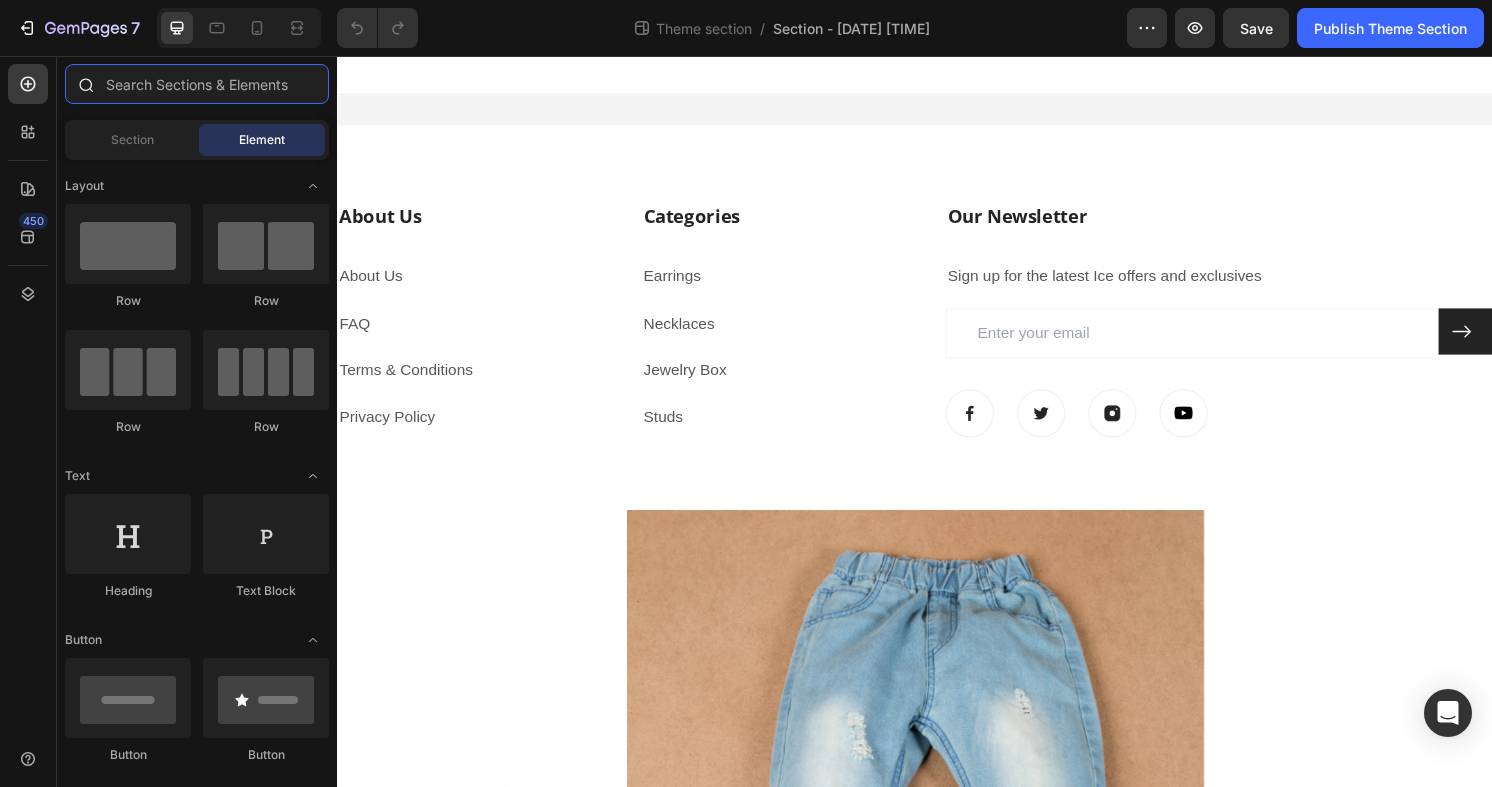 click at bounding box center [197, 84] 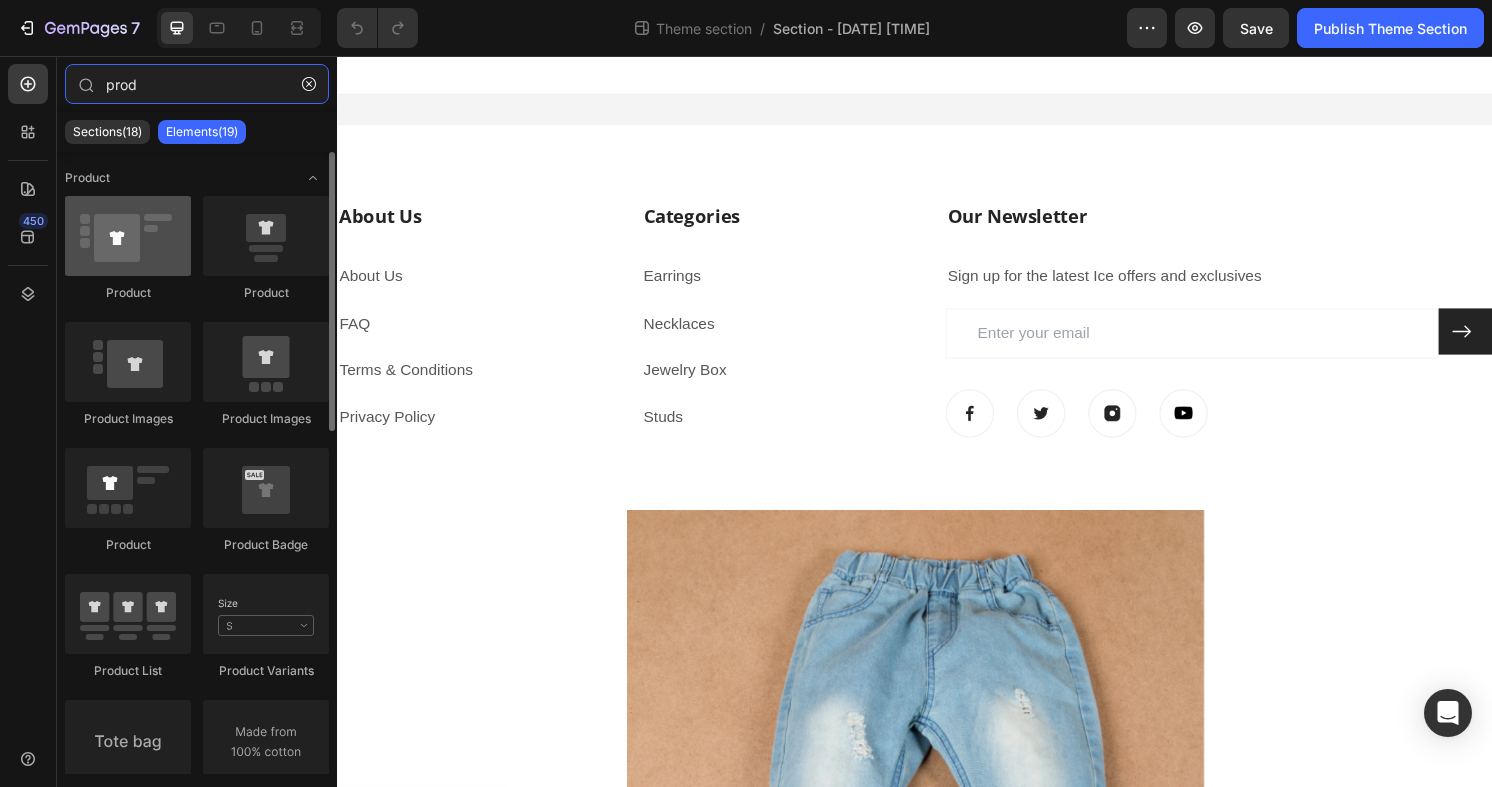 type on "prod" 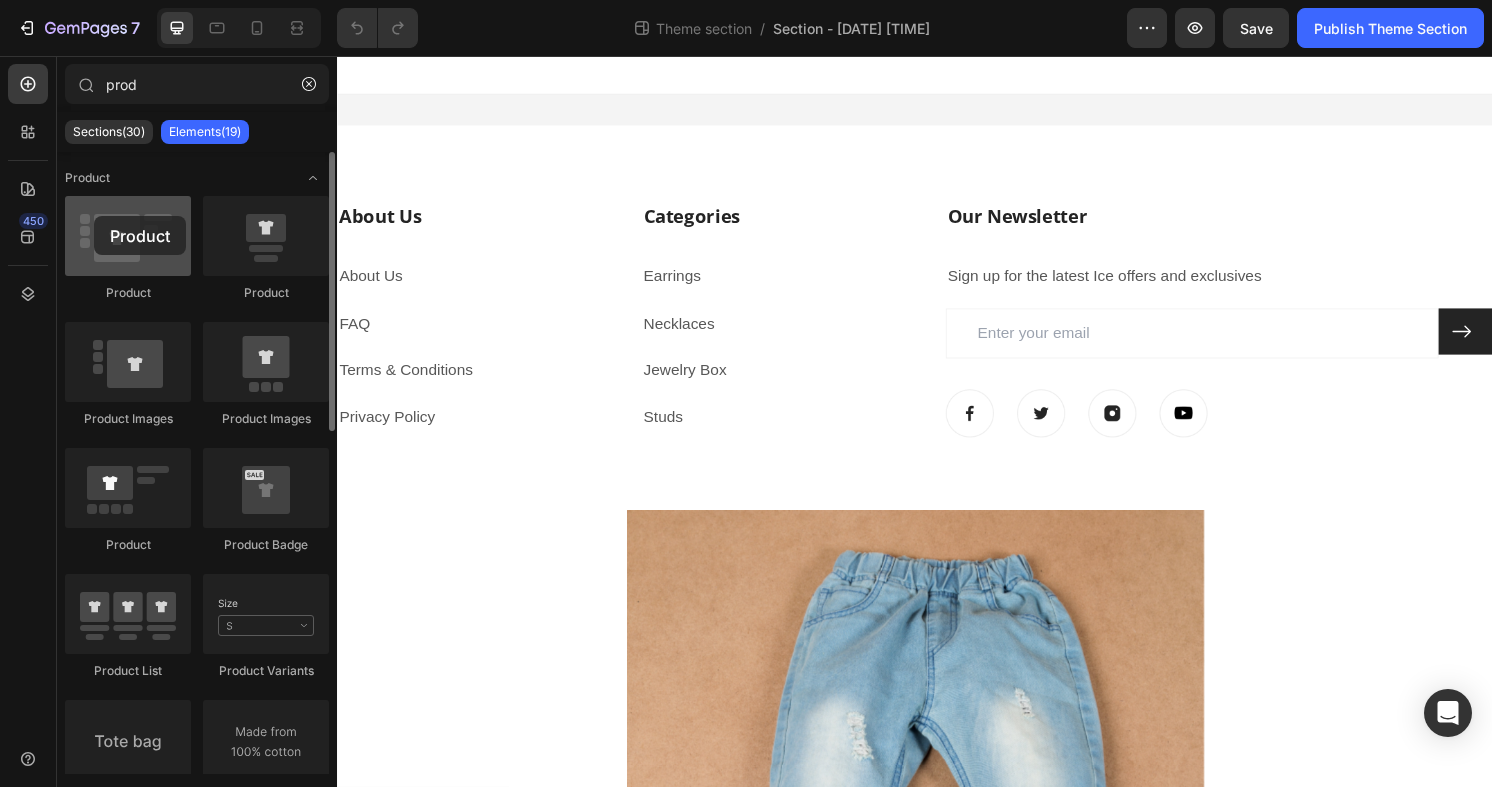 drag, startPoint x: 140, startPoint y: 236, endPoint x: 94, endPoint y: 216, distance: 50.159744 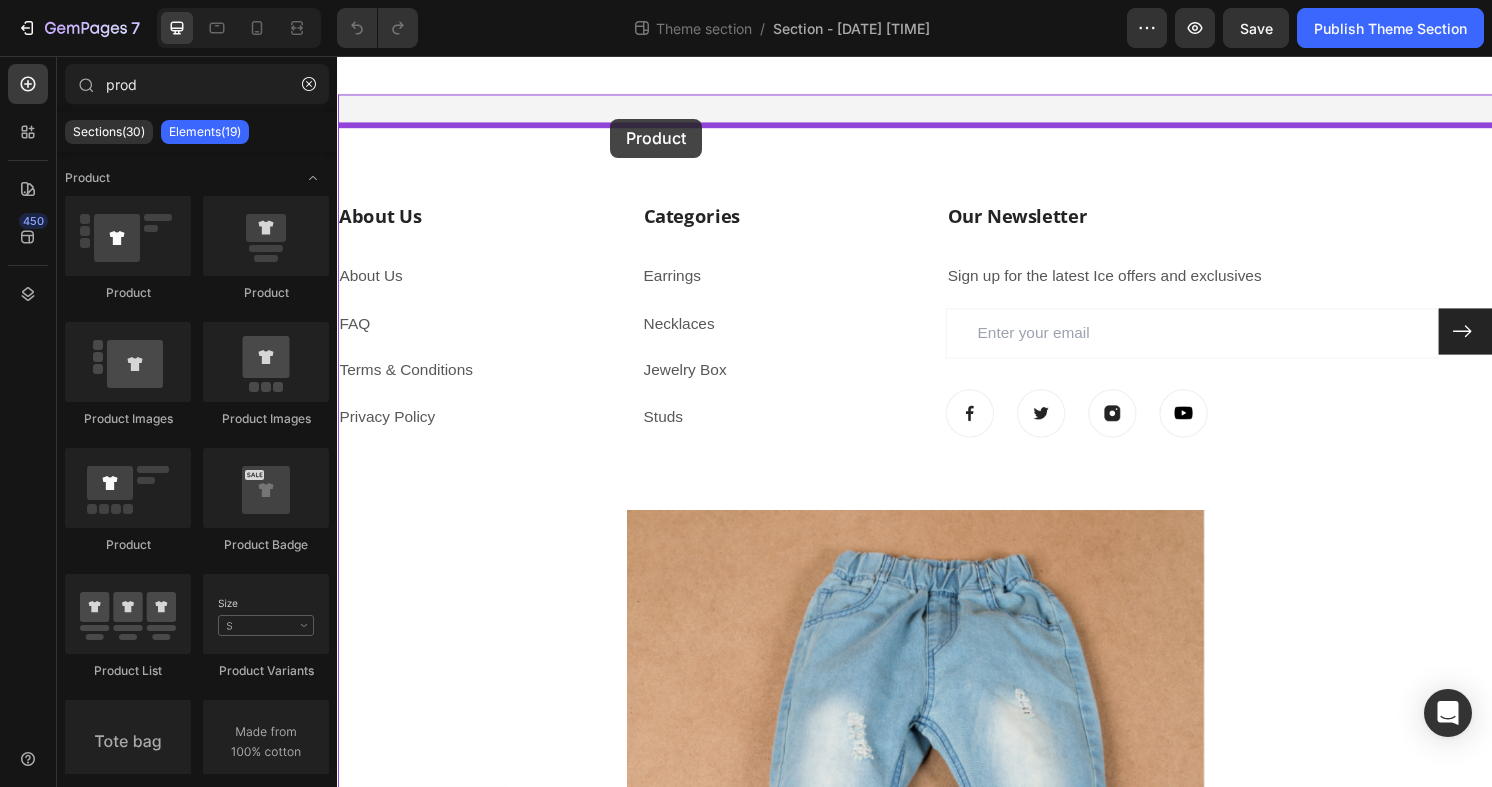 drag, startPoint x: 460, startPoint y: 555, endPoint x: 621, endPoint y: 121, distance: 462.90063 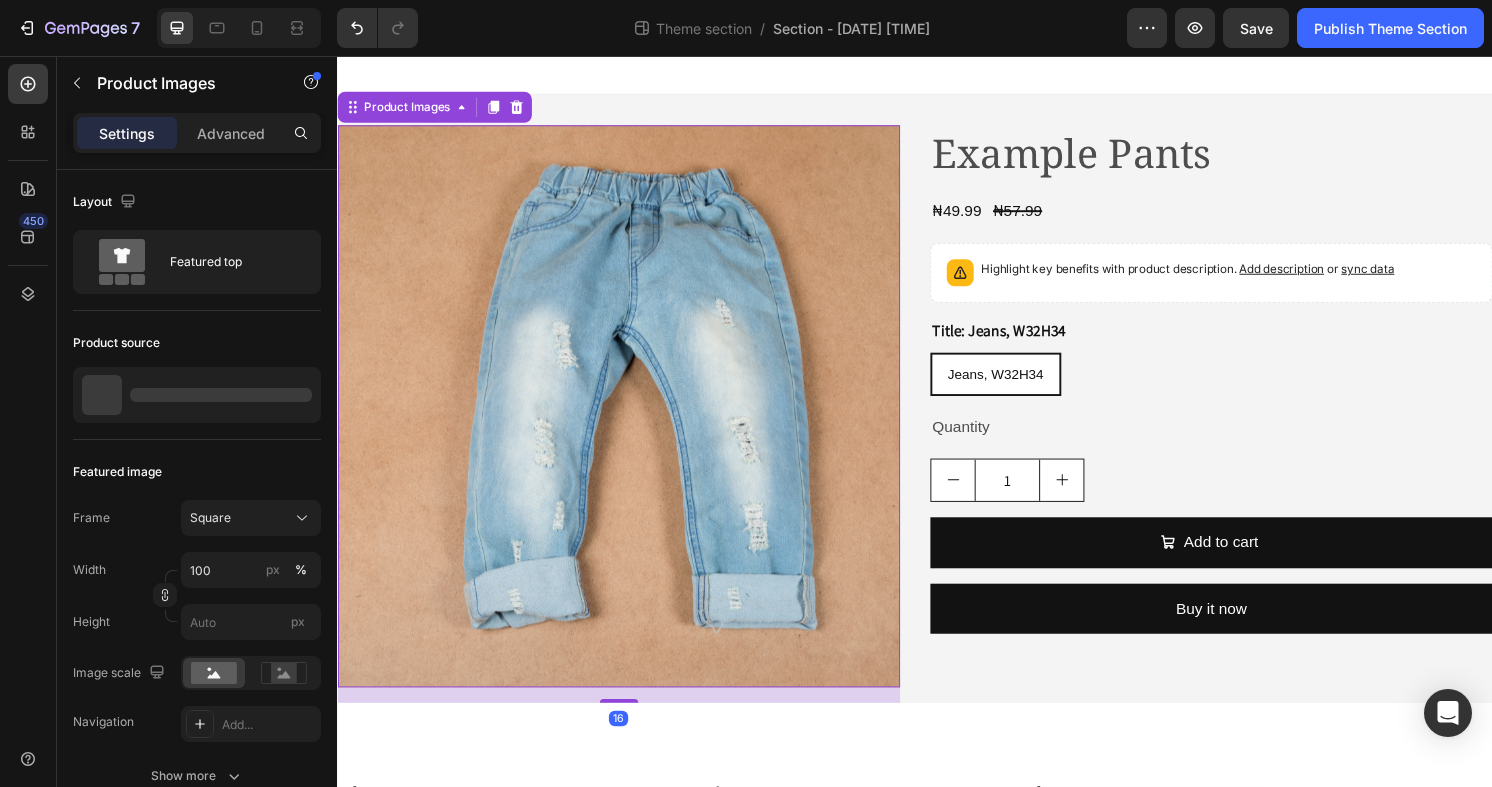 click at bounding box center [629, 420] 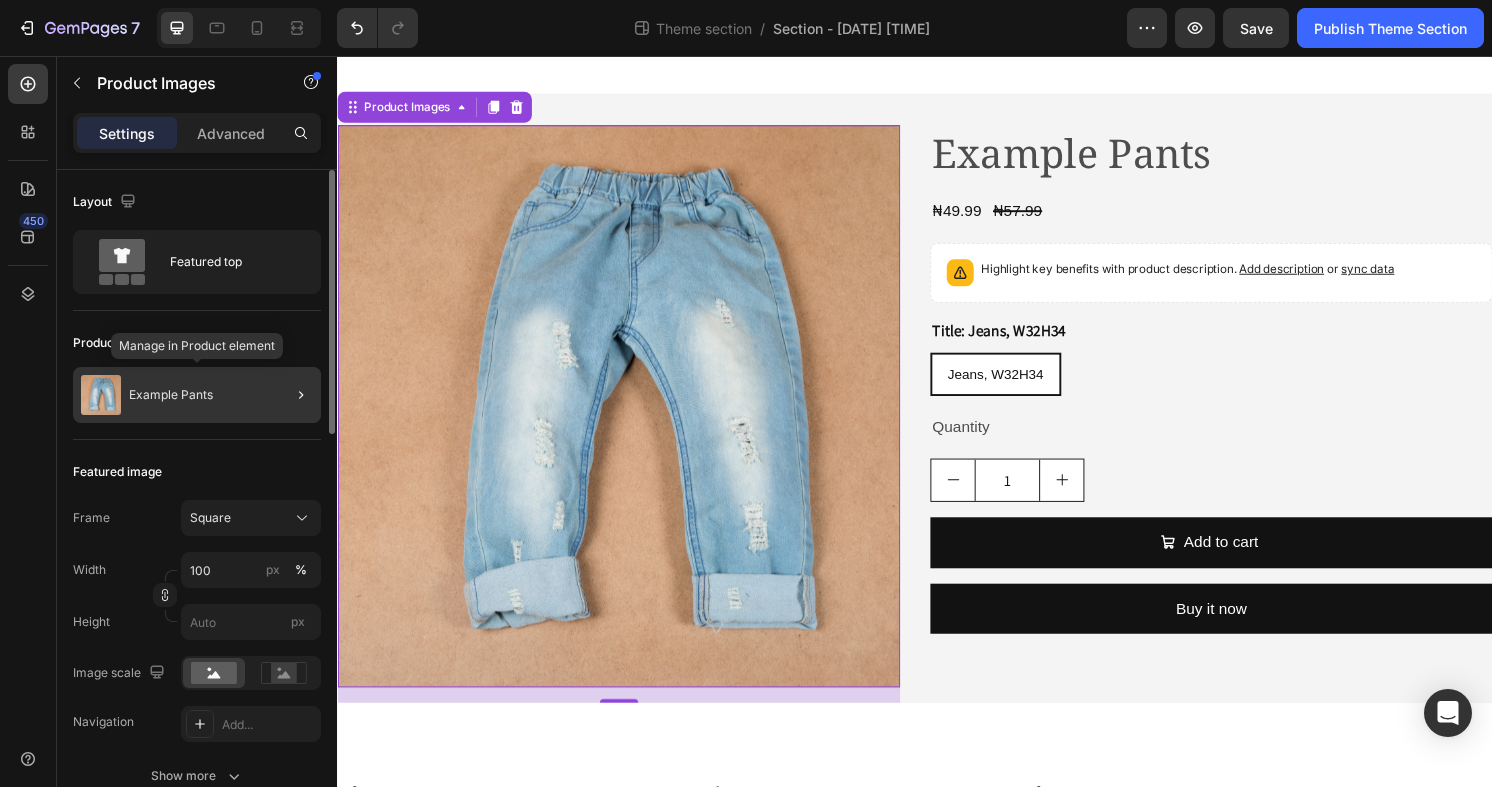 click on "Example Pants" 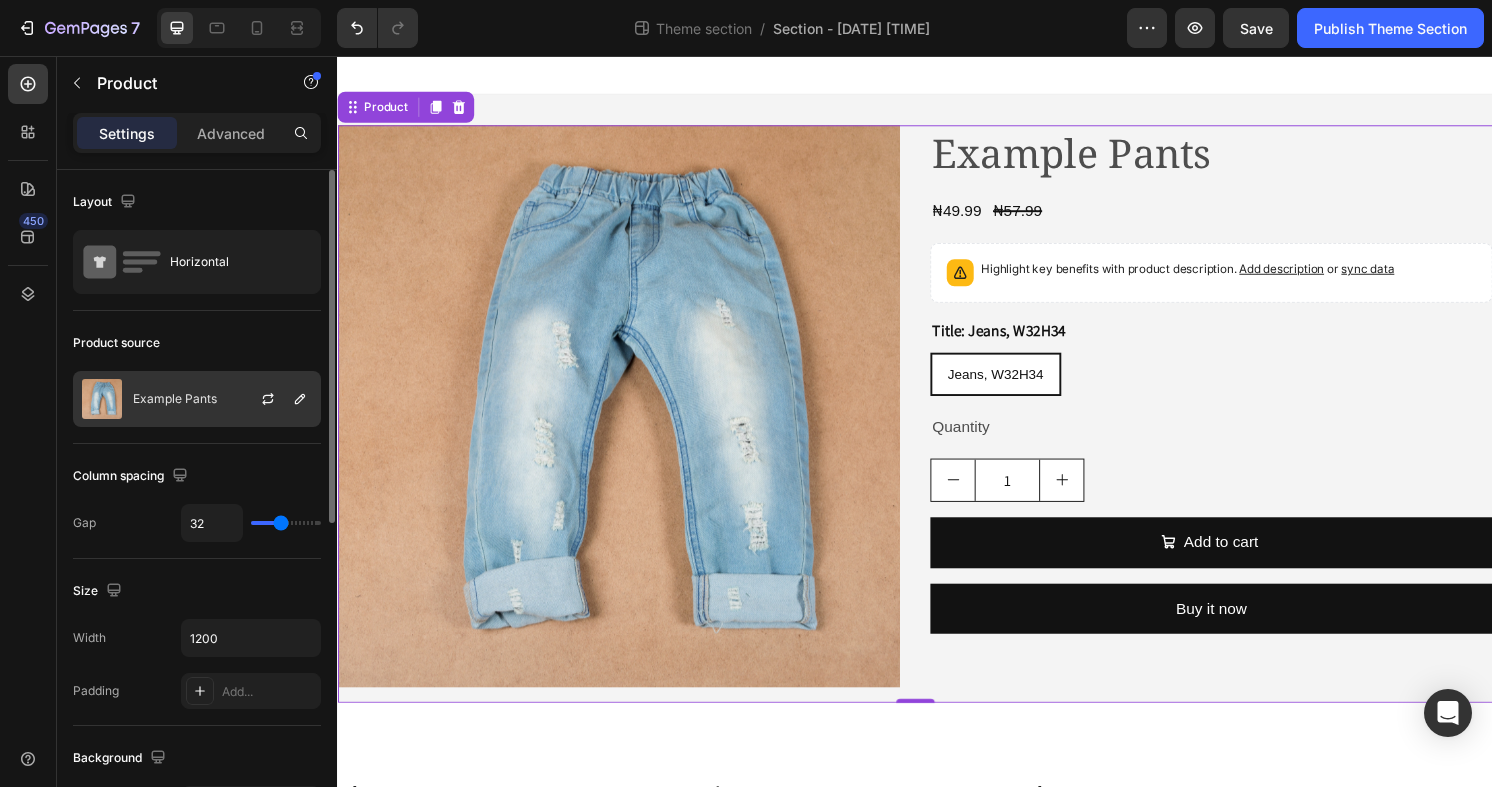 click on "Example Pants" 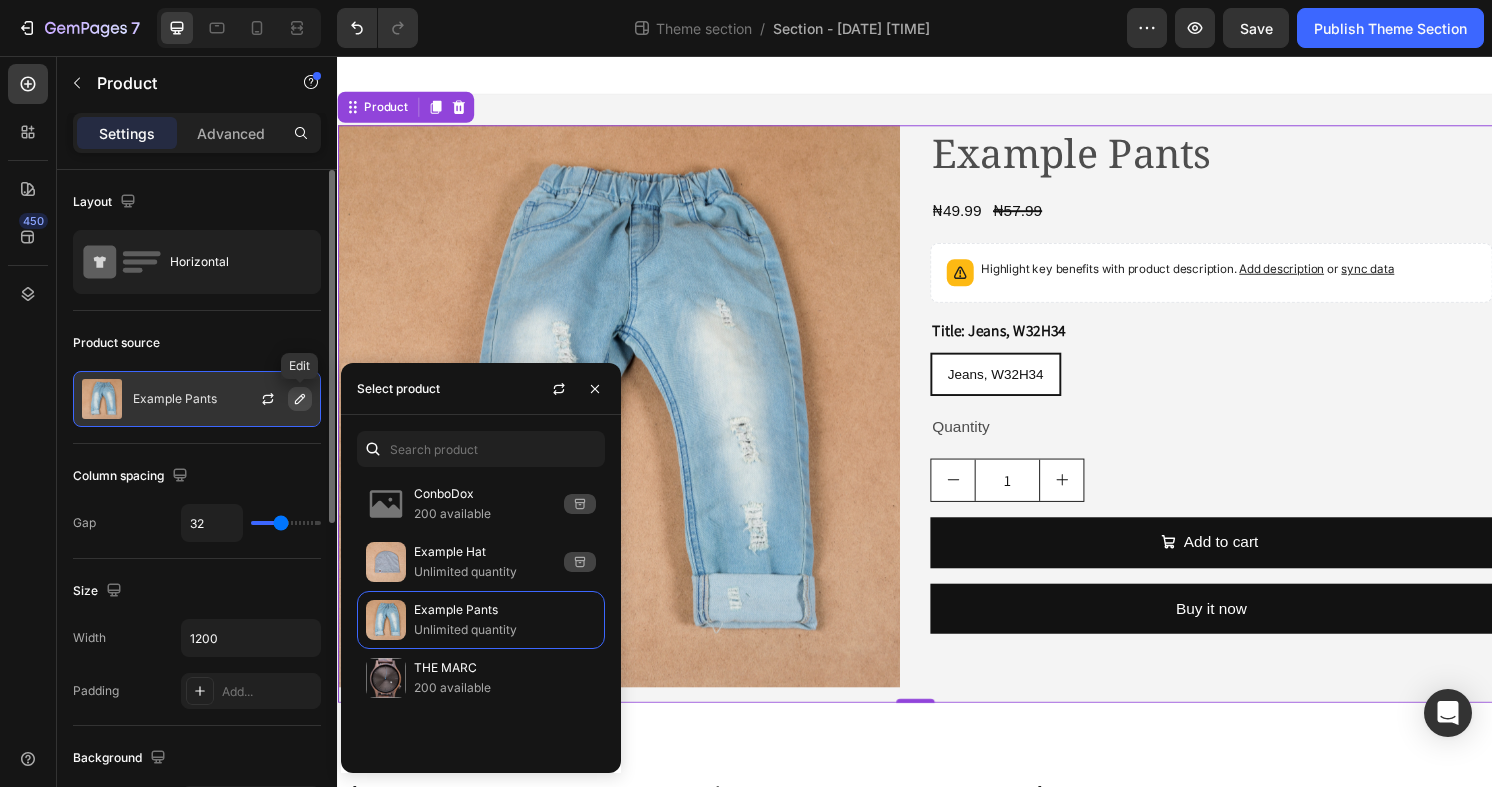 click 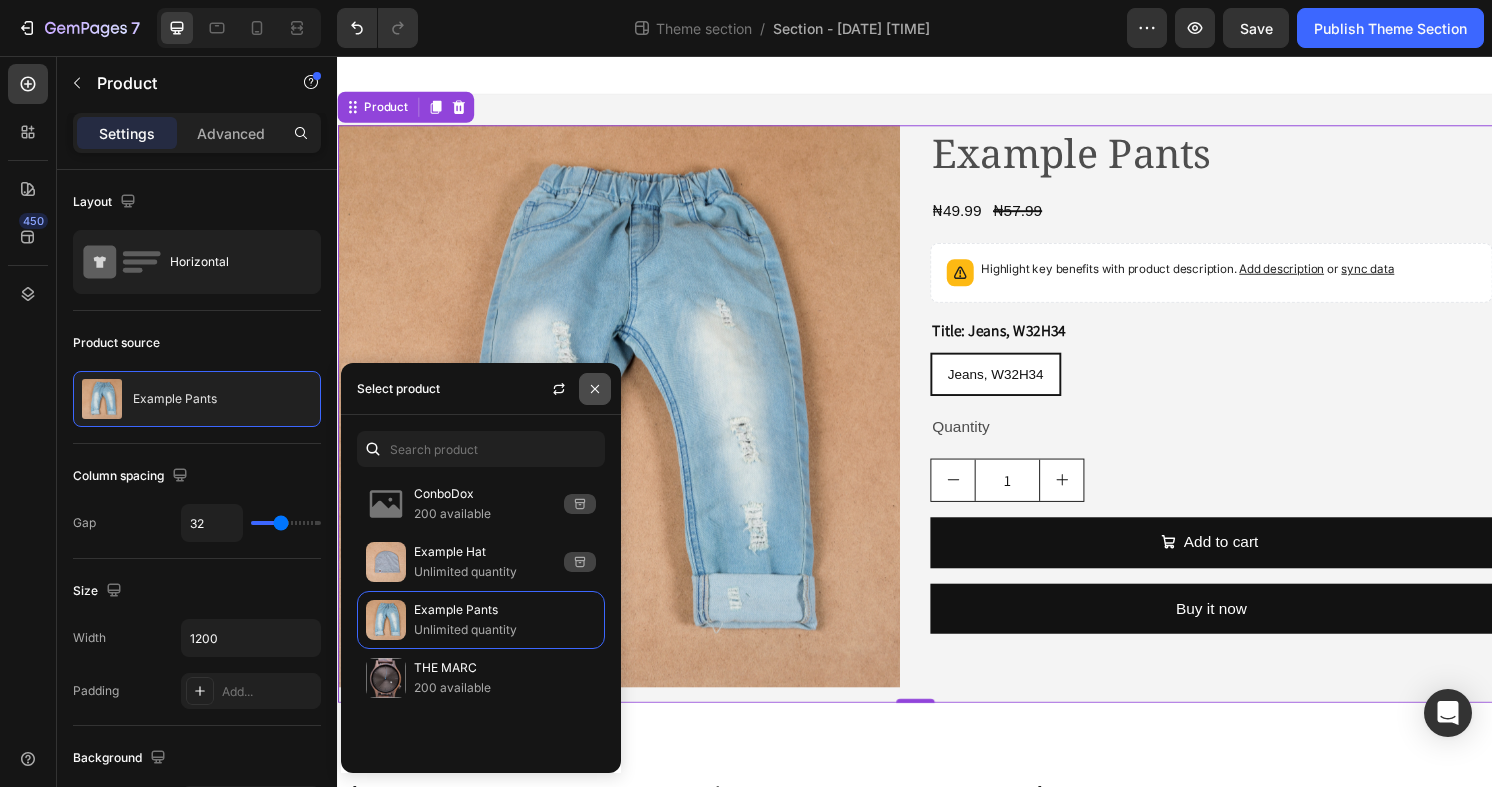 click 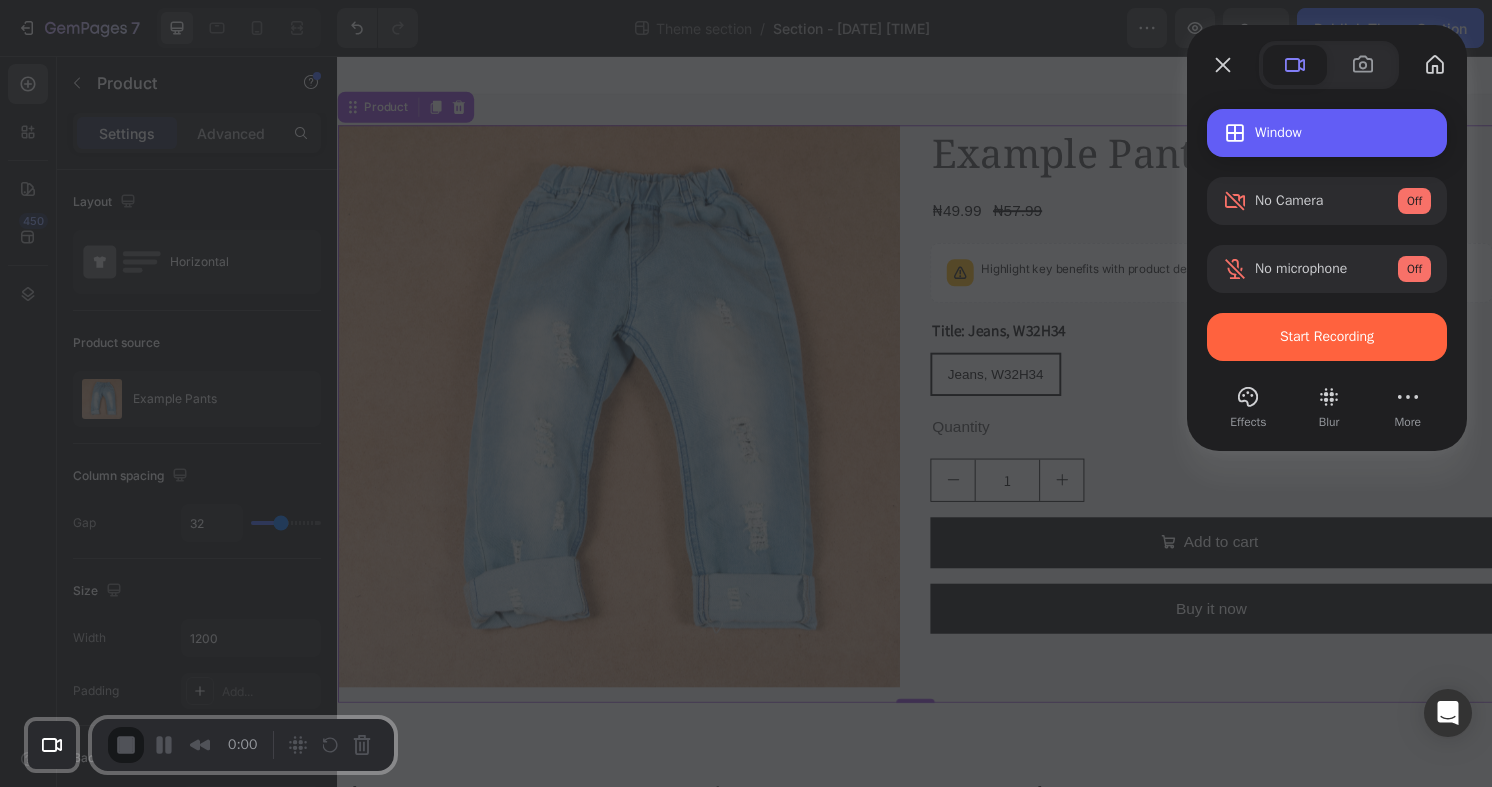 click on "Window" at bounding box center (1343, 133) 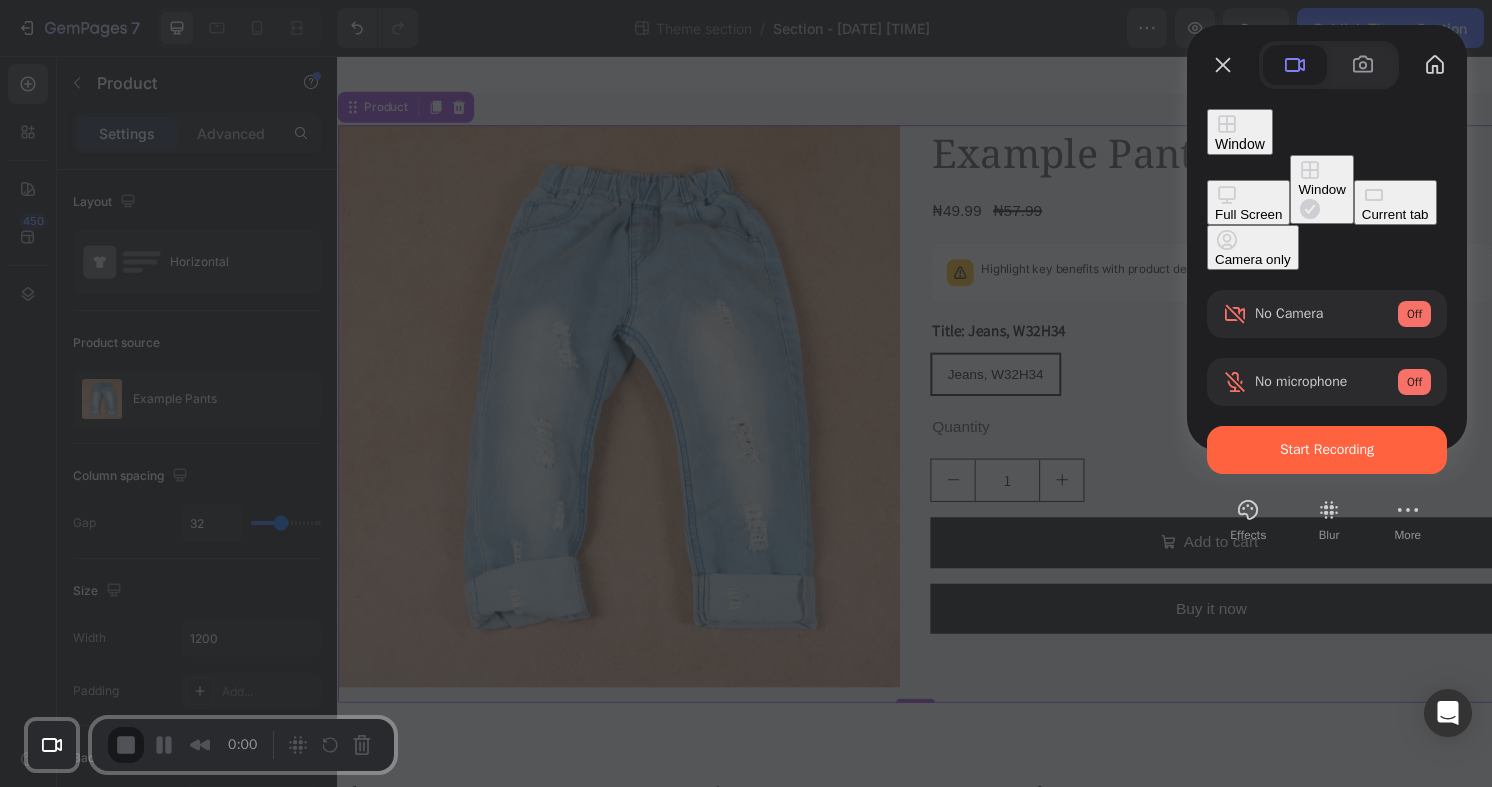 click on "Current tab" at bounding box center [1395, 214] 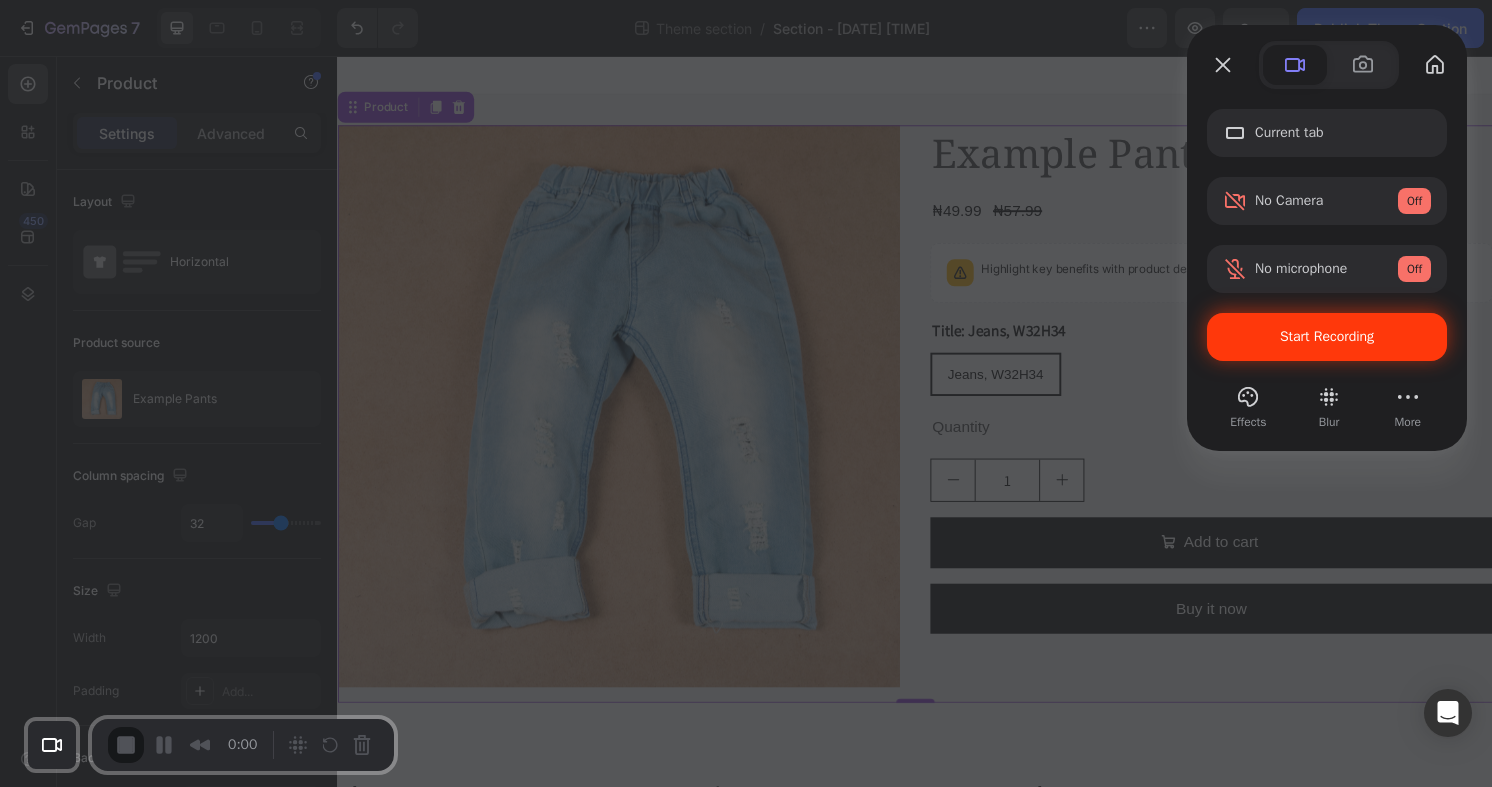 click on "Start Recording" at bounding box center (1327, 337) 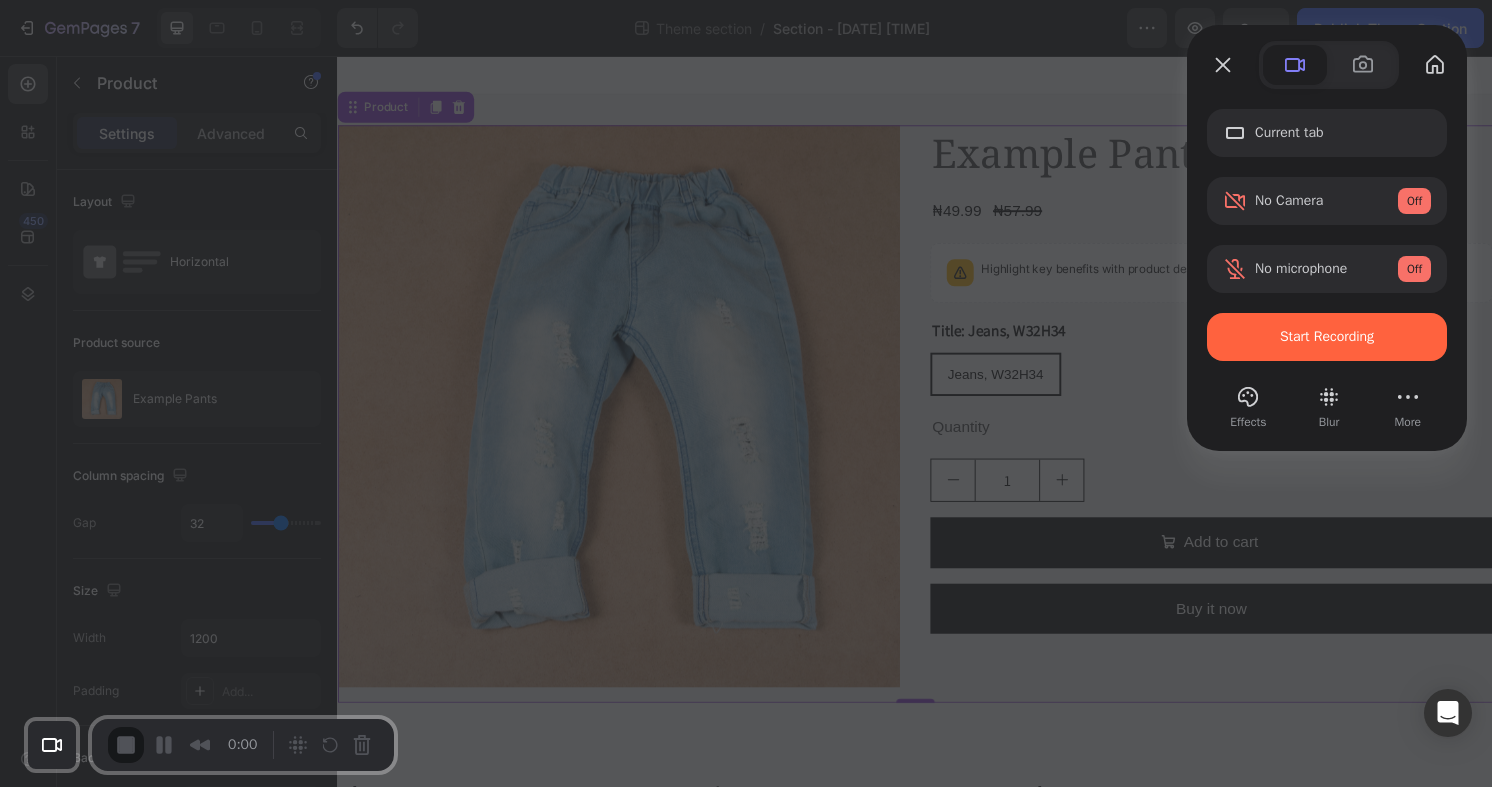 click on "Yes, proceed" at bounding box center (413, 1764) 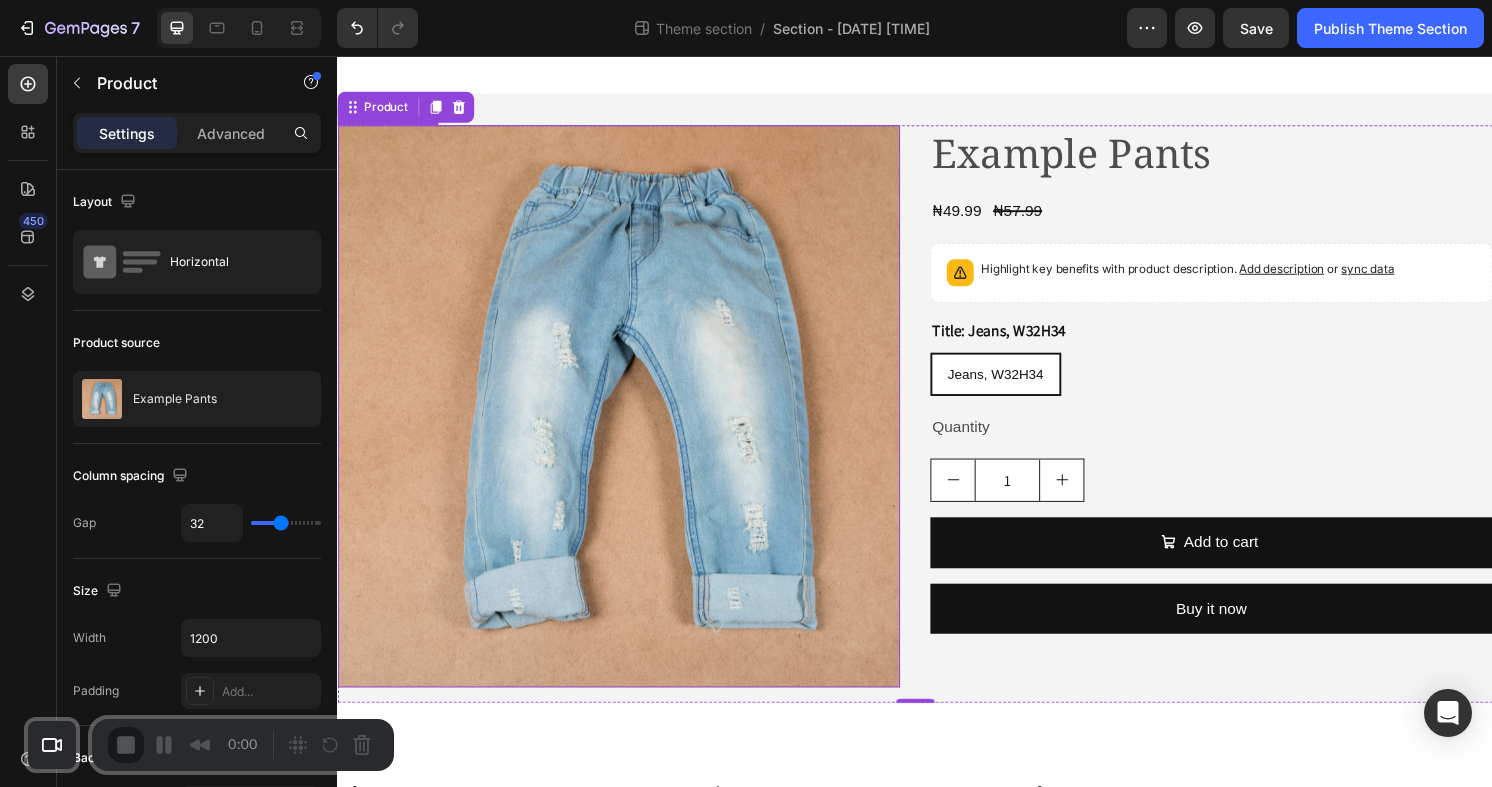 scroll, scrollTop: 99, scrollLeft: 0, axis: vertical 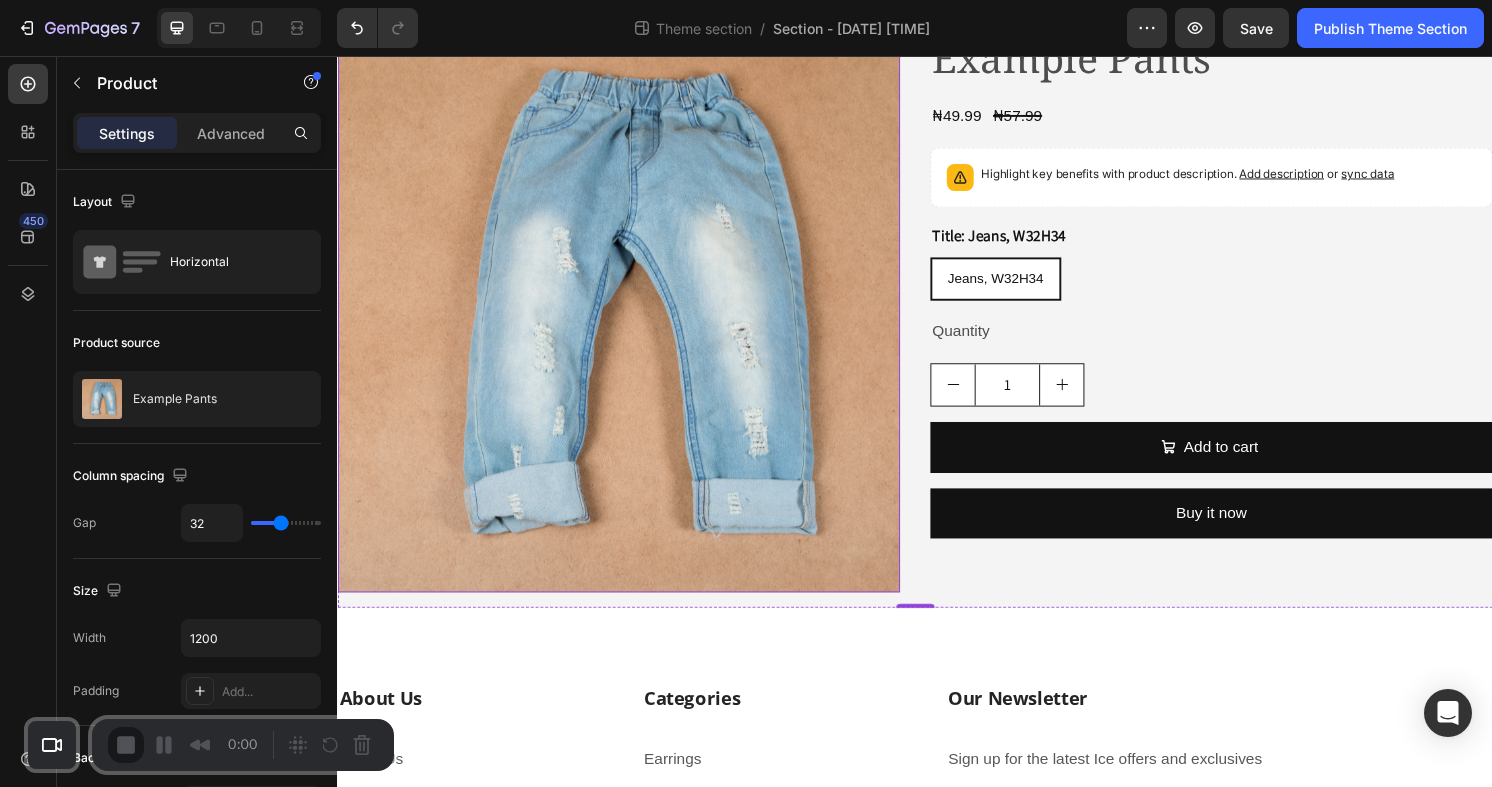 click at bounding box center [629, 321] 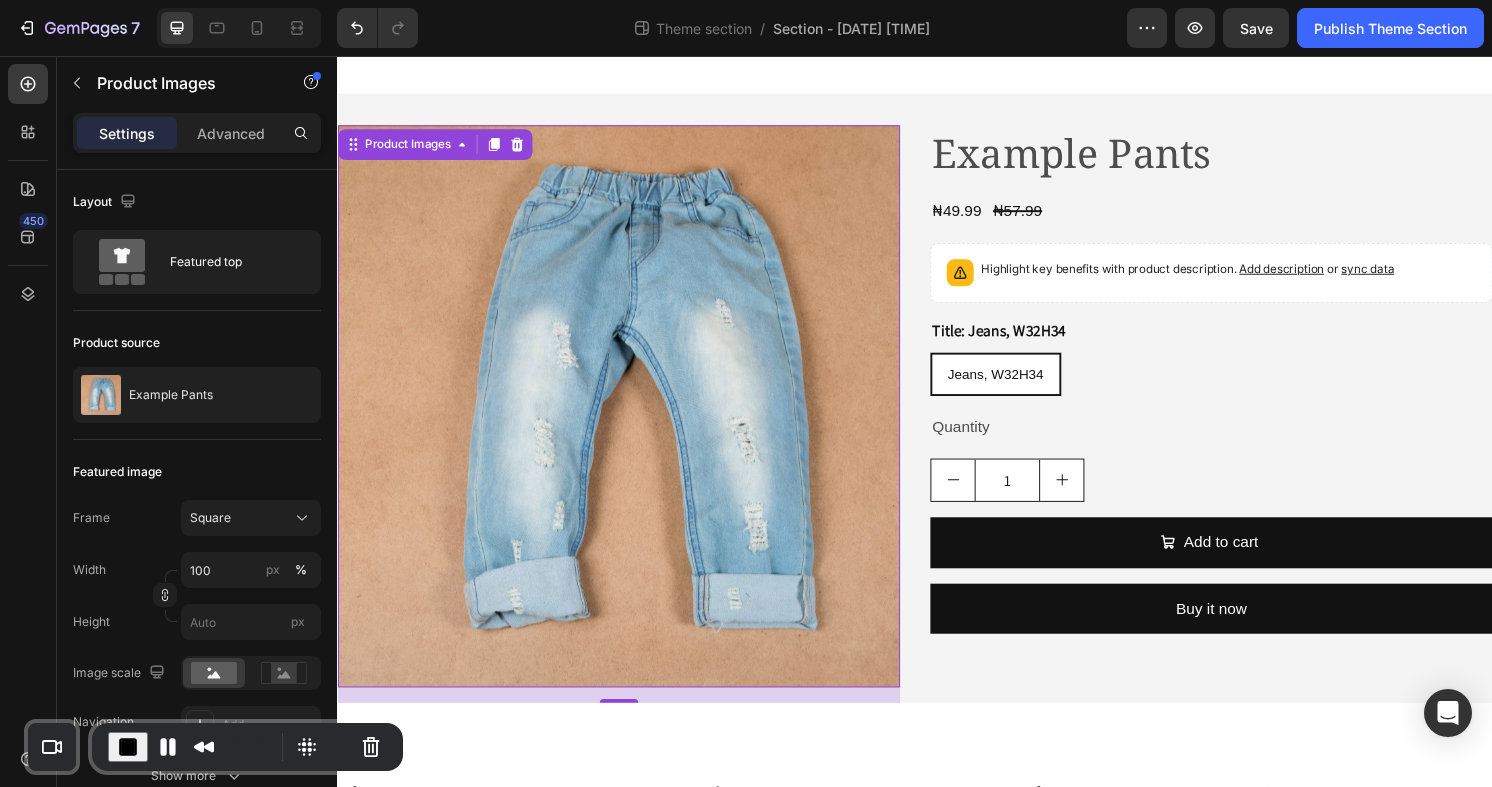 scroll, scrollTop: 0, scrollLeft: 0, axis: both 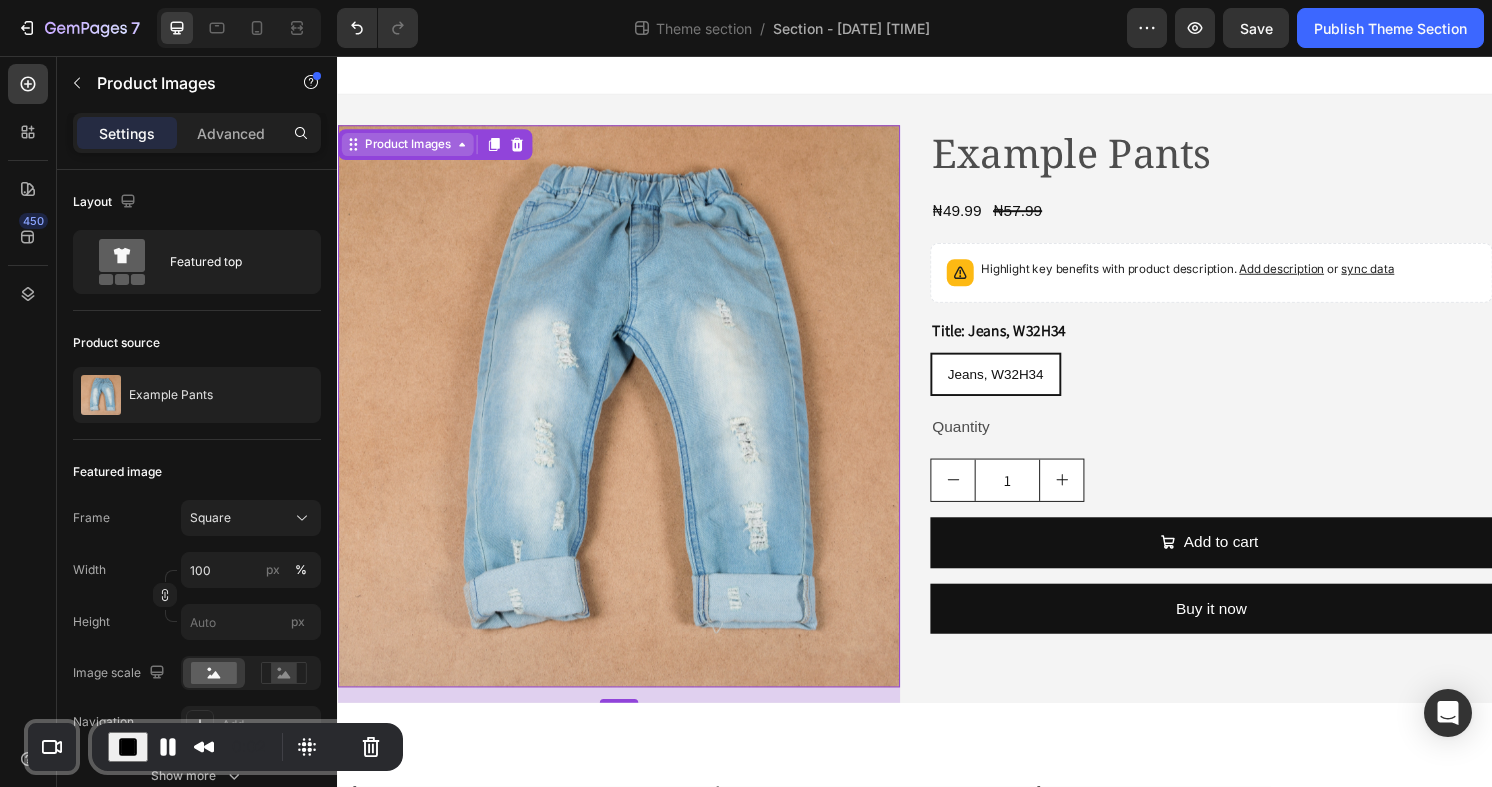 click on "Product Images" at bounding box center [409, 148] 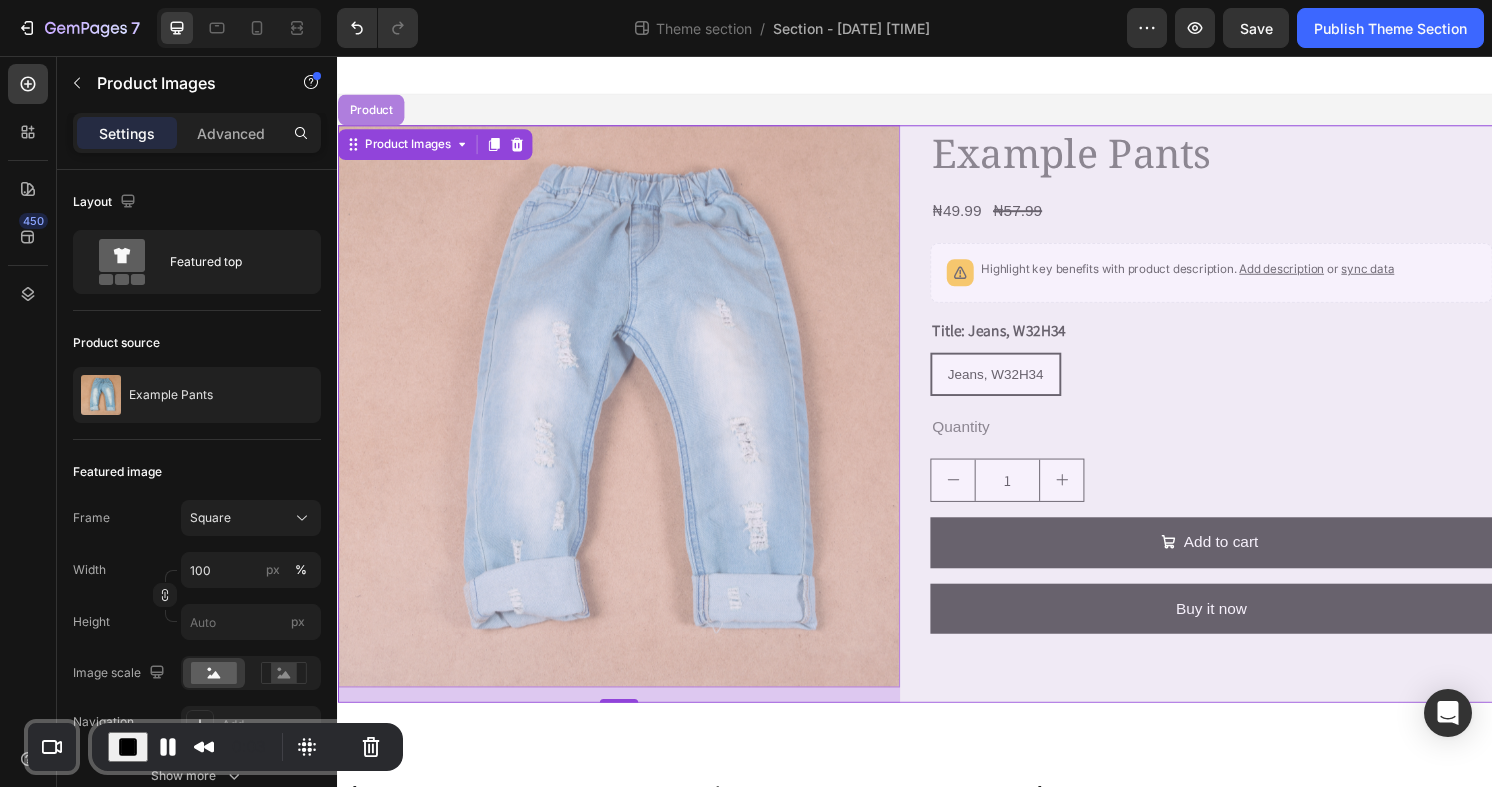 click on "Product" at bounding box center [371, 112] 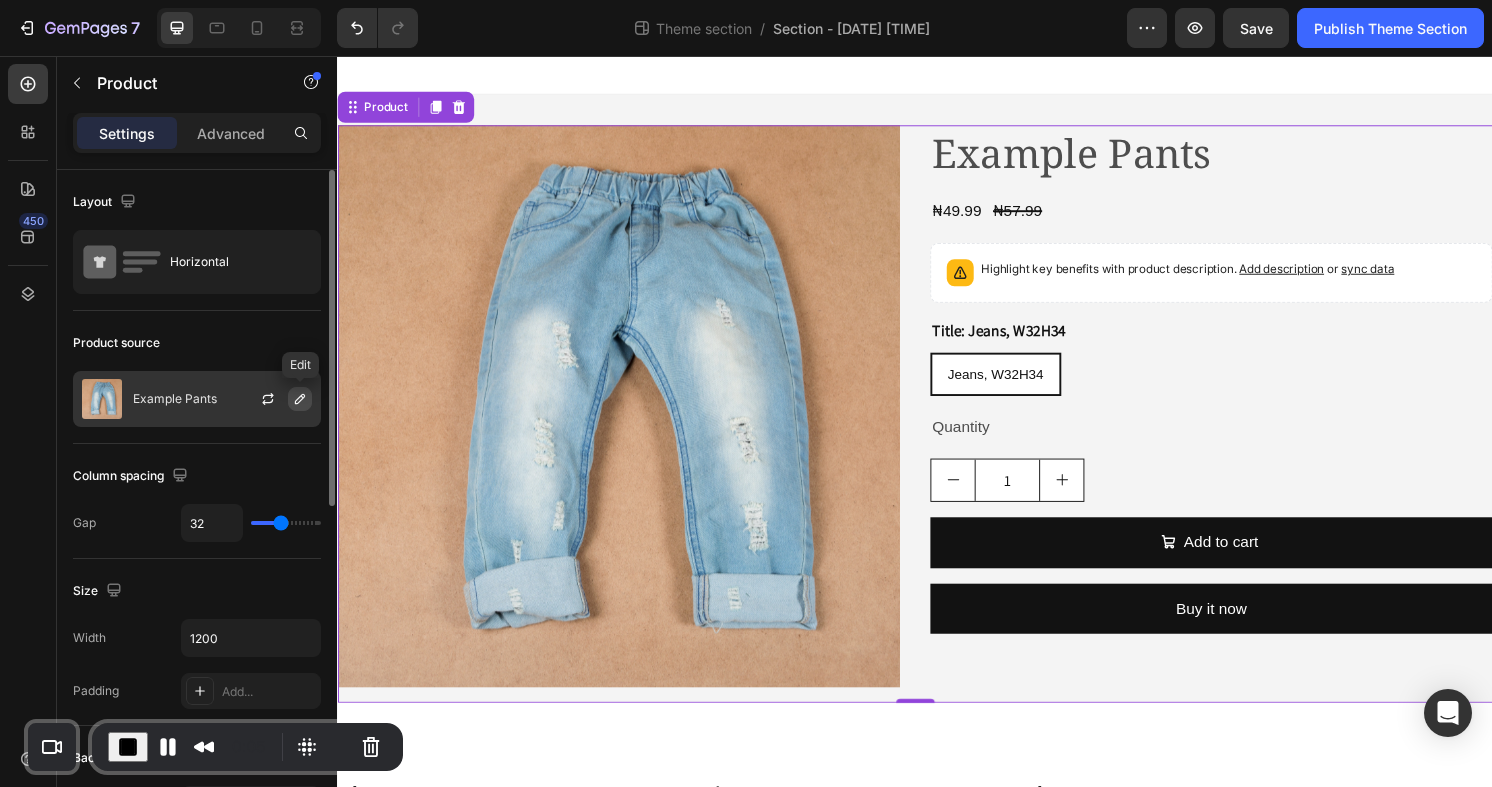 click 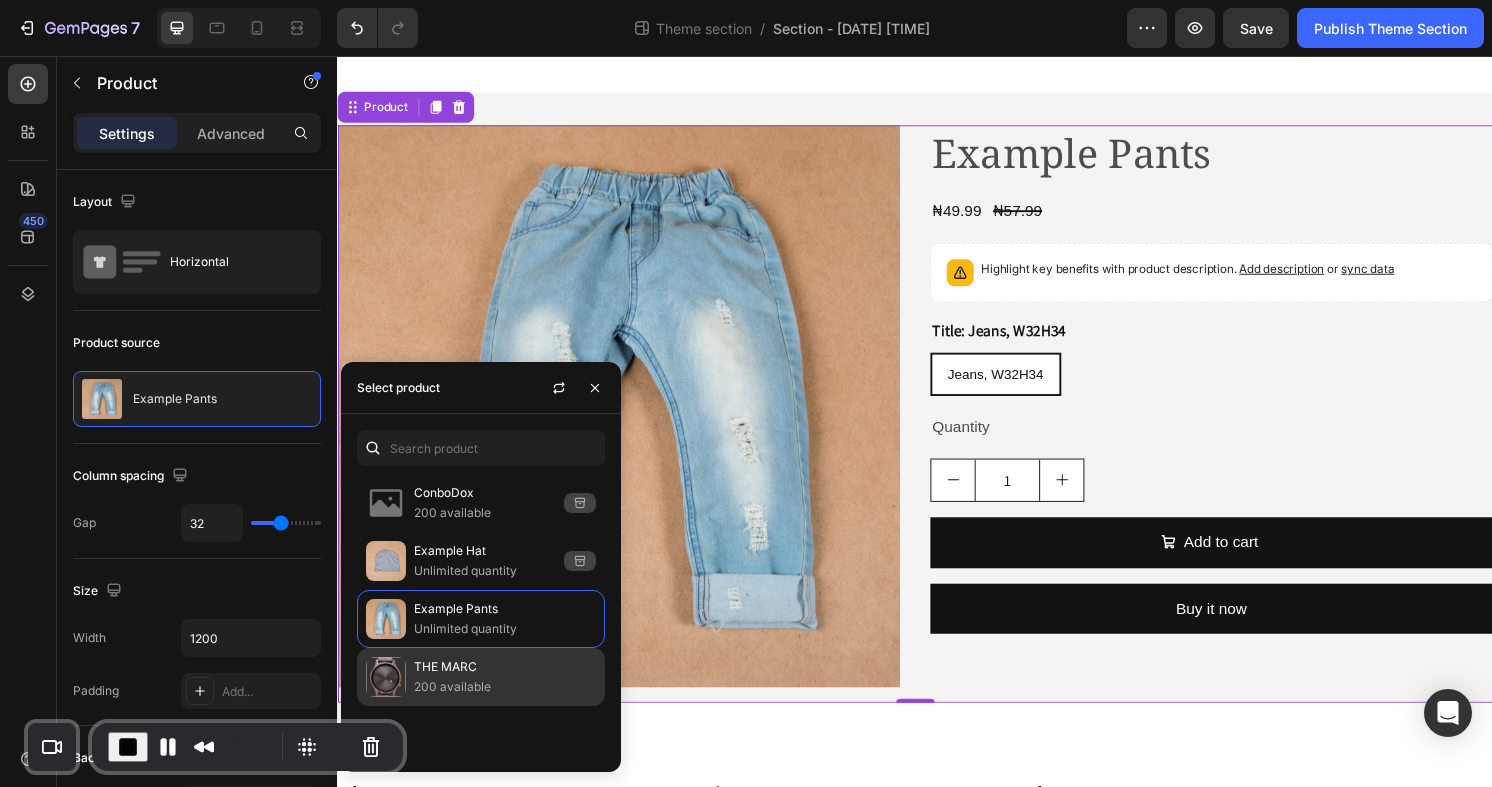 click on "200 available" at bounding box center [505, 687] 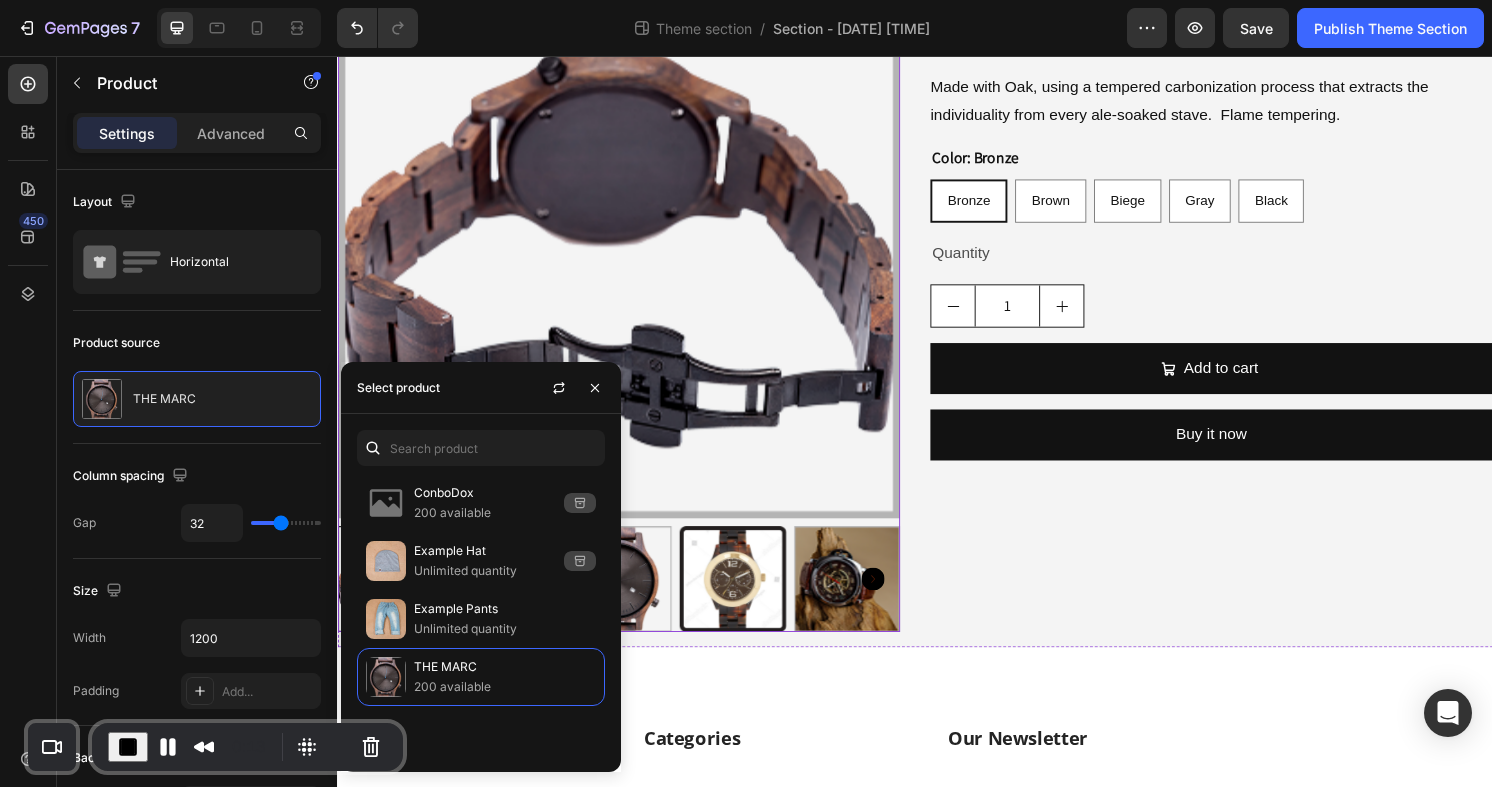 scroll, scrollTop: 238, scrollLeft: 0, axis: vertical 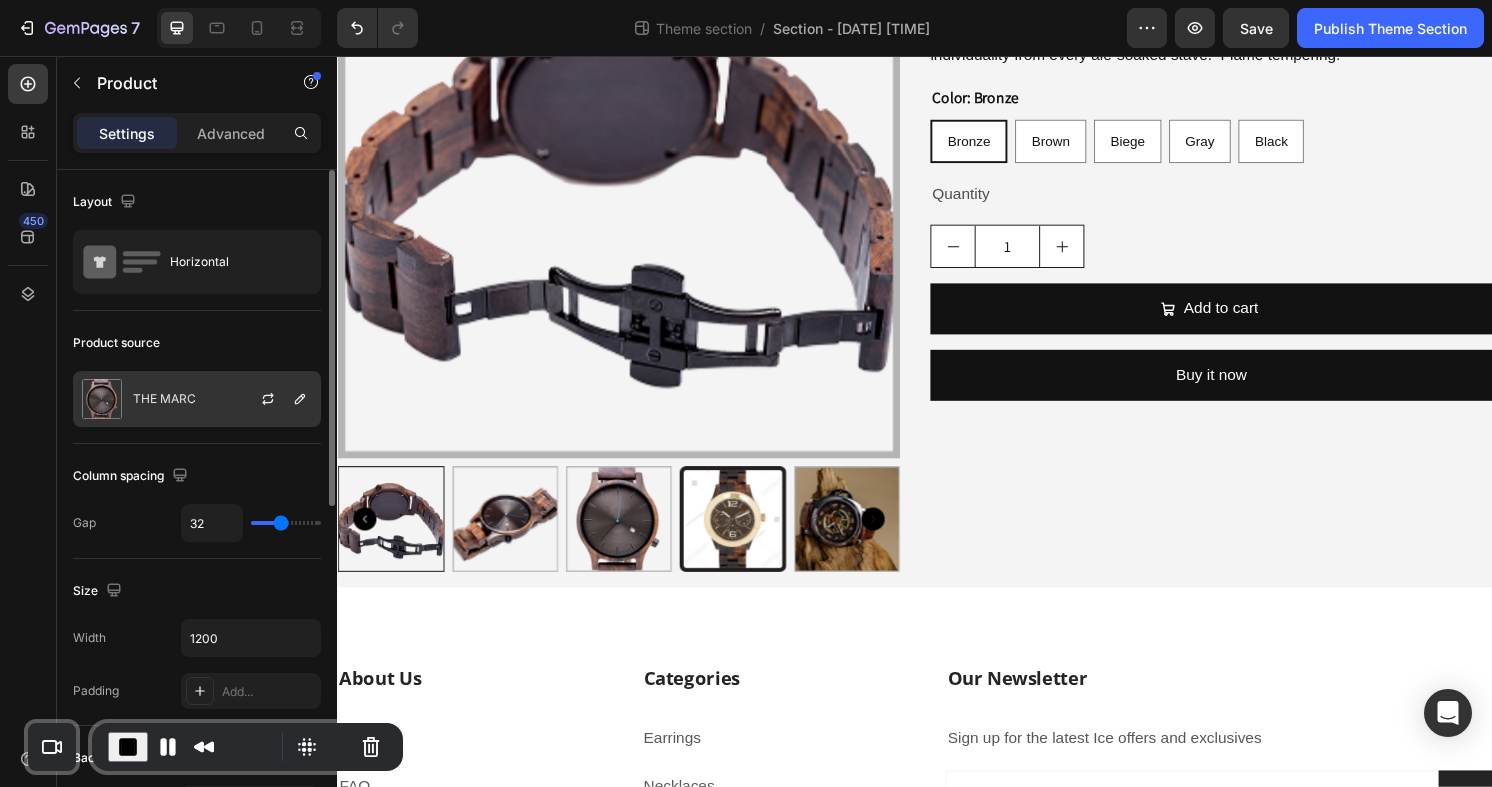 click on "THE MARC" 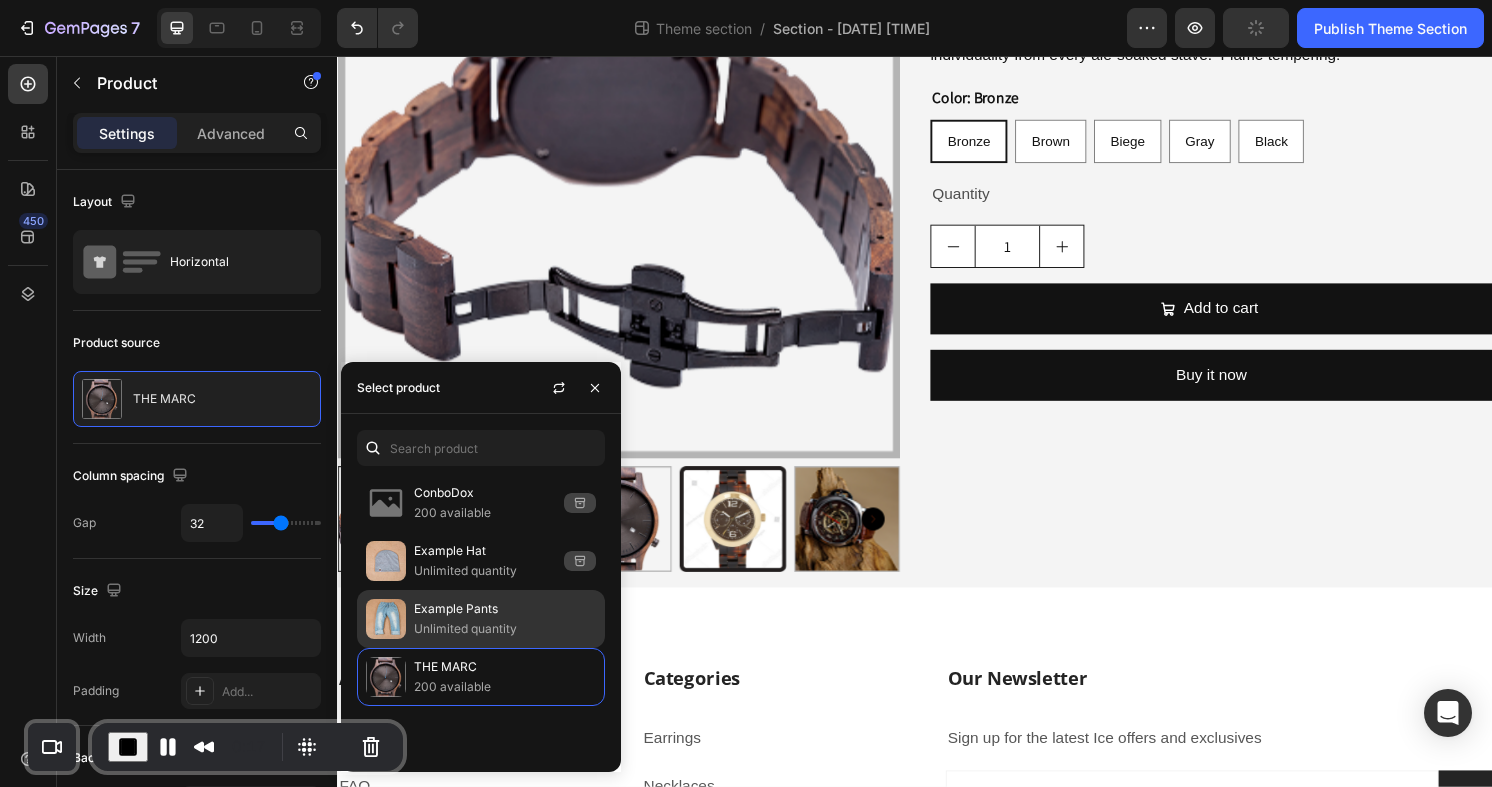 click on "Example Pants" at bounding box center (505, 609) 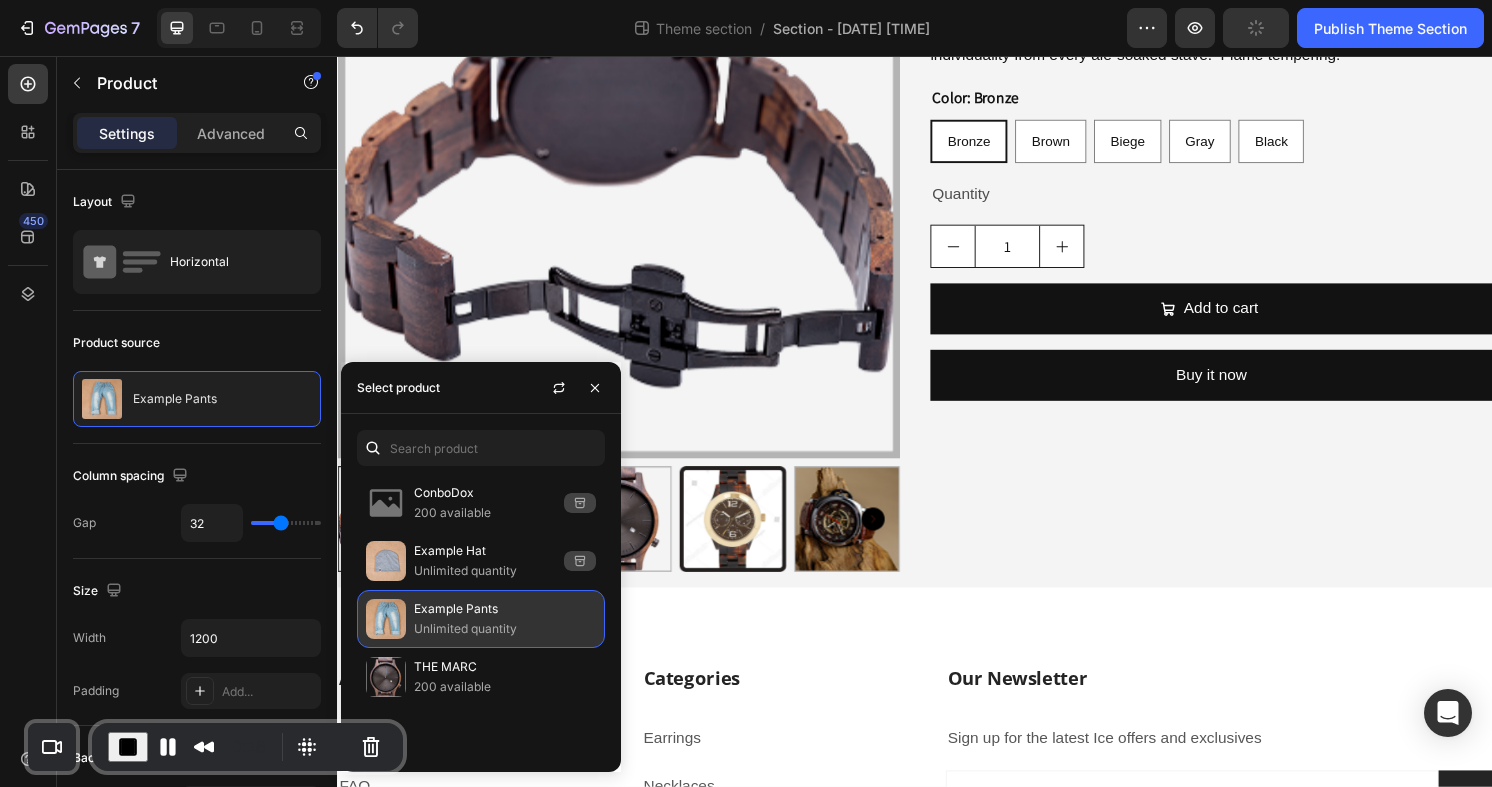 scroll, scrollTop: 120, scrollLeft: 0, axis: vertical 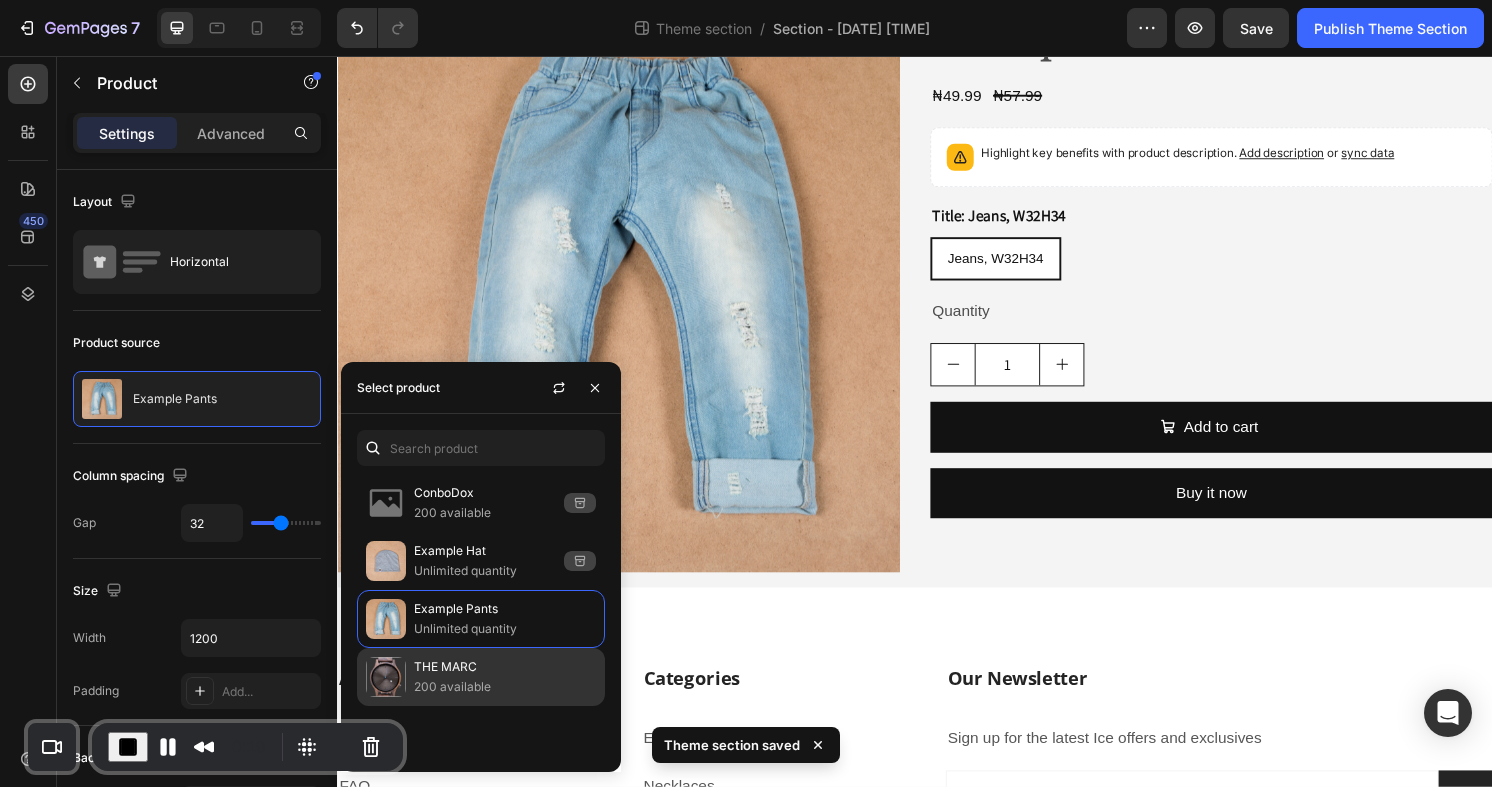 click on "200 available" at bounding box center (505, 687) 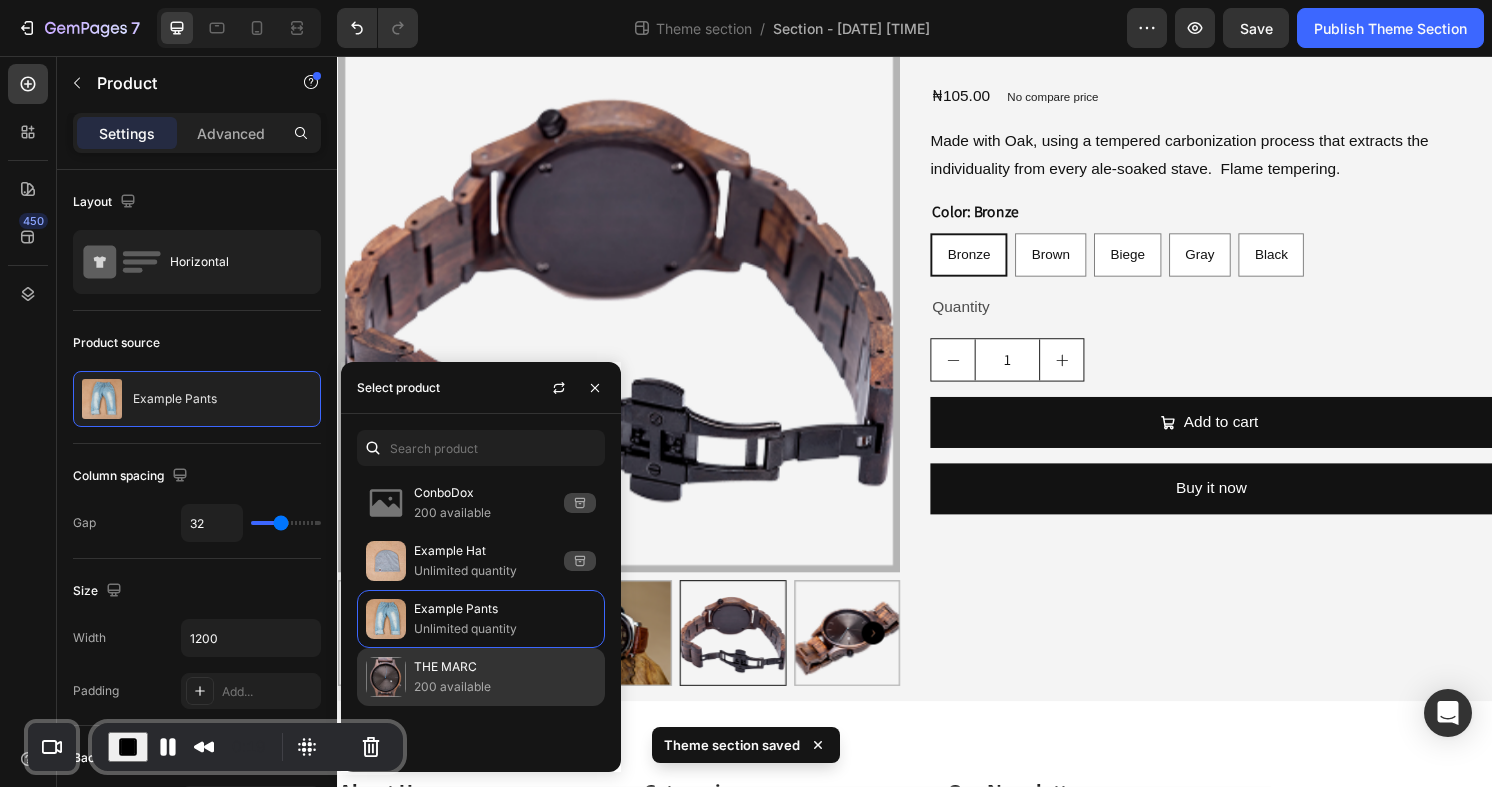 scroll, scrollTop: 238, scrollLeft: 0, axis: vertical 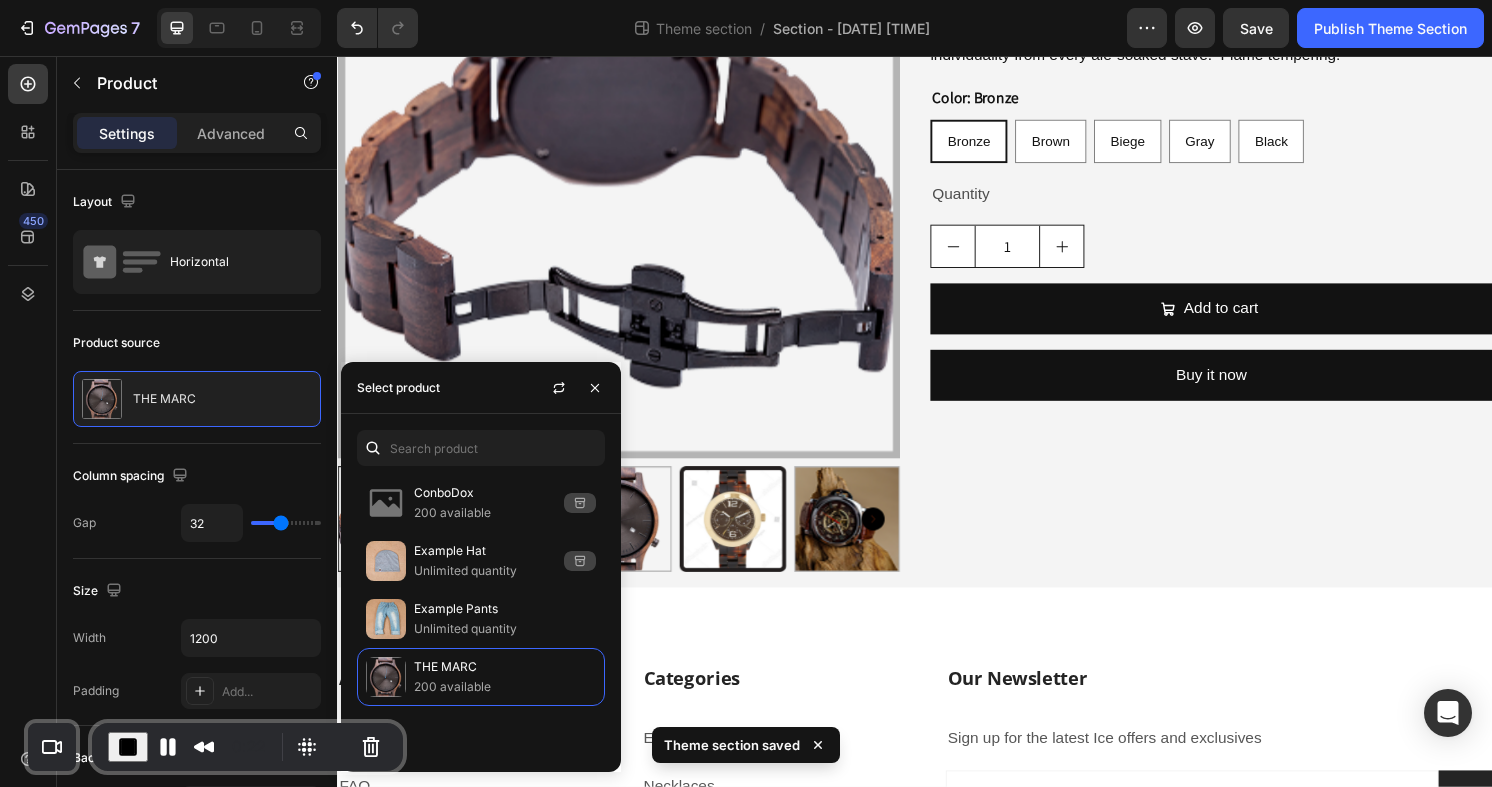 click at bounding box center (128, 747) 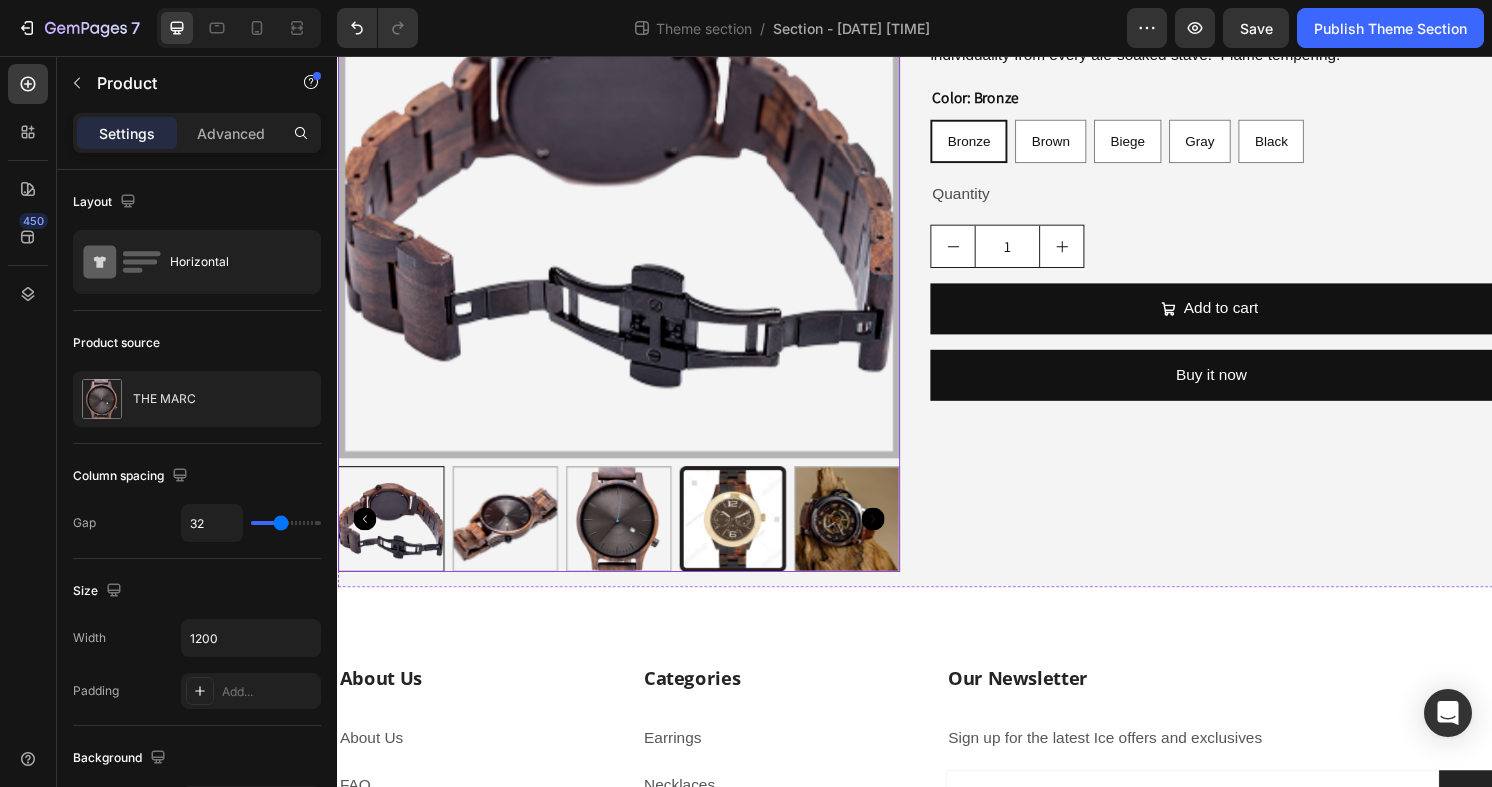scroll, scrollTop: 193, scrollLeft: 0, axis: vertical 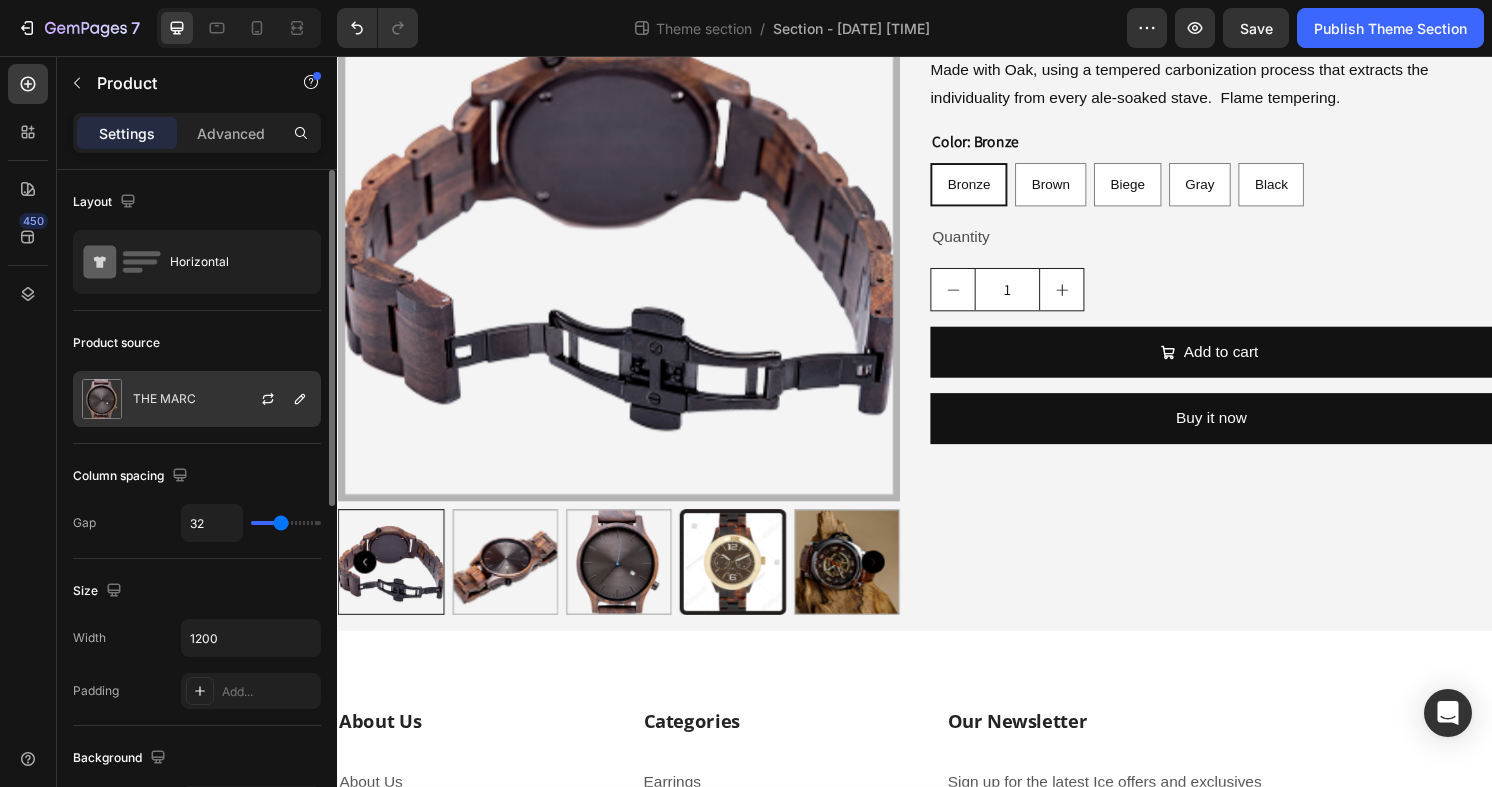 click on "THE MARC" 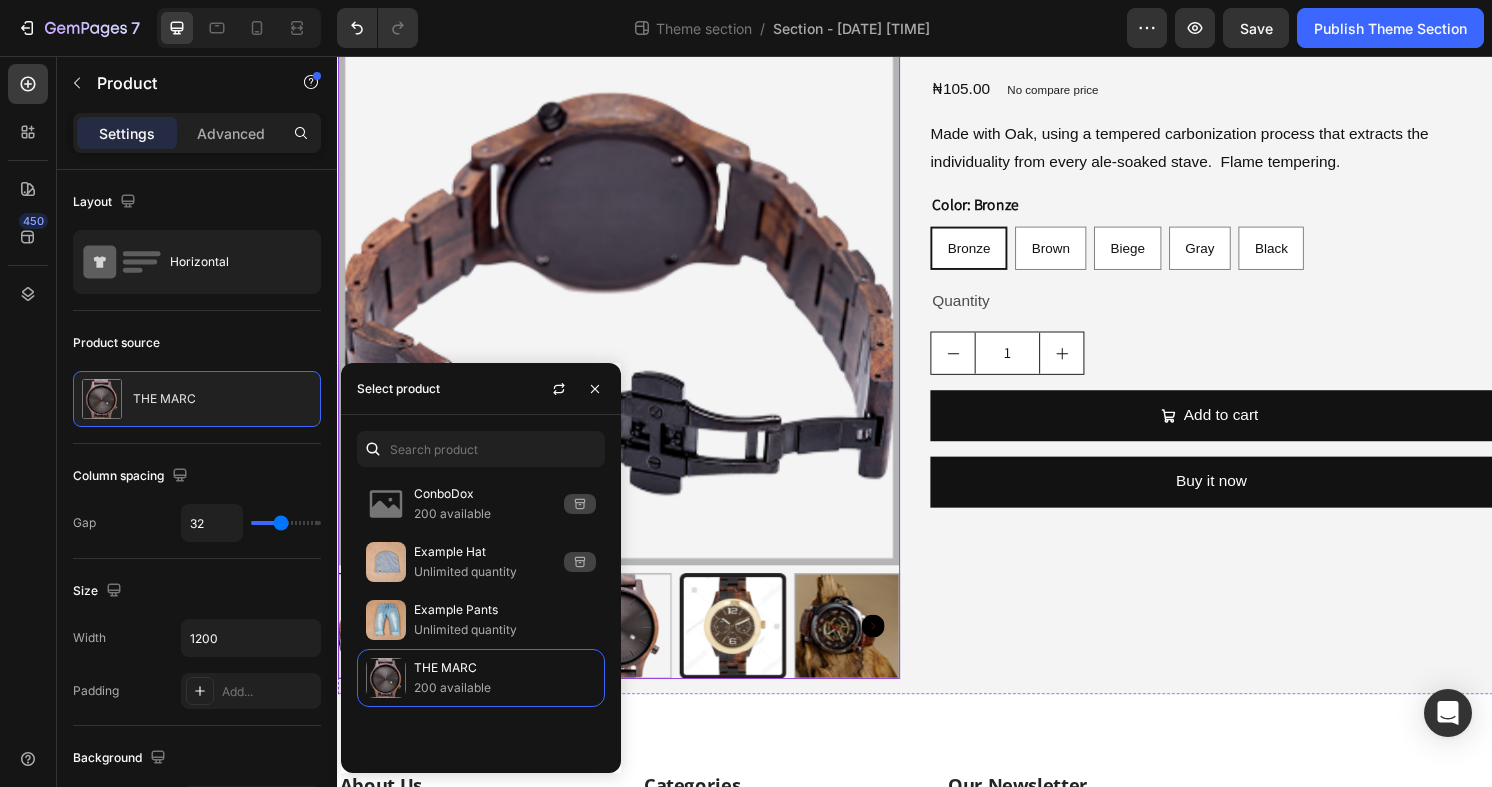 scroll, scrollTop: 125, scrollLeft: 0, axis: vertical 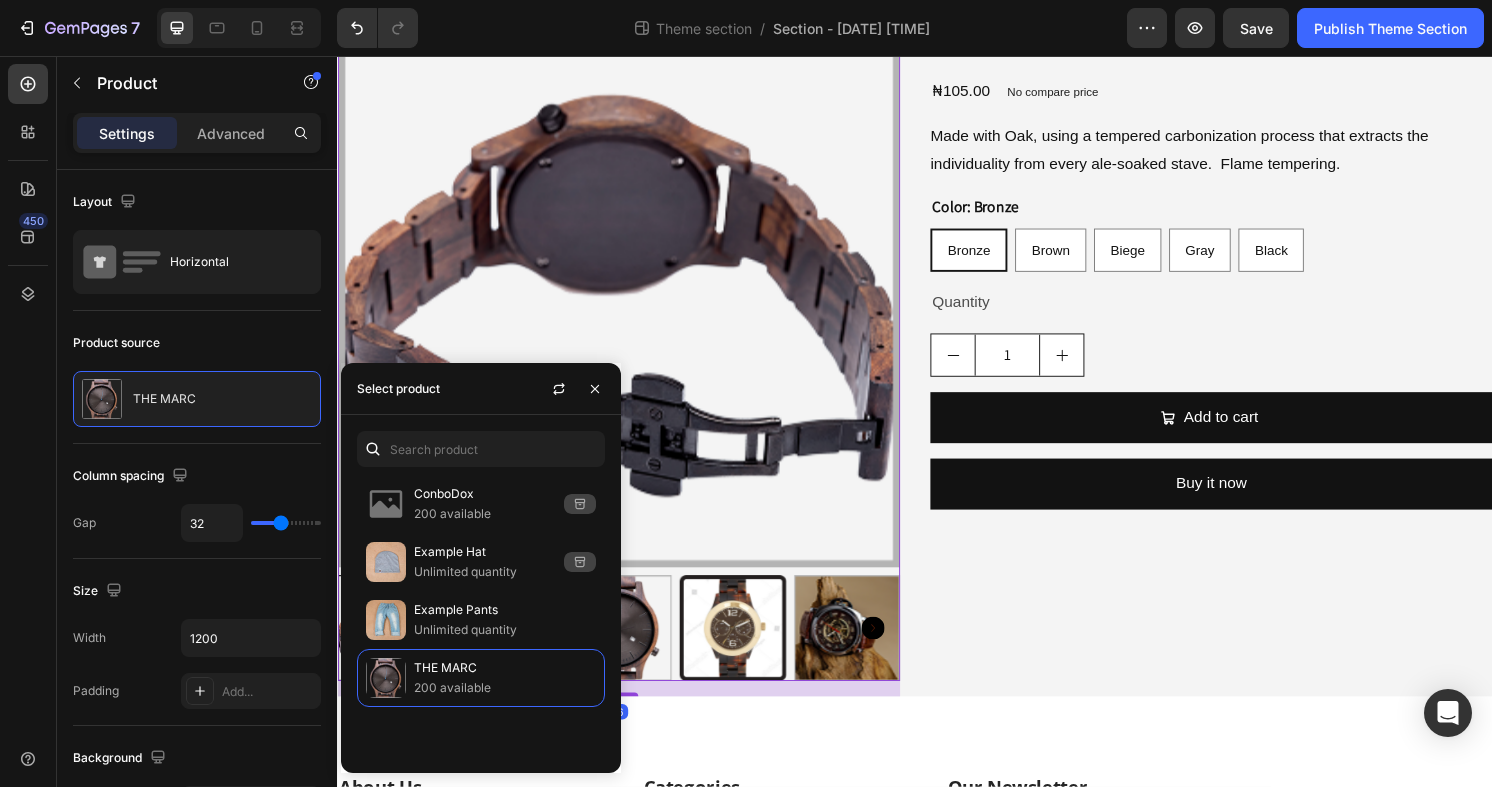 click at bounding box center (629, 295) 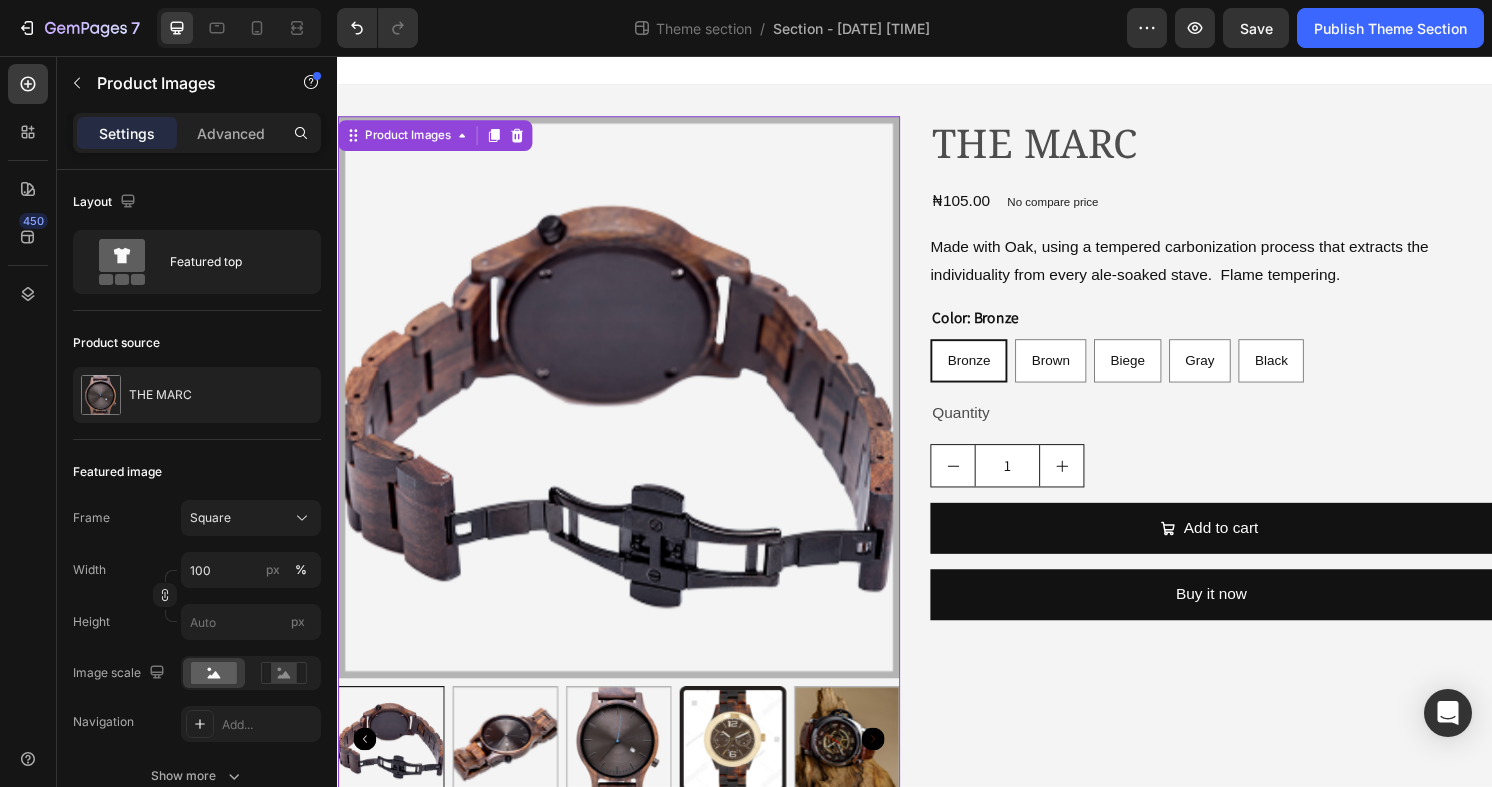 scroll, scrollTop: 0, scrollLeft: 0, axis: both 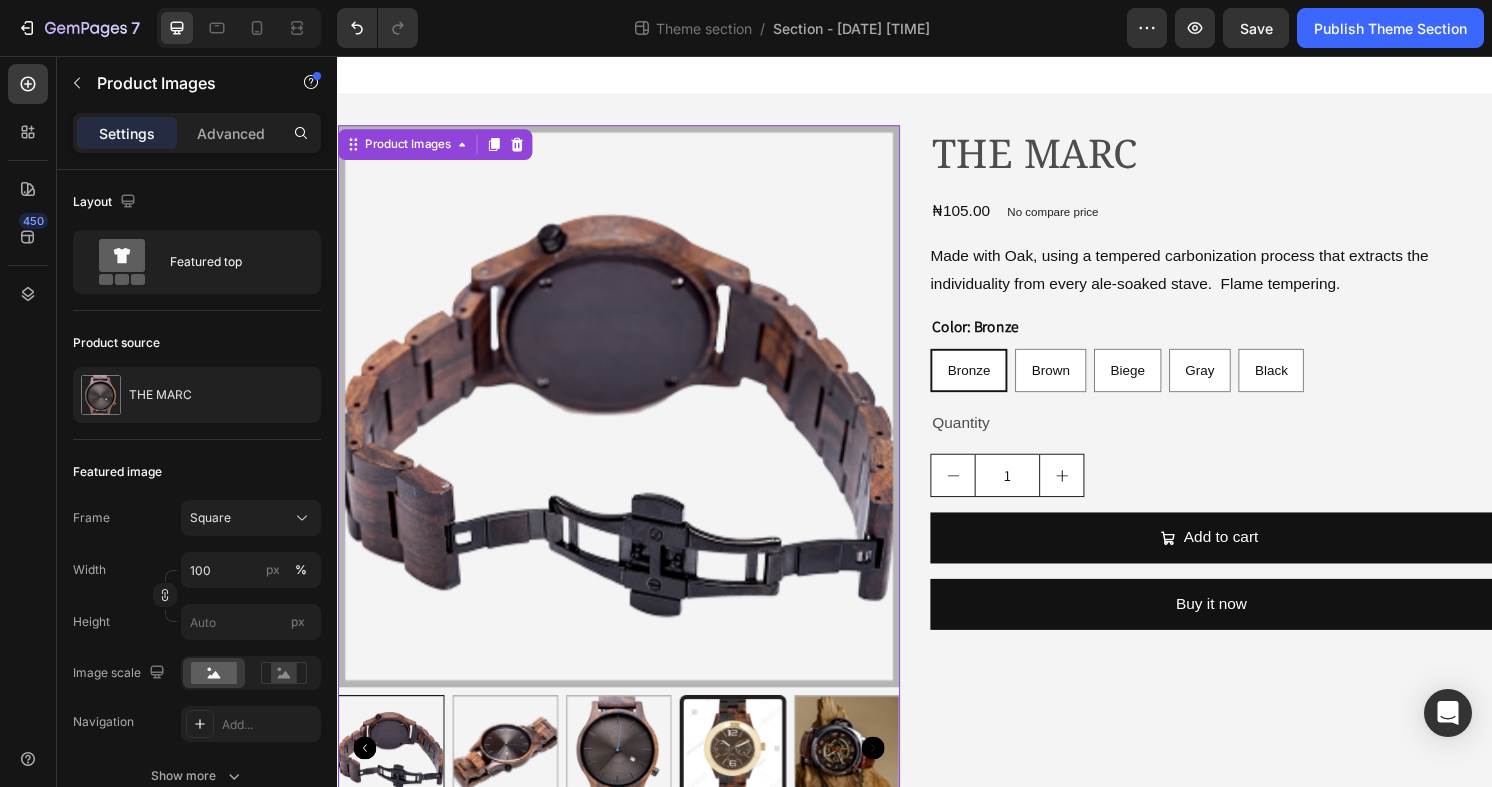 click at bounding box center (629, 420) 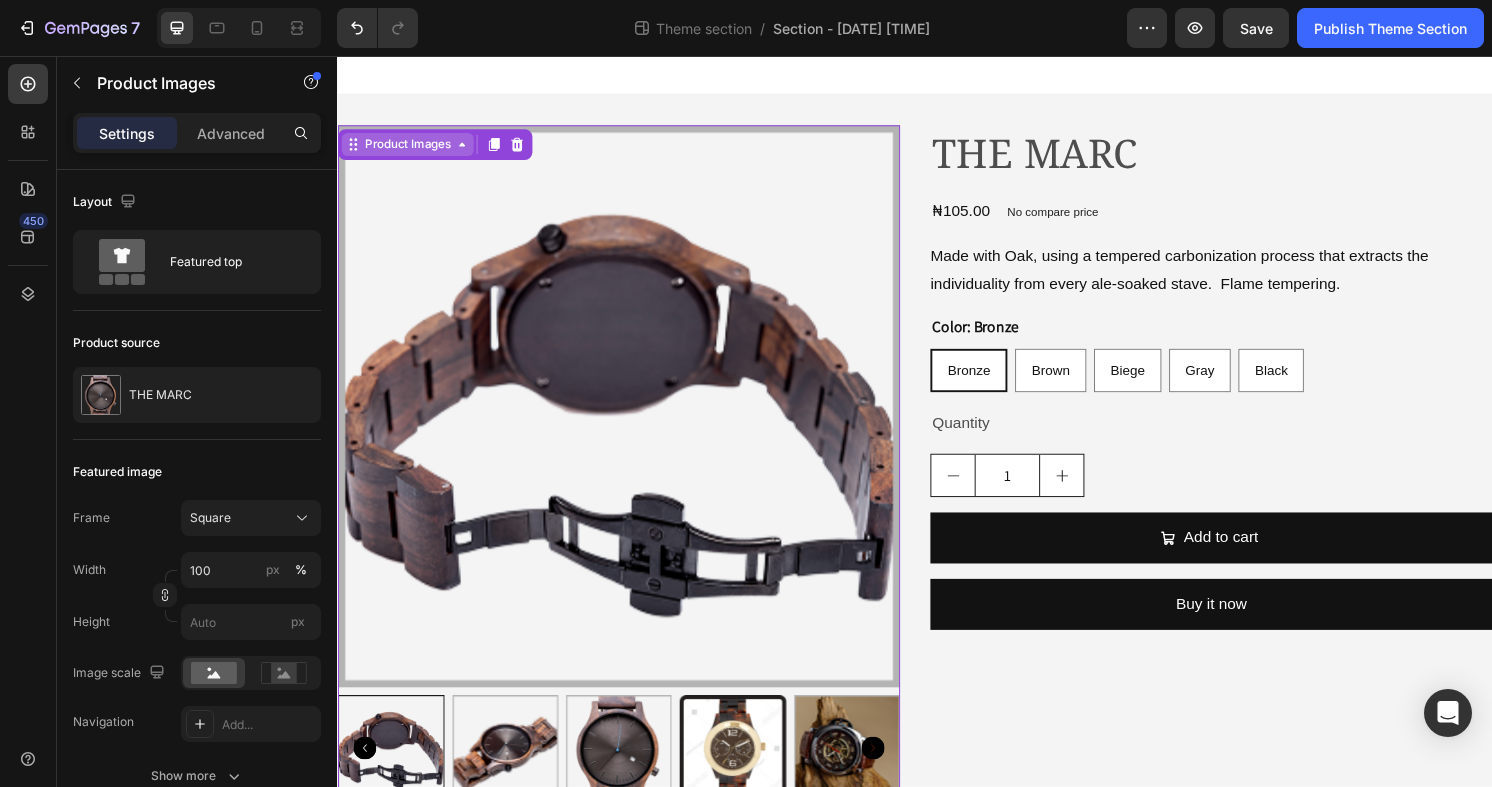 click on "Product Images" at bounding box center [409, 148] 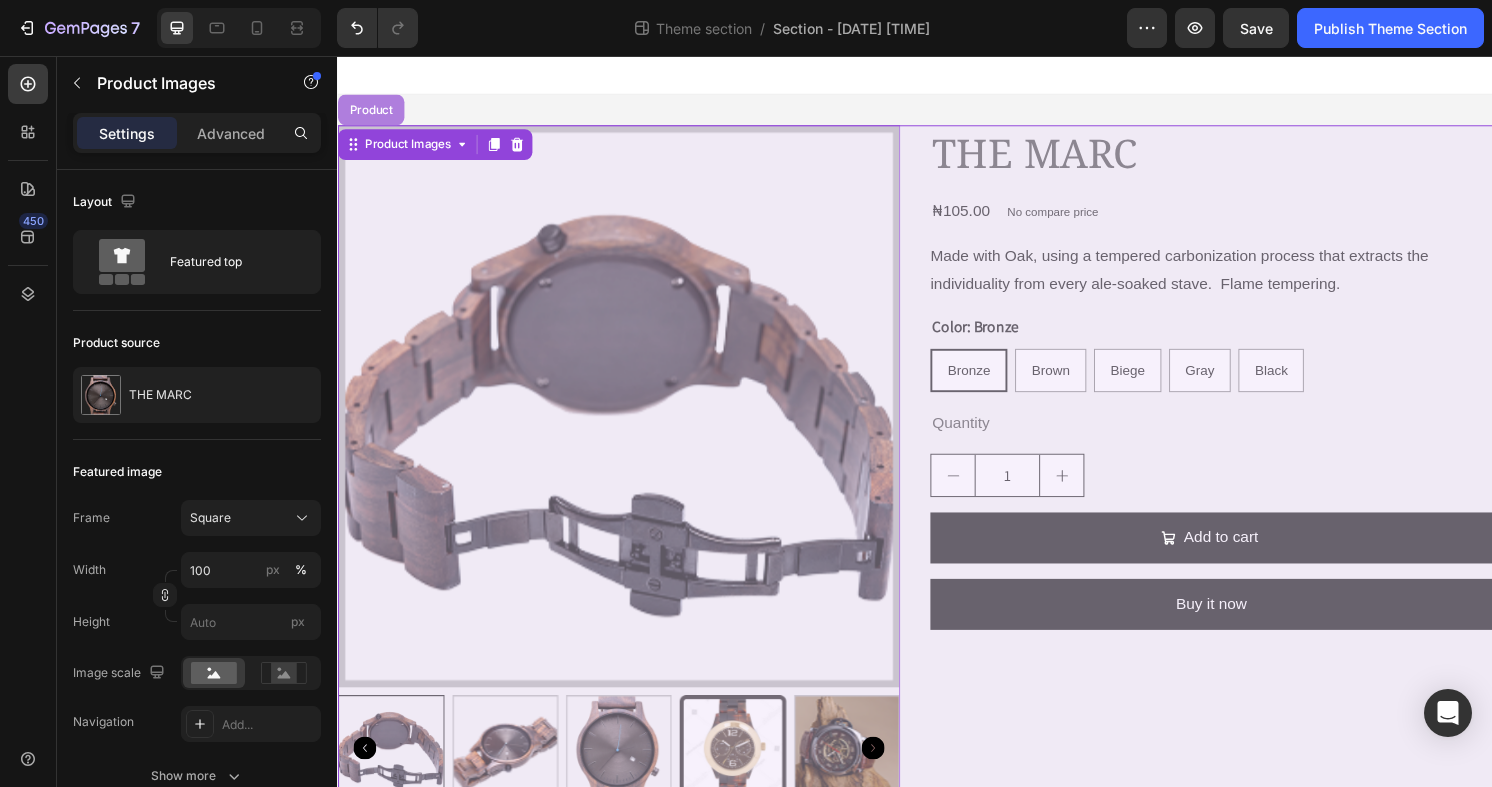 click on "Product" at bounding box center [371, 112] 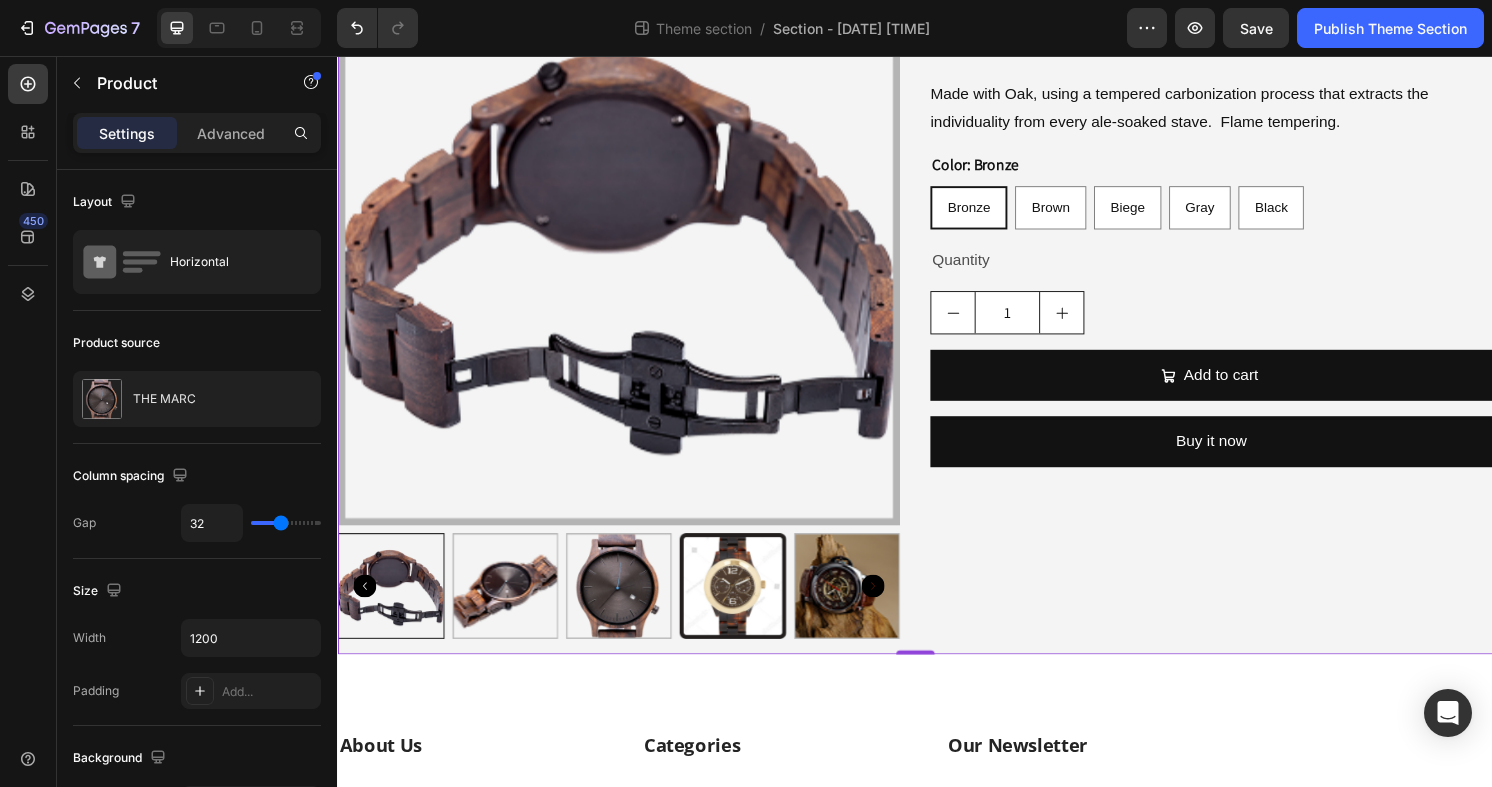 scroll, scrollTop: 0, scrollLeft: 0, axis: both 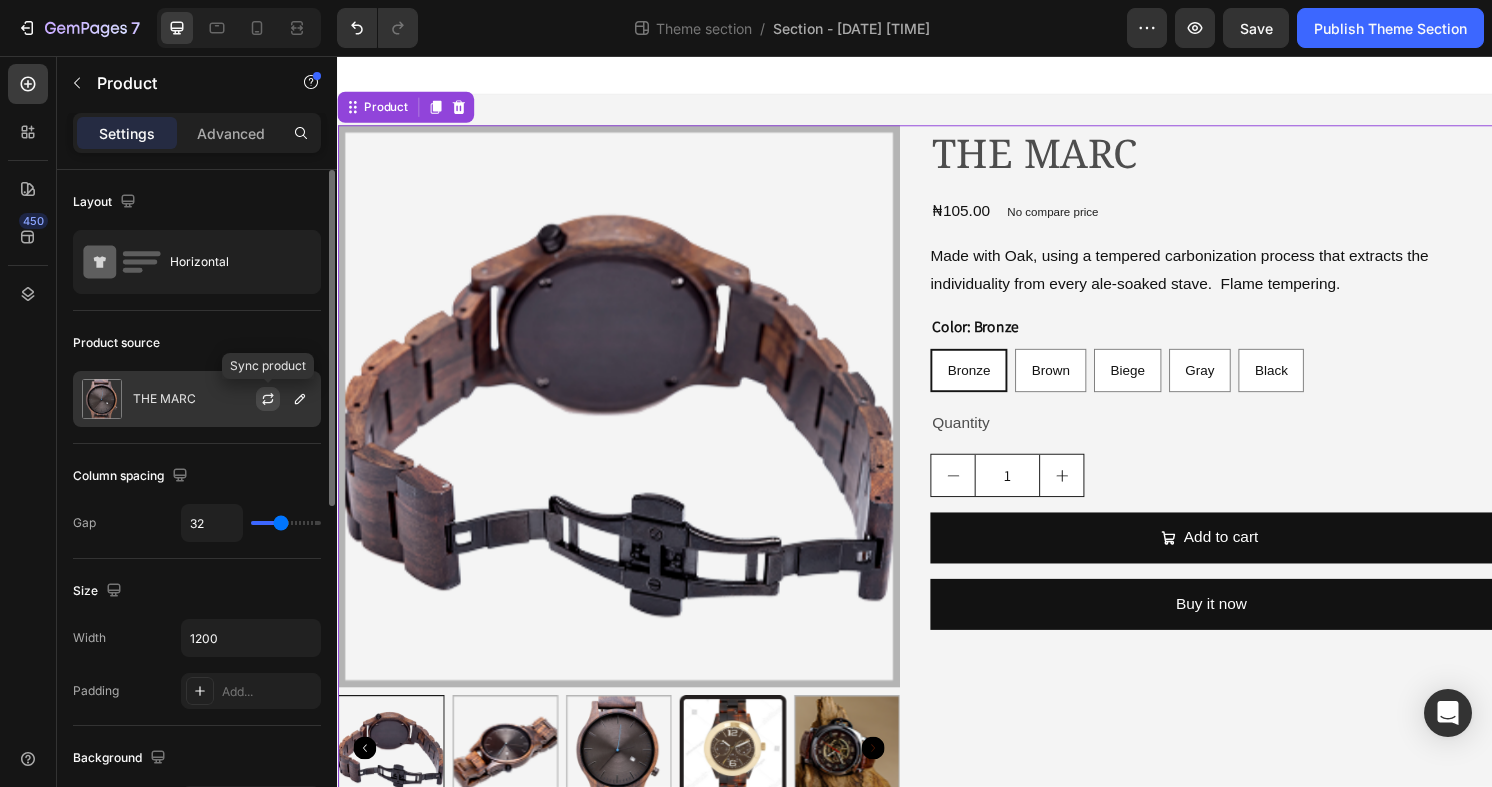 click 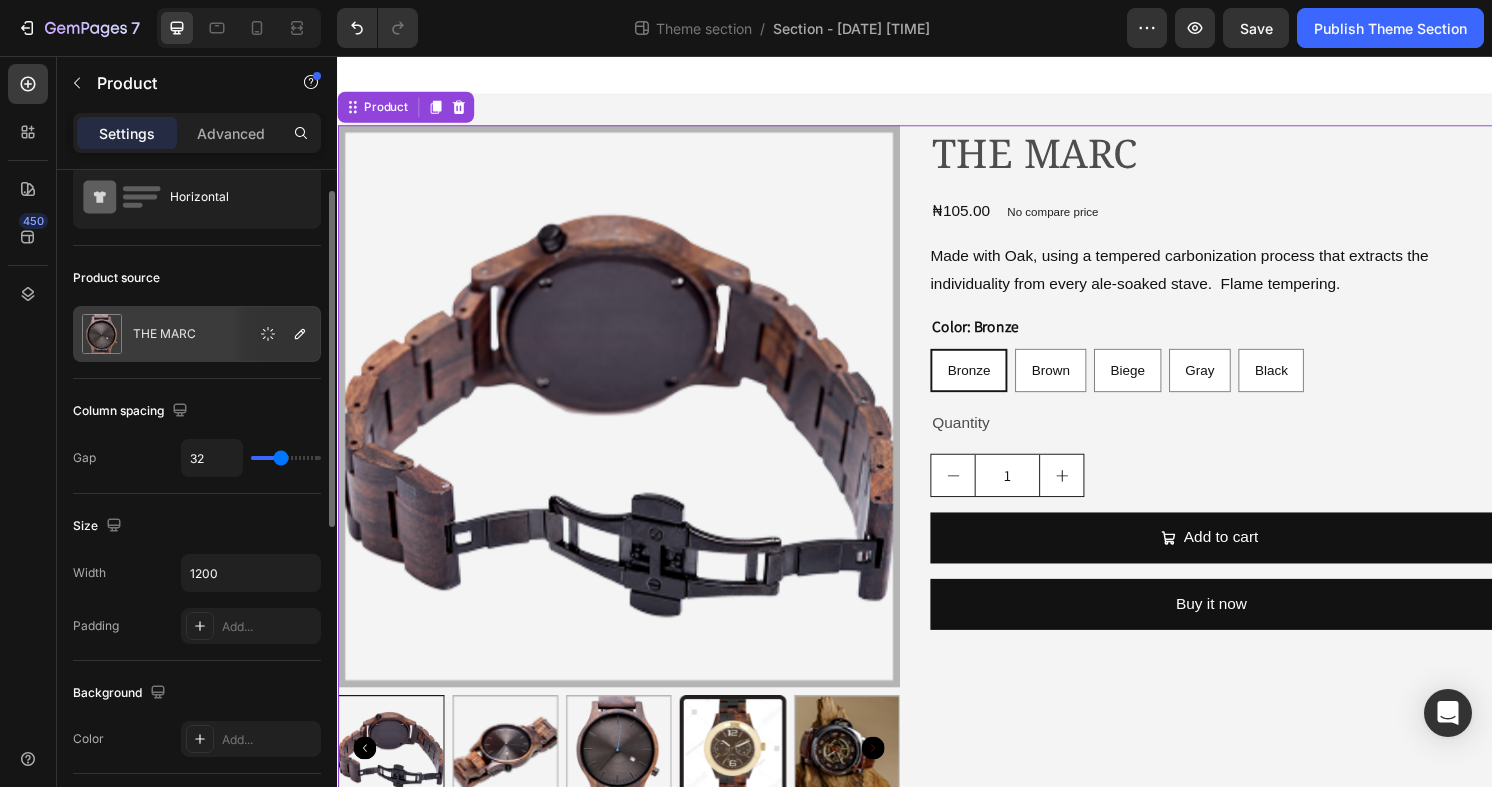 scroll, scrollTop: 58, scrollLeft: 0, axis: vertical 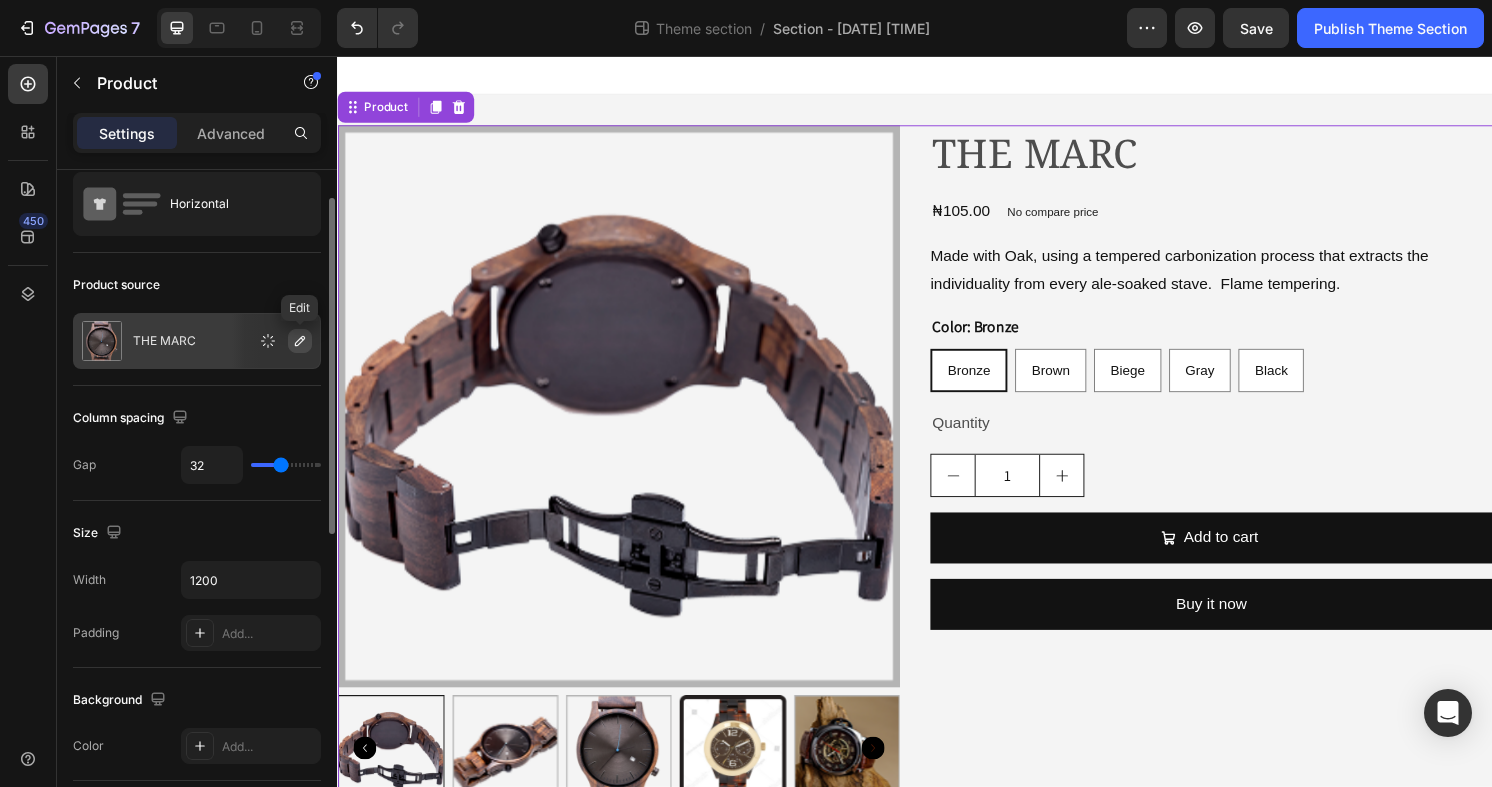 click 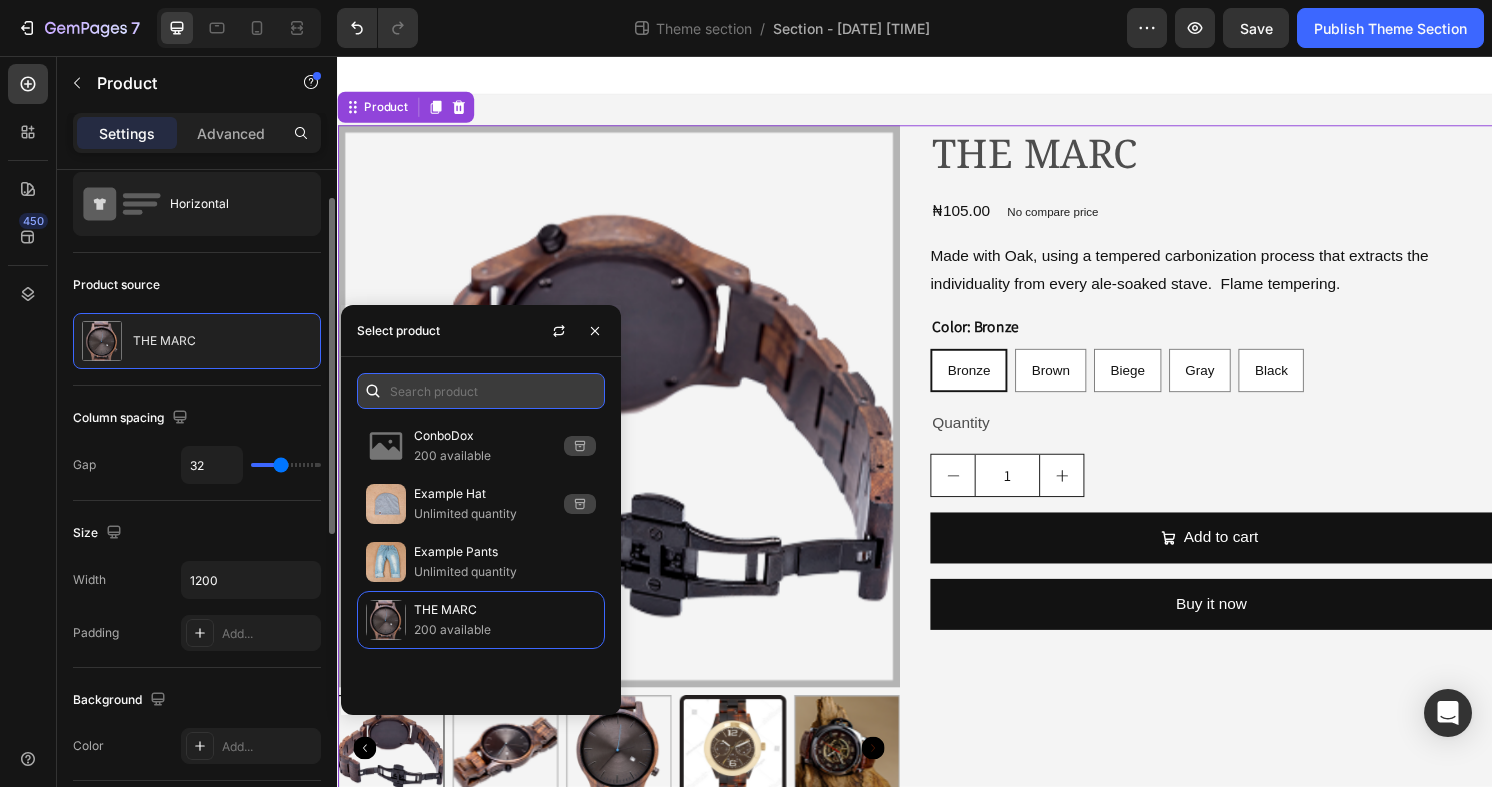 click at bounding box center (481, 391) 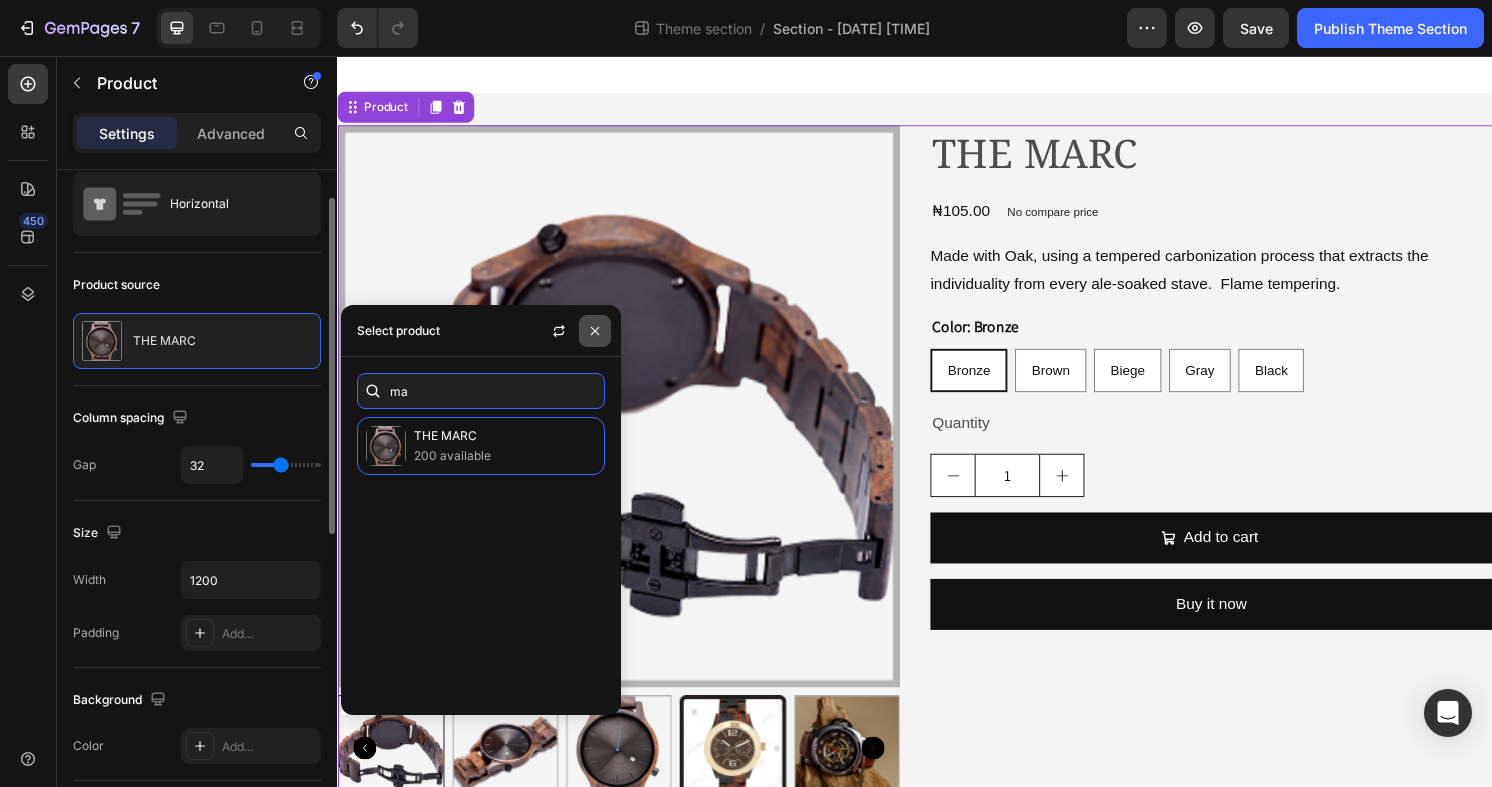 type on "ma" 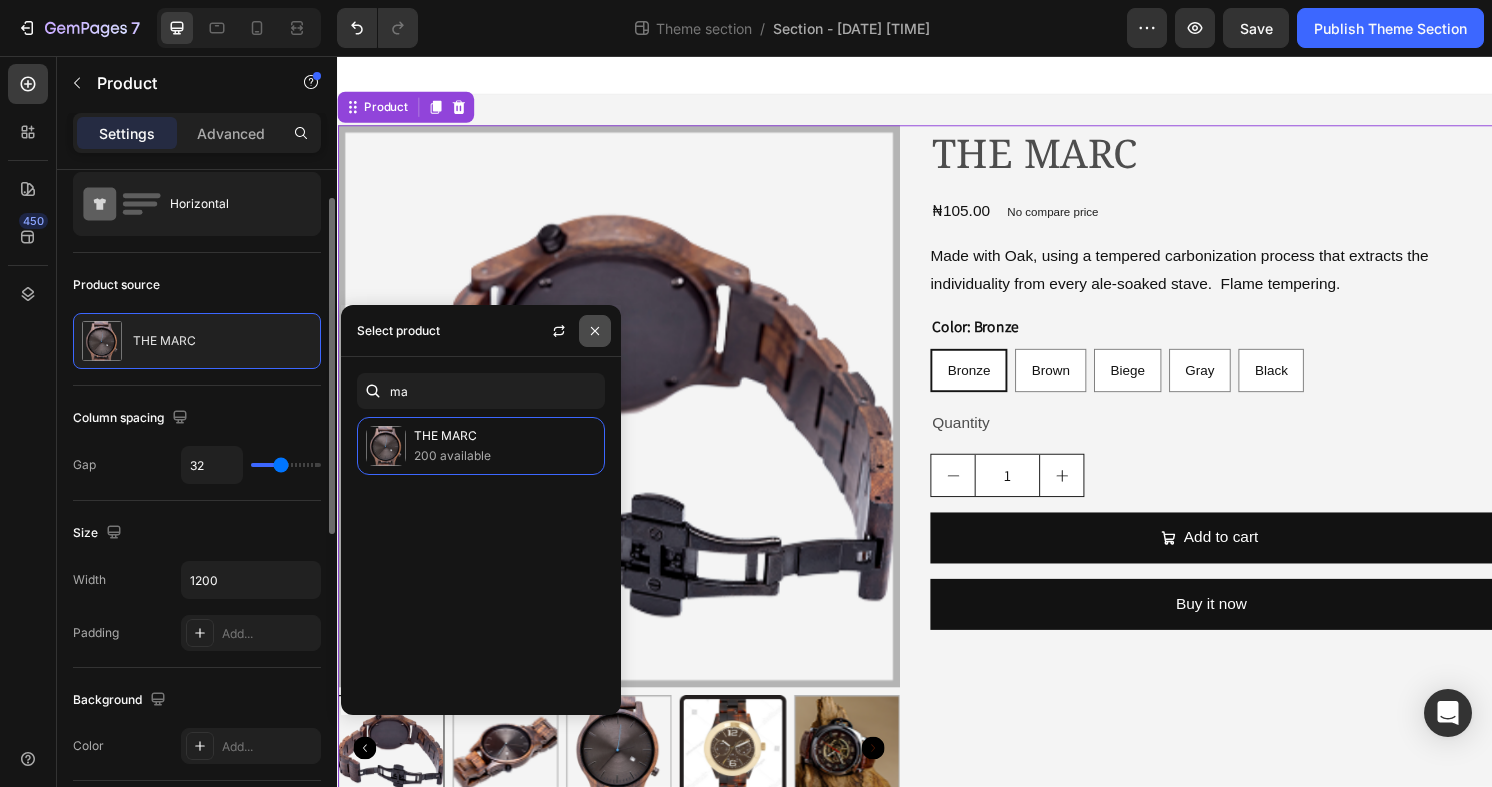 click 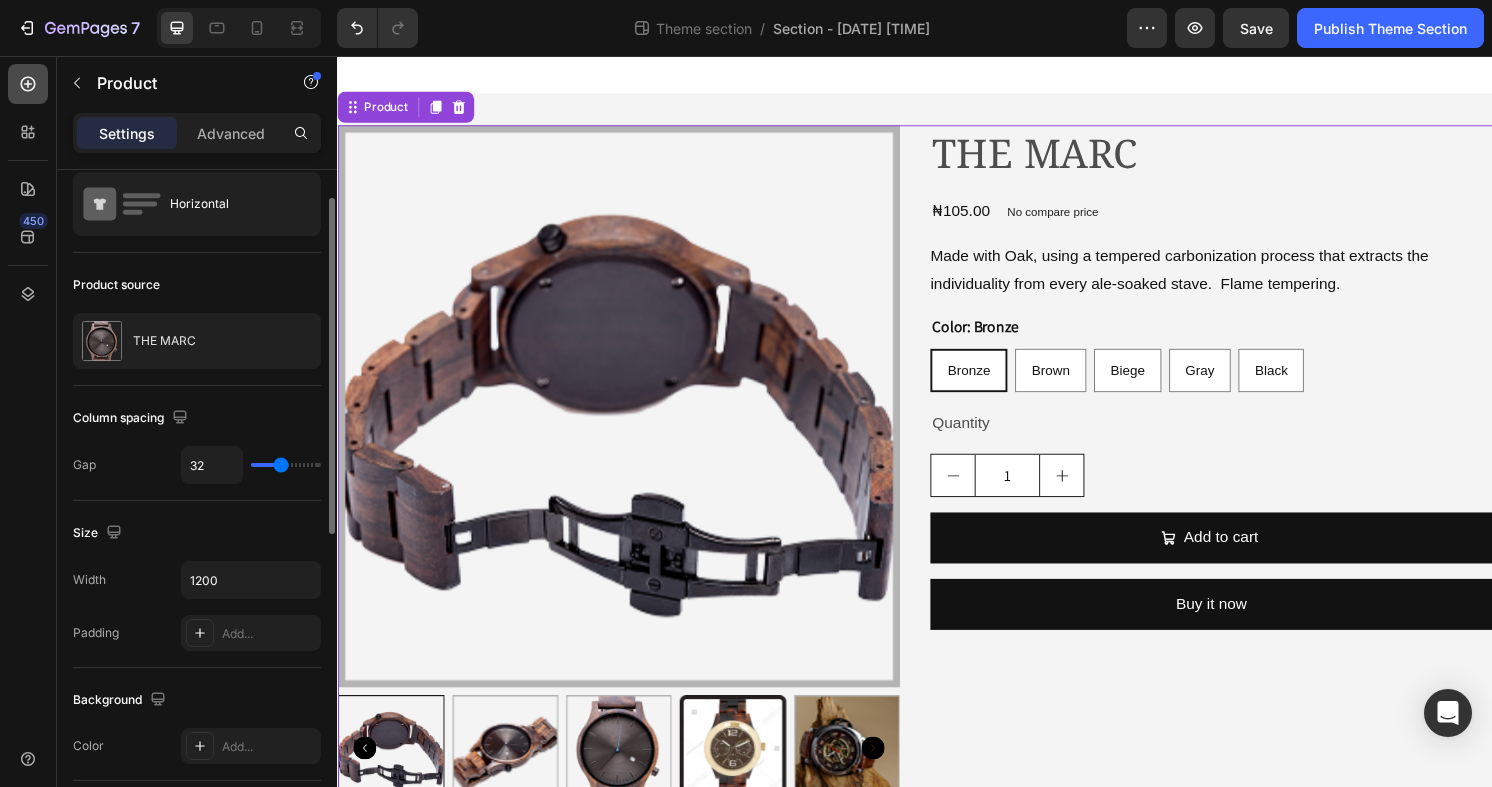 click 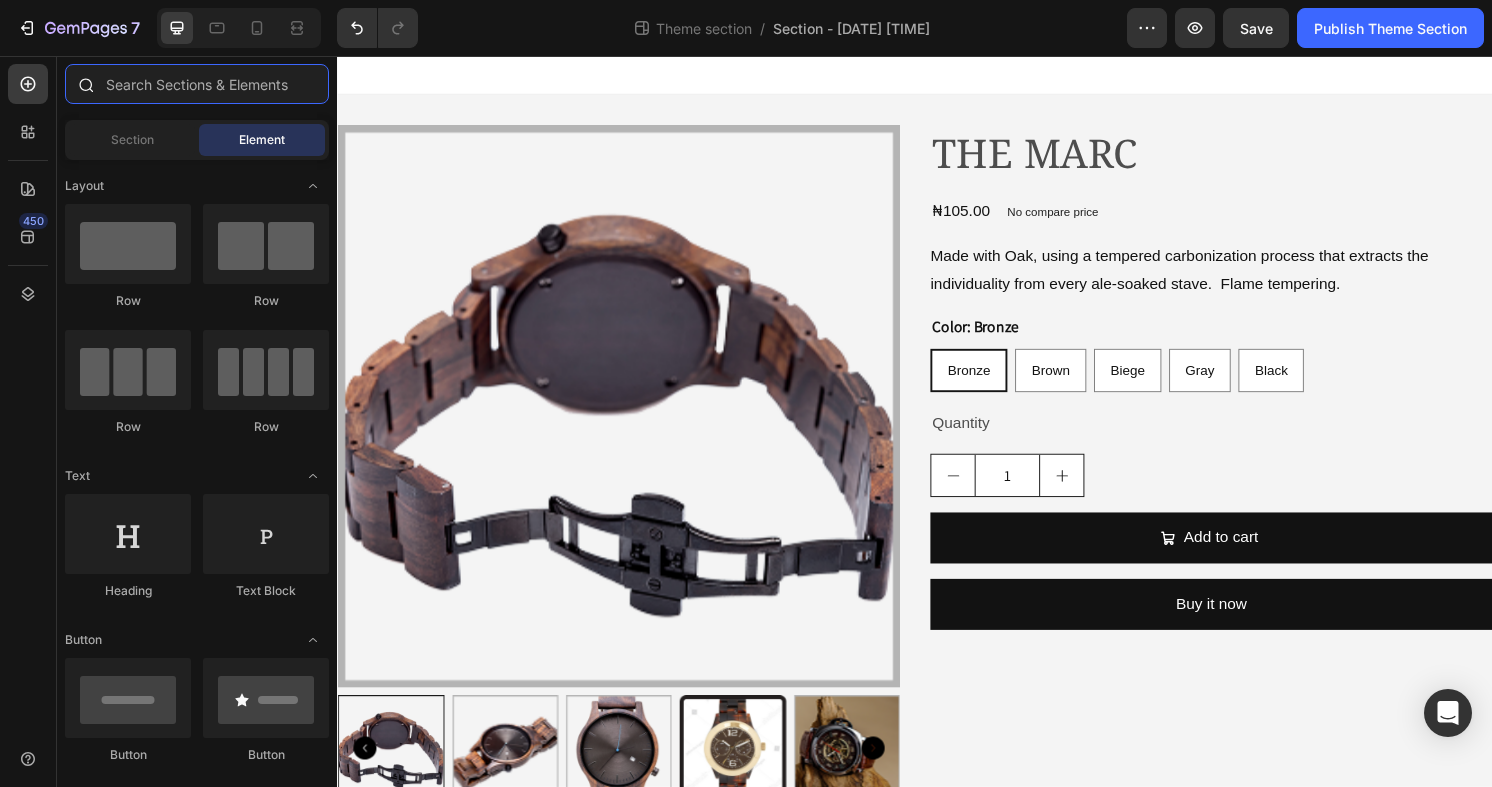 click at bounding box center (197, 84) 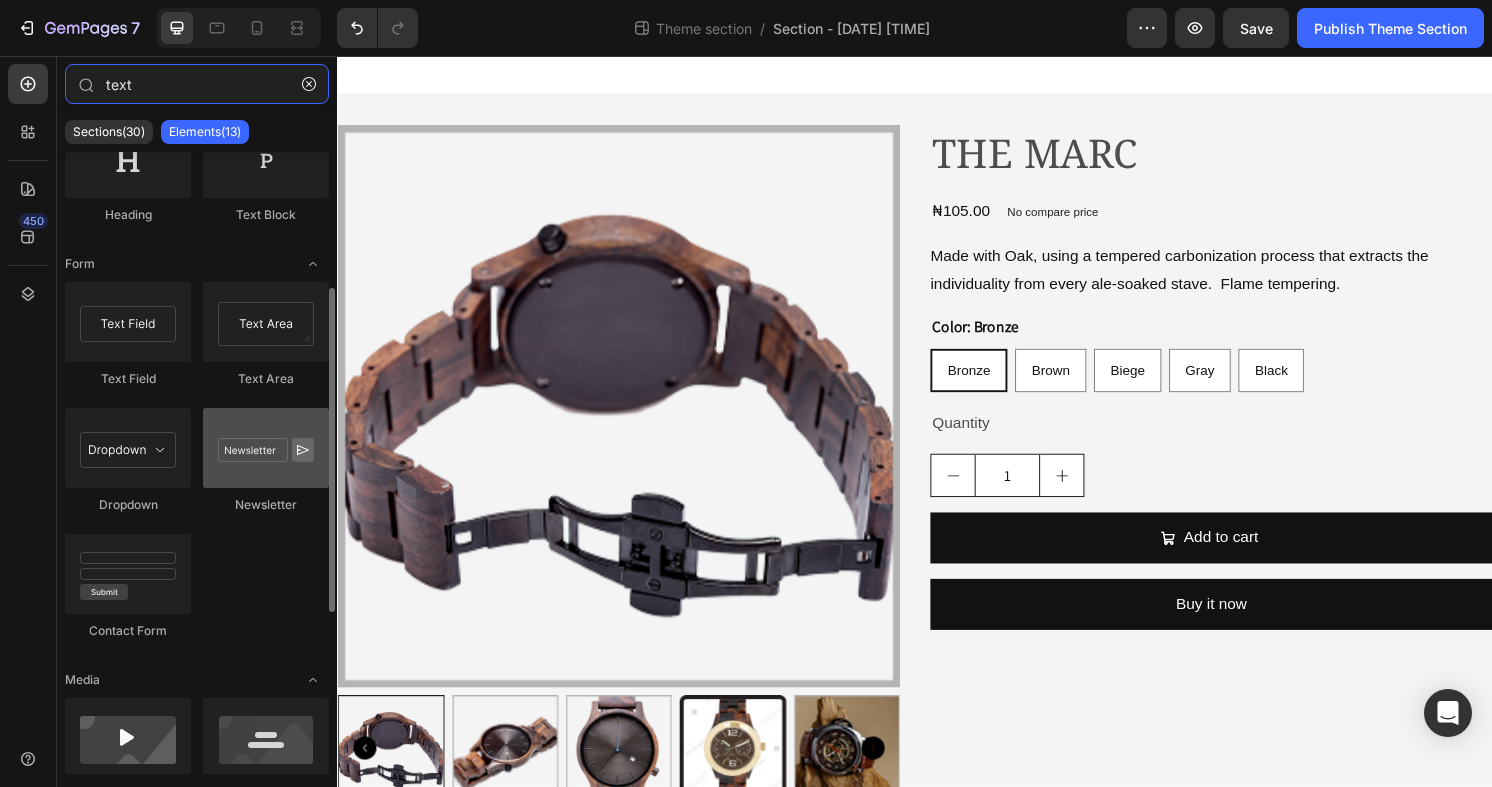 scroll, scrollTop: 5, scrollLeft: 0, axis: vertical 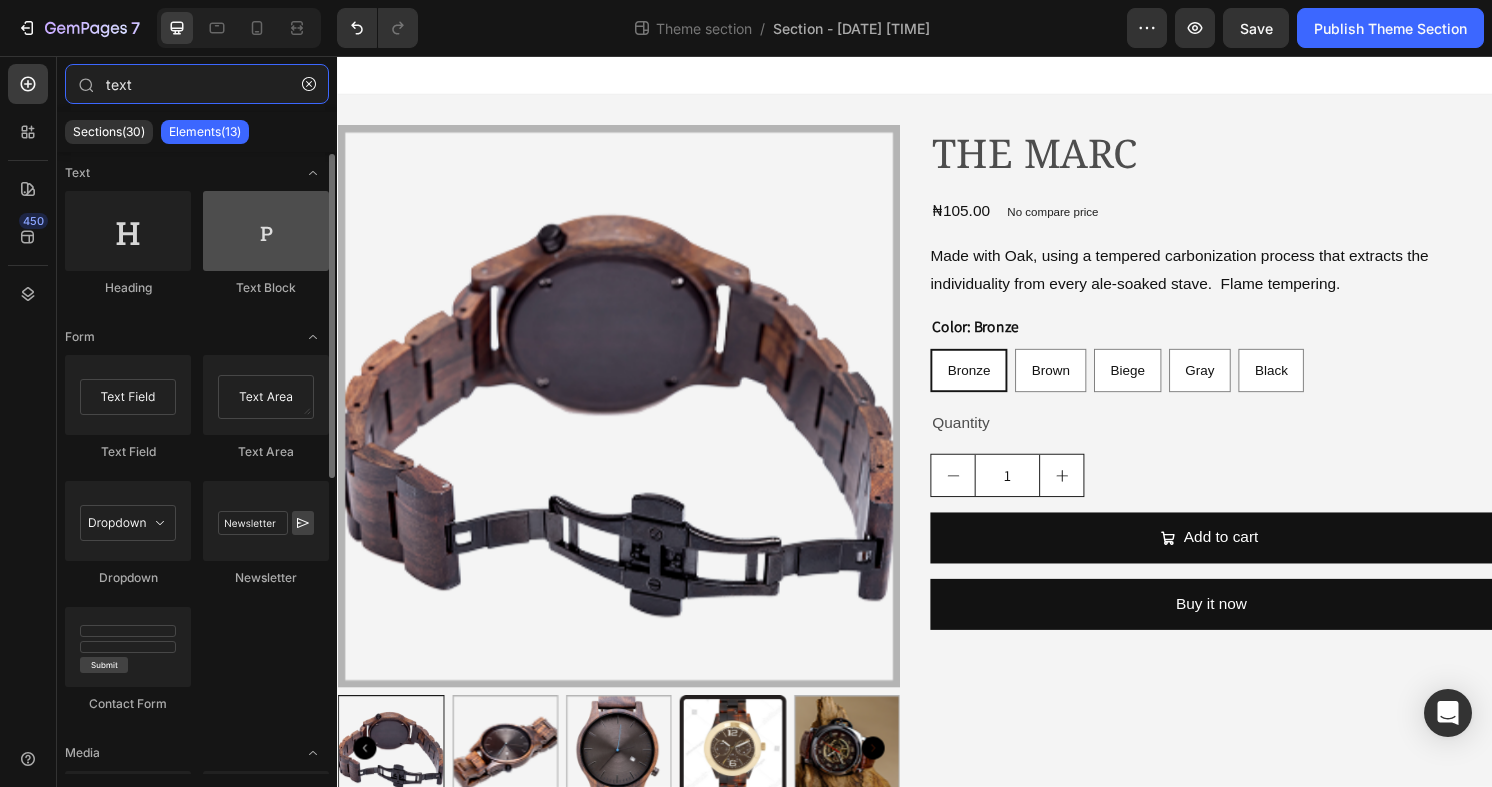 type on "text" 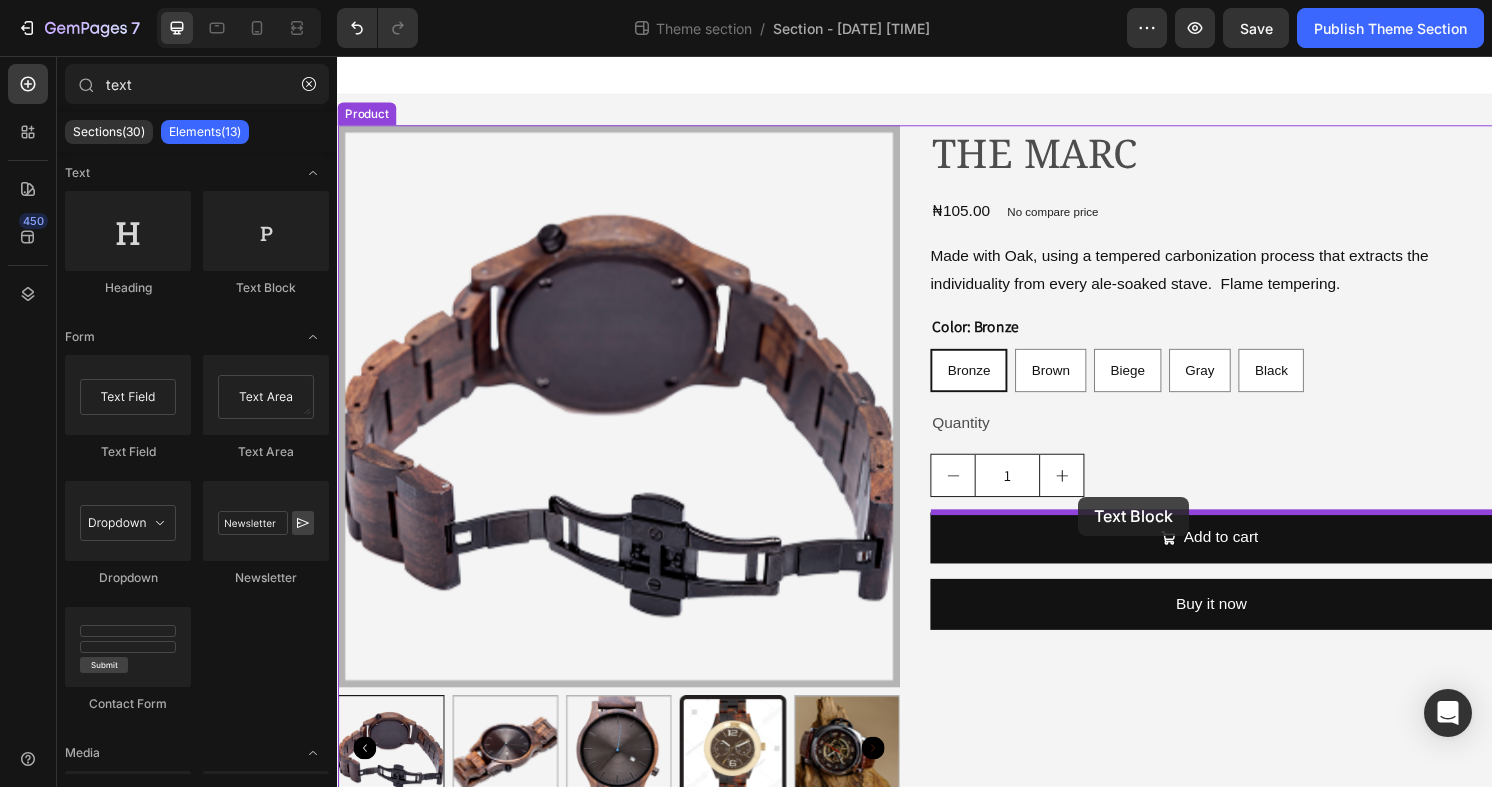 drag, startPoint x: 577, startPoint y: 304, endPoint x: 1107, endPoint y: 514, distance: 570.0877 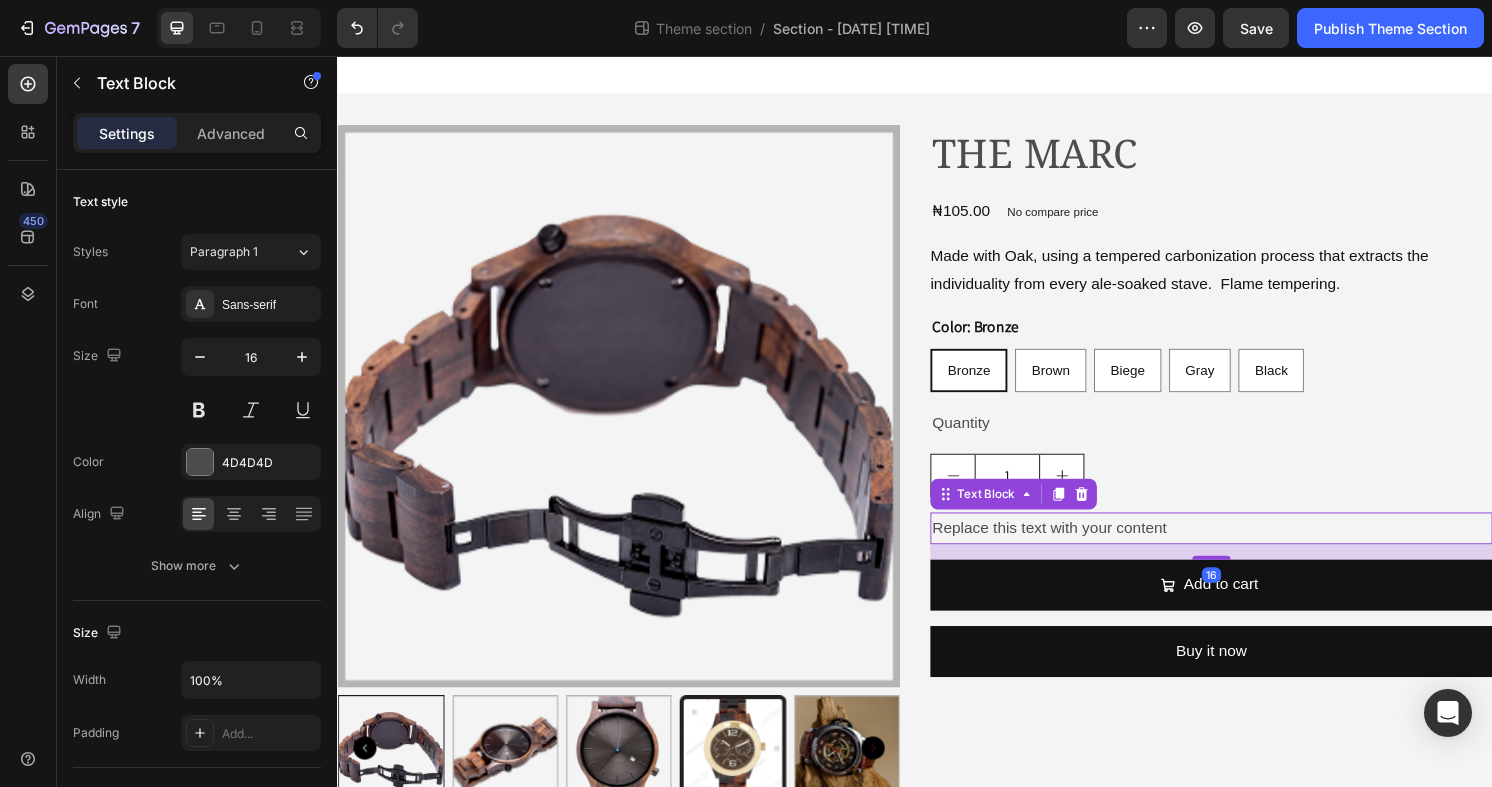 click on "Replace this text with your content" at bounding box center (1245, 546) 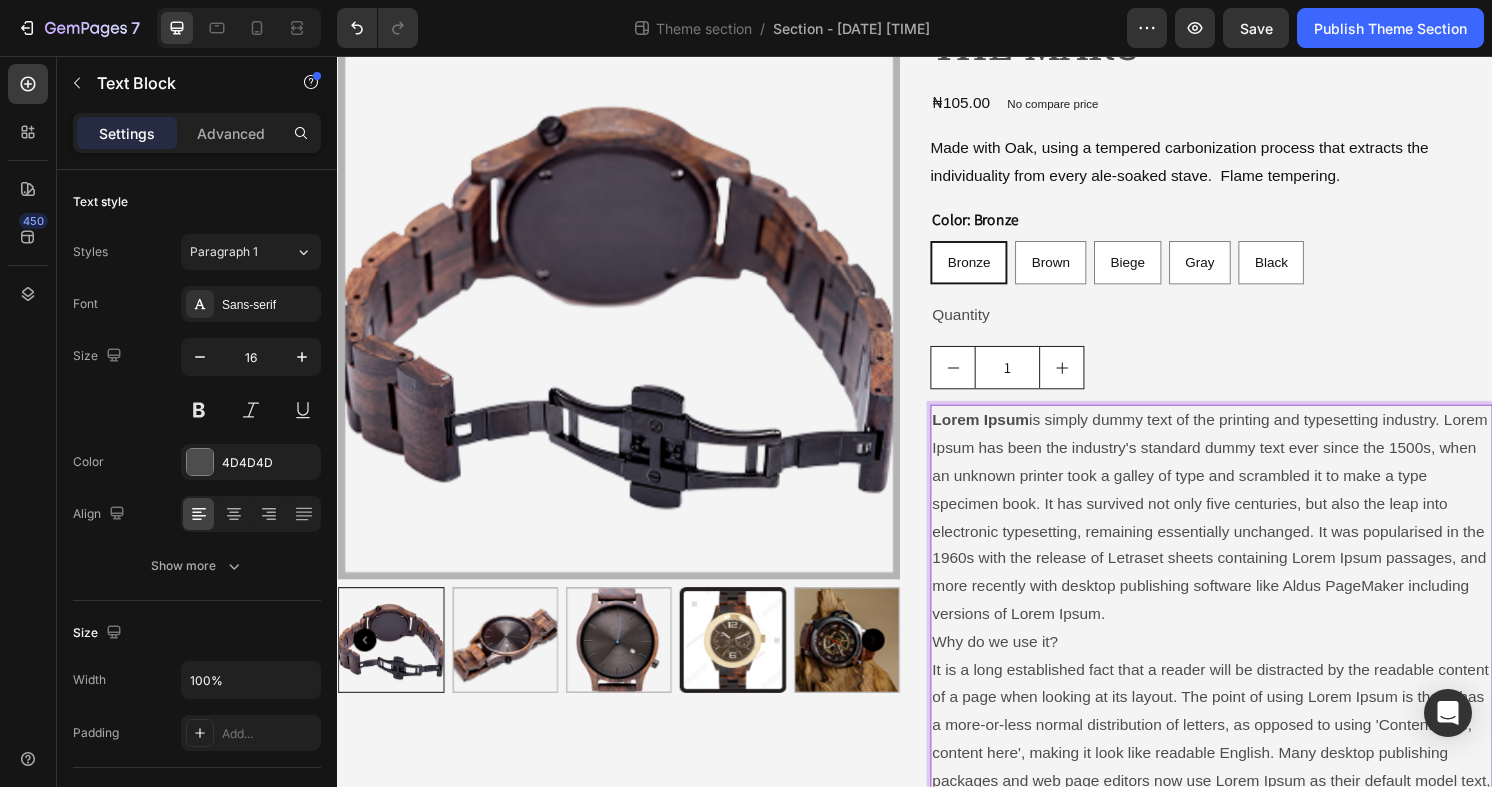 scroll, scrollTop: 0, scrollLeft: 0, axis: both 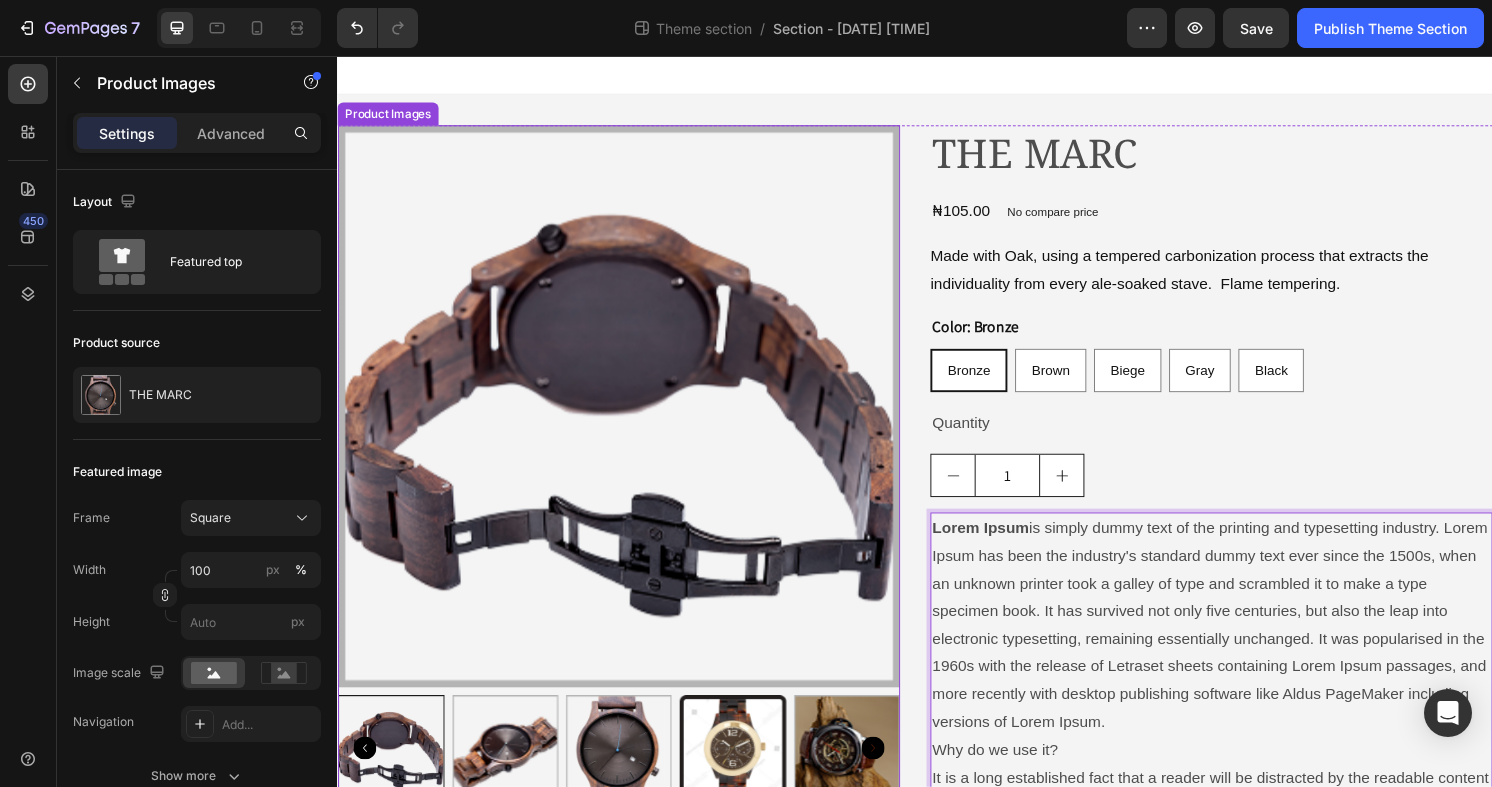 click at bounding box center [629, 420] 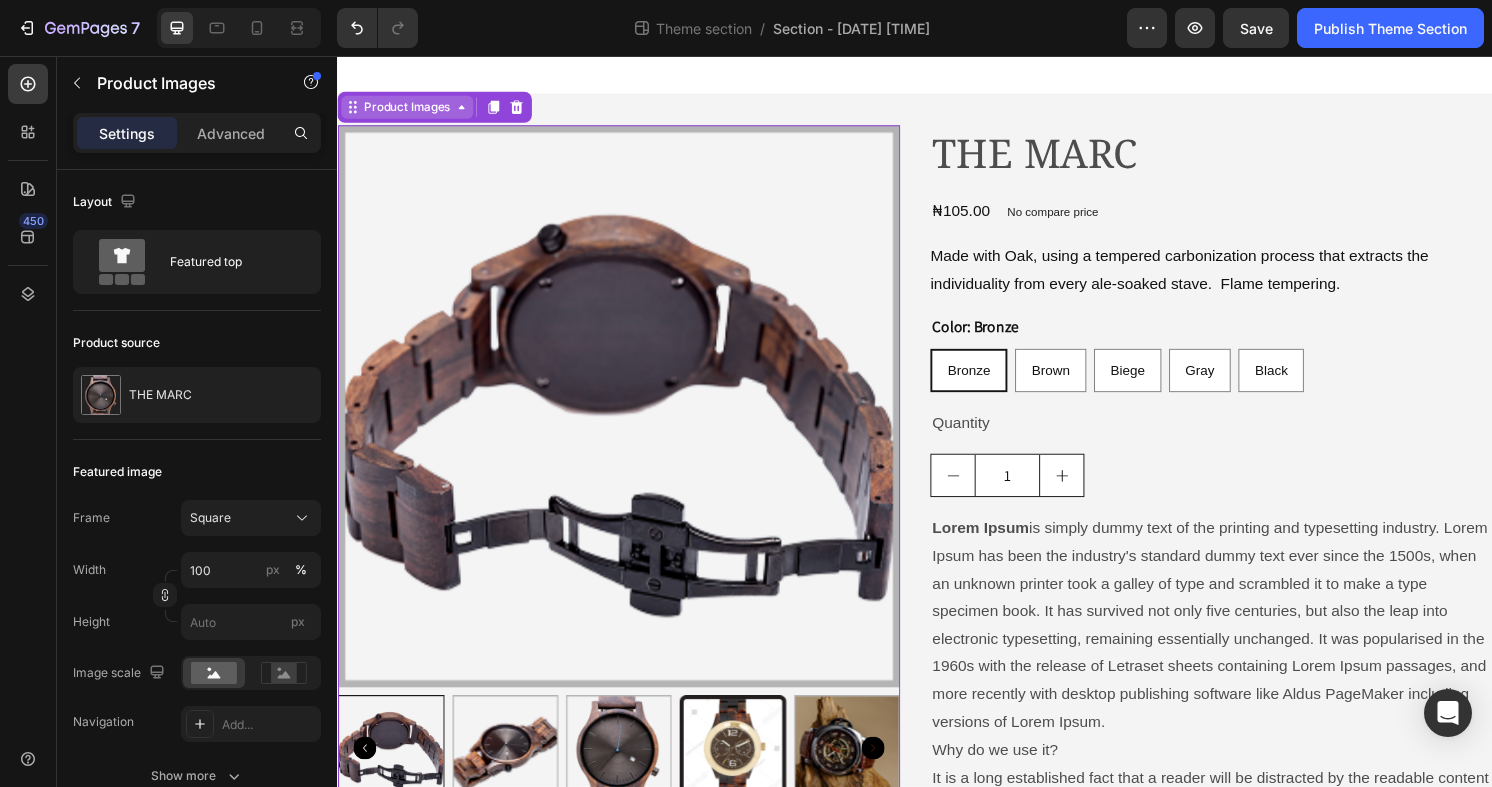 click on "Product Images" at bounding box center [409, 109] 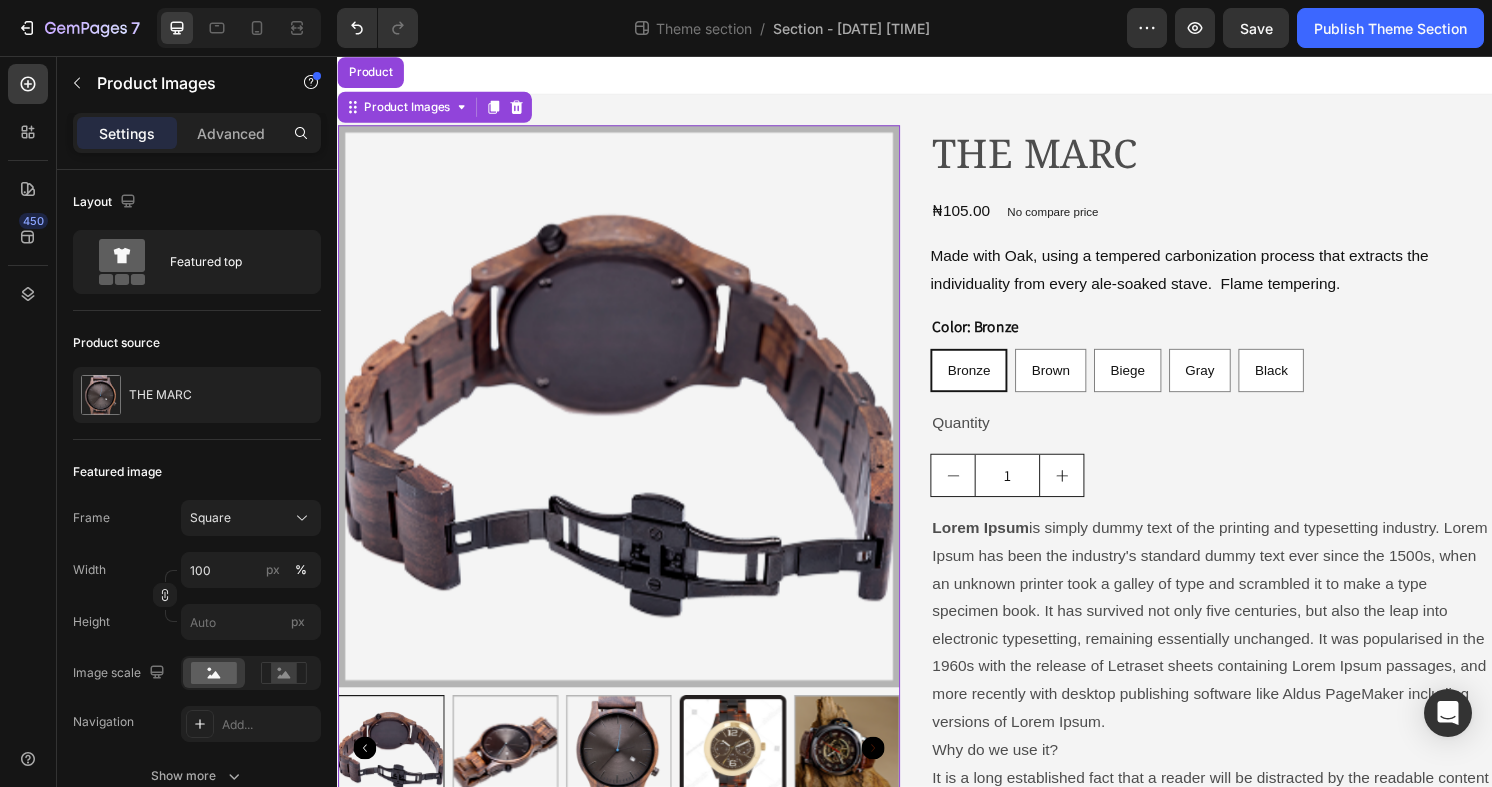 click at bounding box center (629, 420) 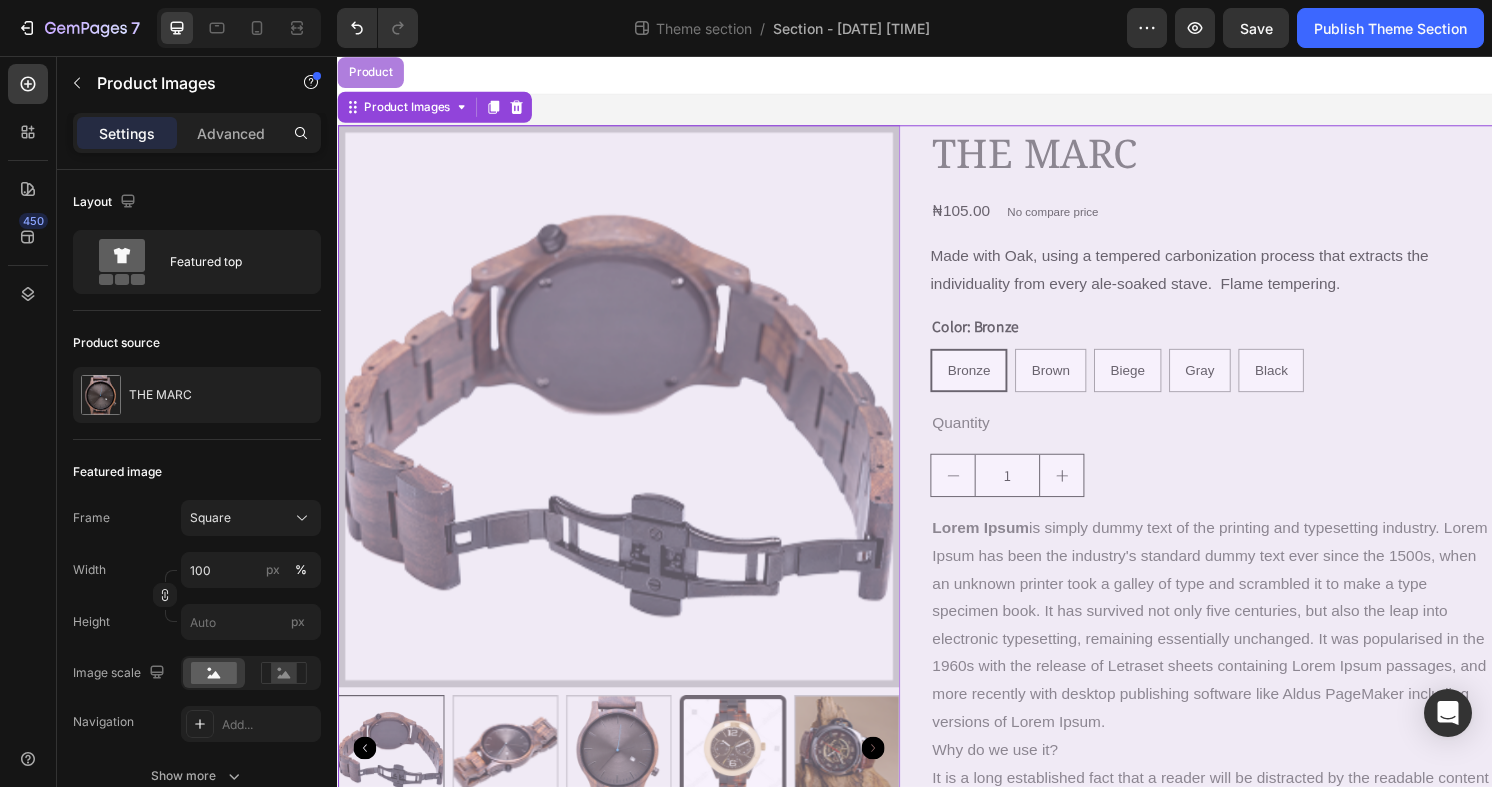 click on "Product" at bounding box center (371, 73) 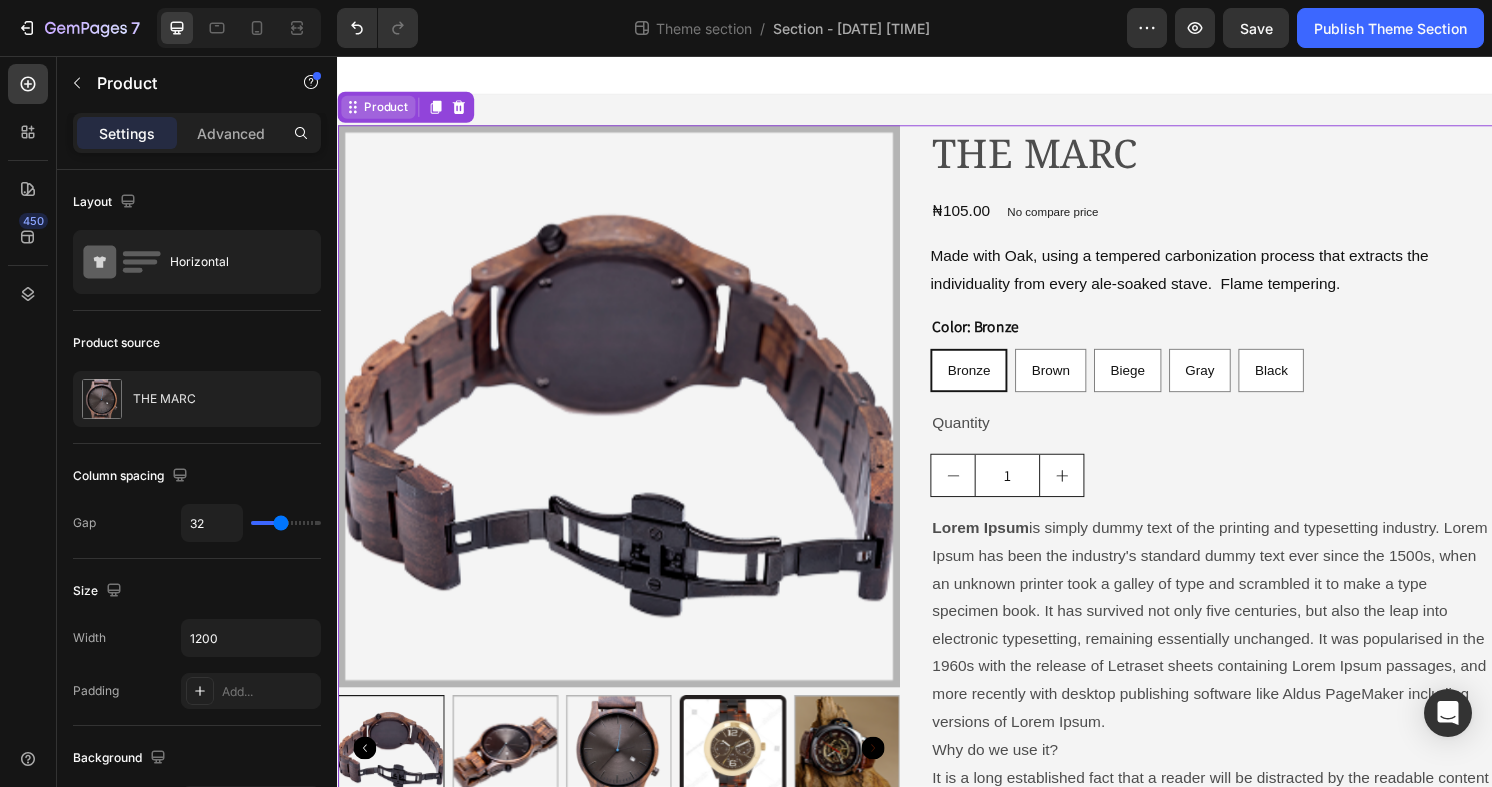 click on "Product" at bounding box center [387, 109] 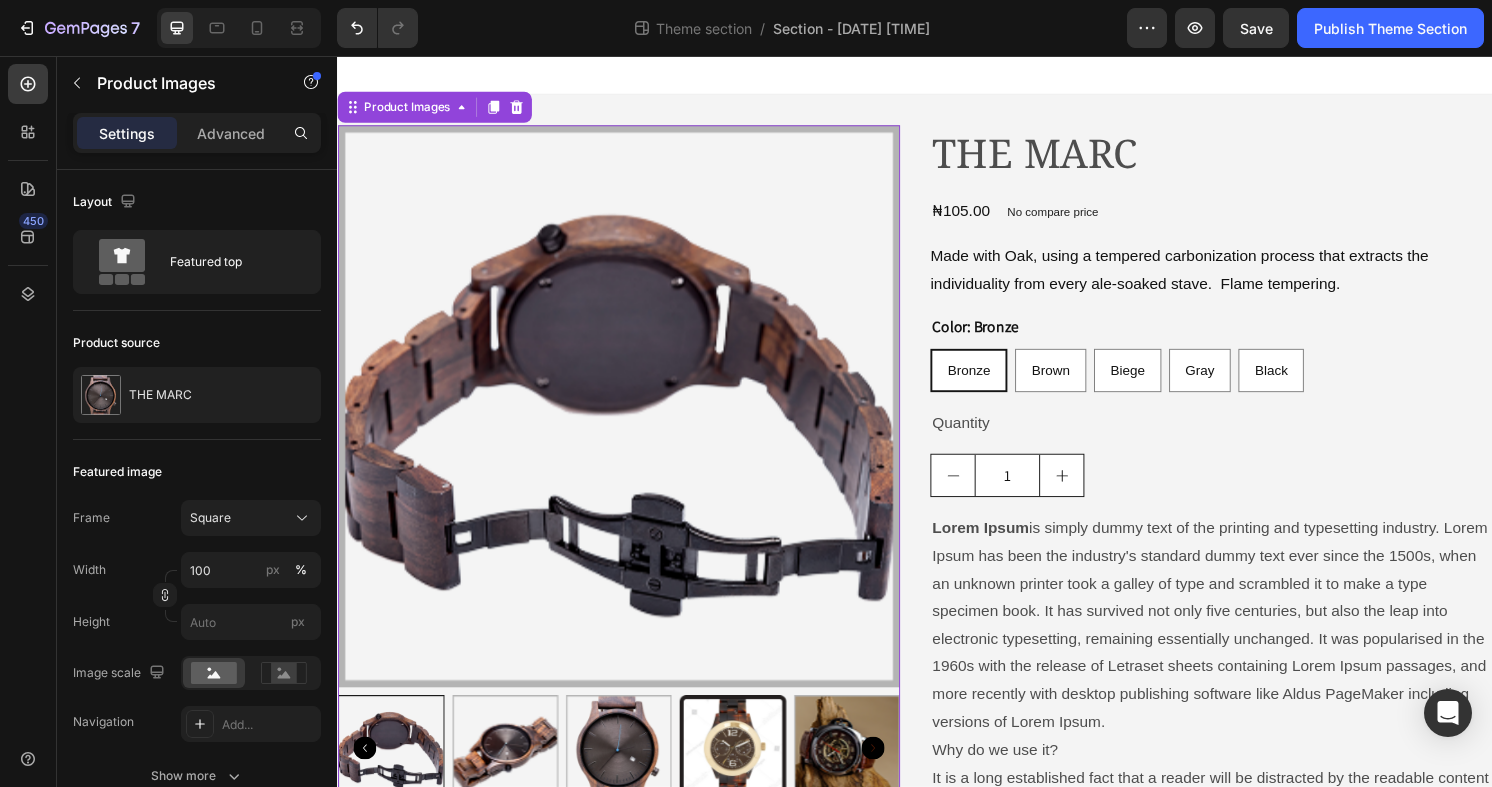 click at bounding box center [629, 420] 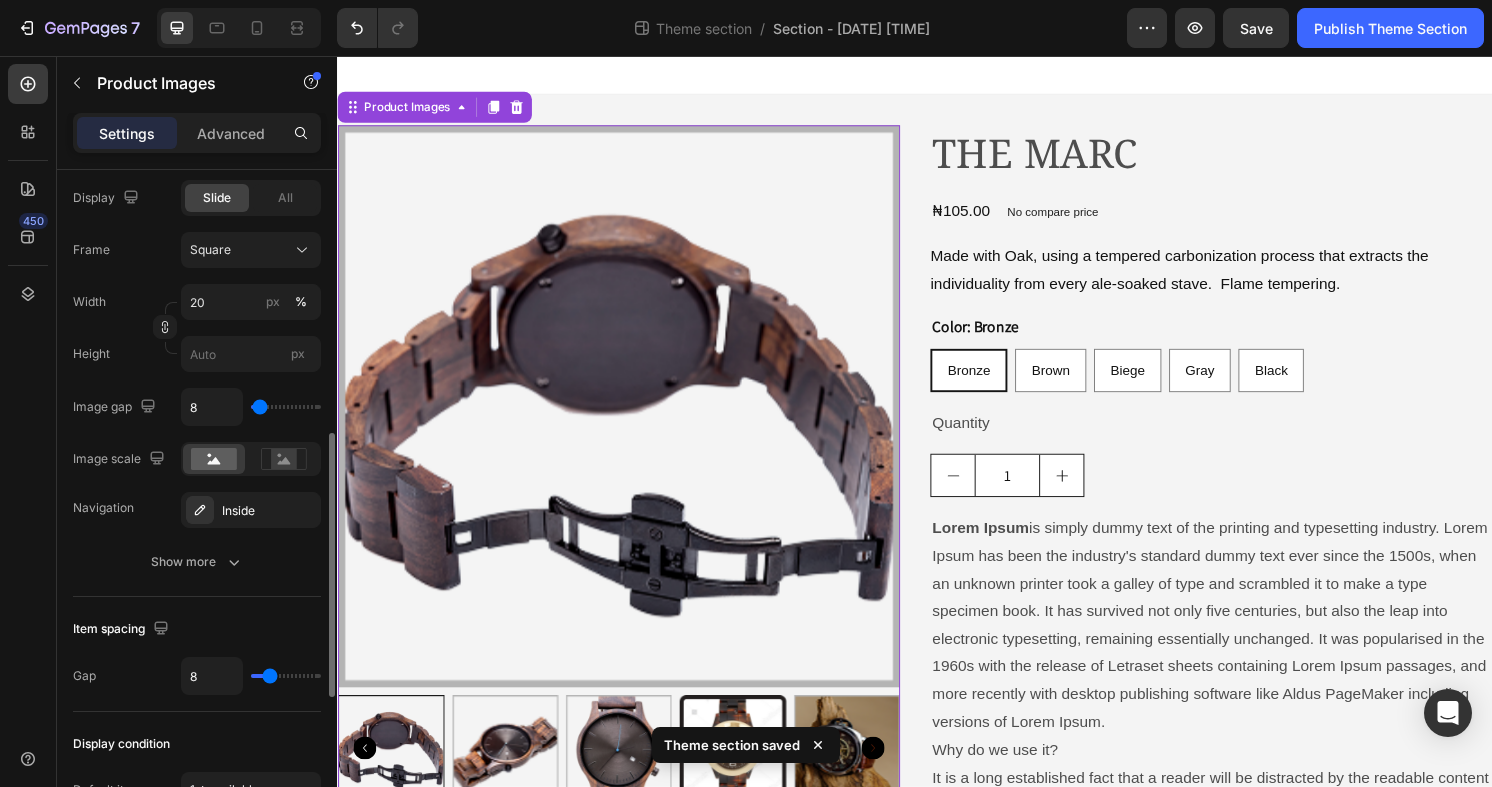 scroll, scrollTop: 682, scrollLeft: 0, axis: vertical 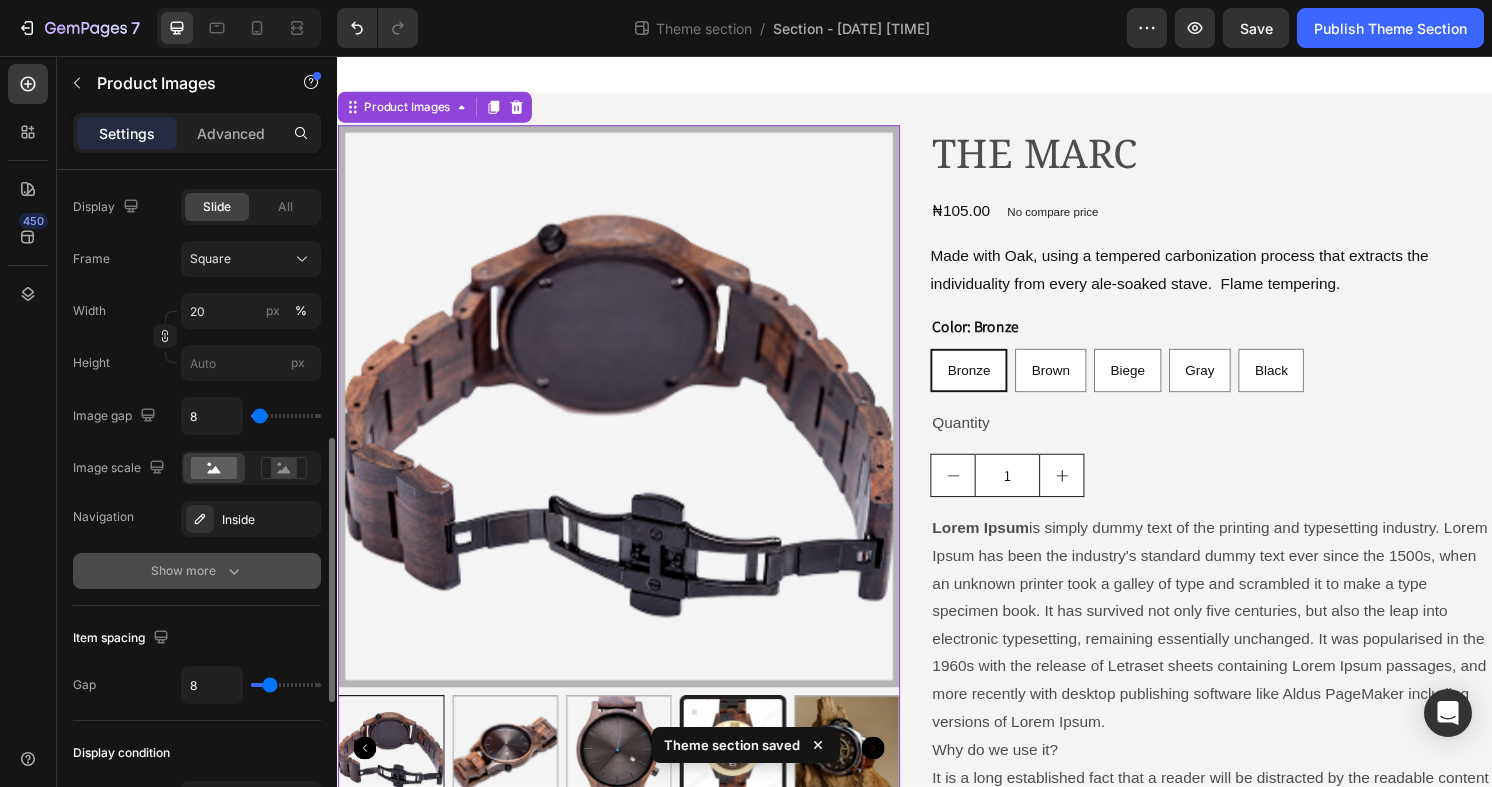 click 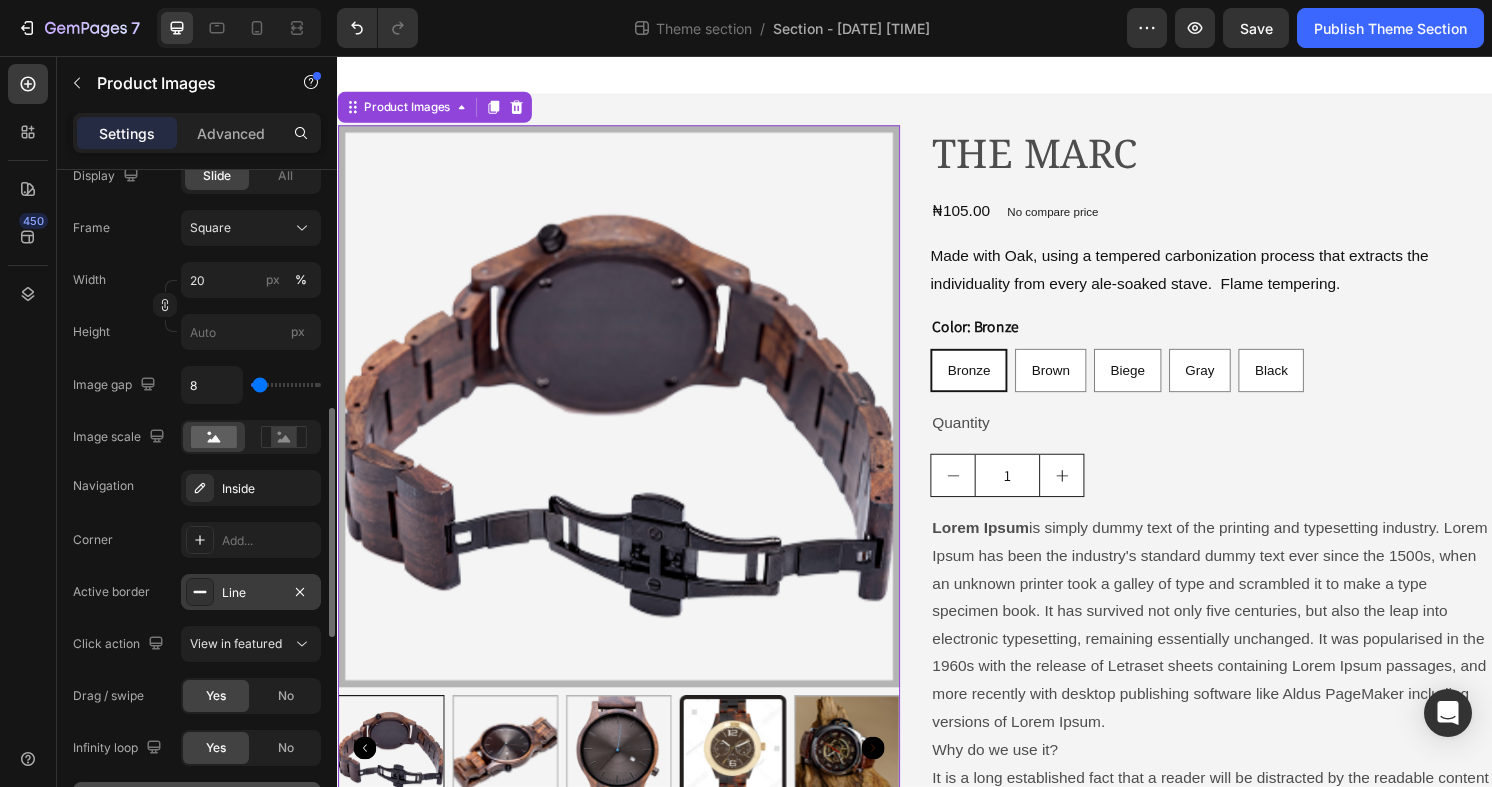scroll, scrollTop: 714, scrollLeft: 0, axis: vertical 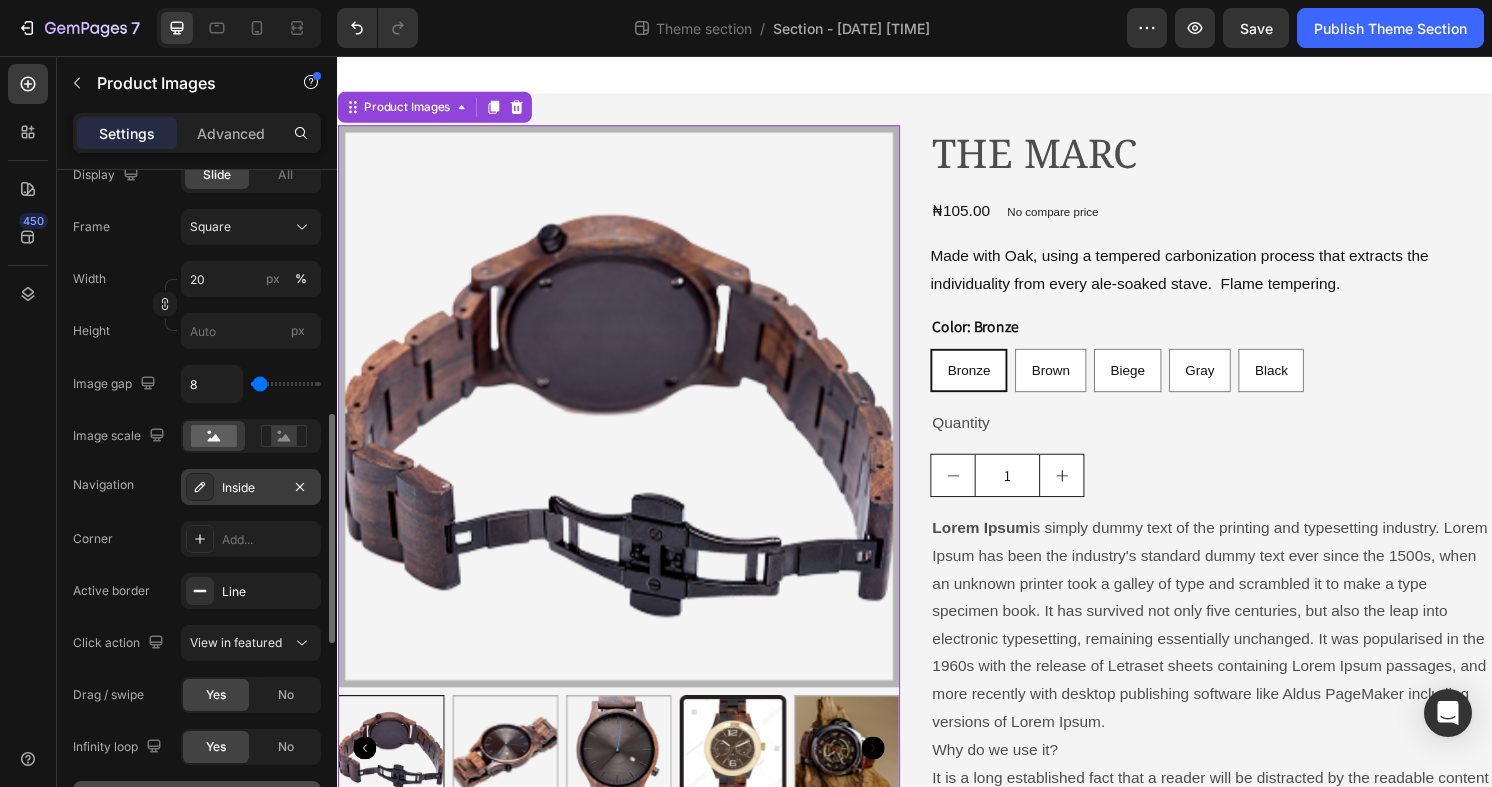 click on "Inside" at bounding box center (251, 488) 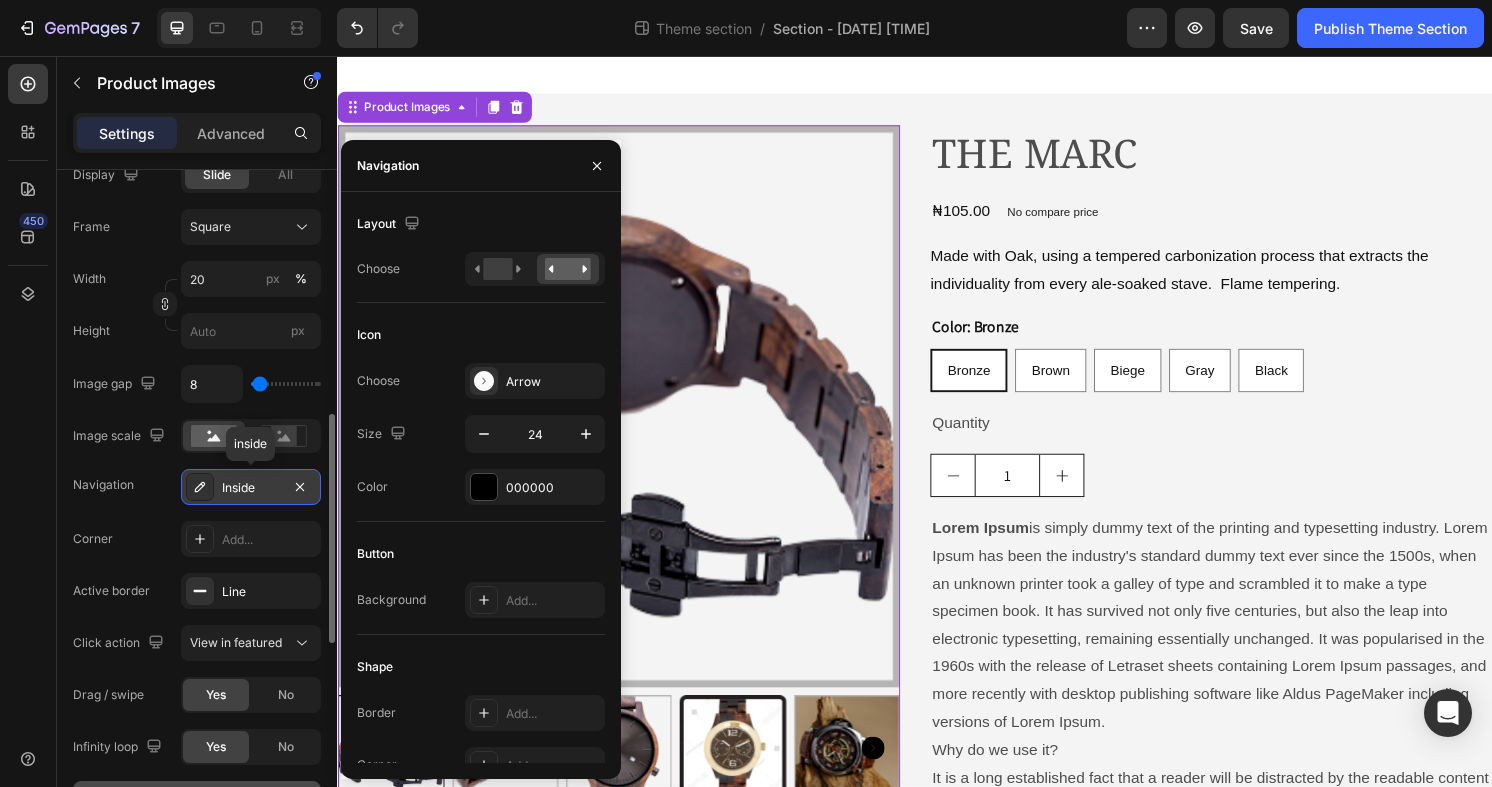 click on "Inside" at bounding box center (251, 488) 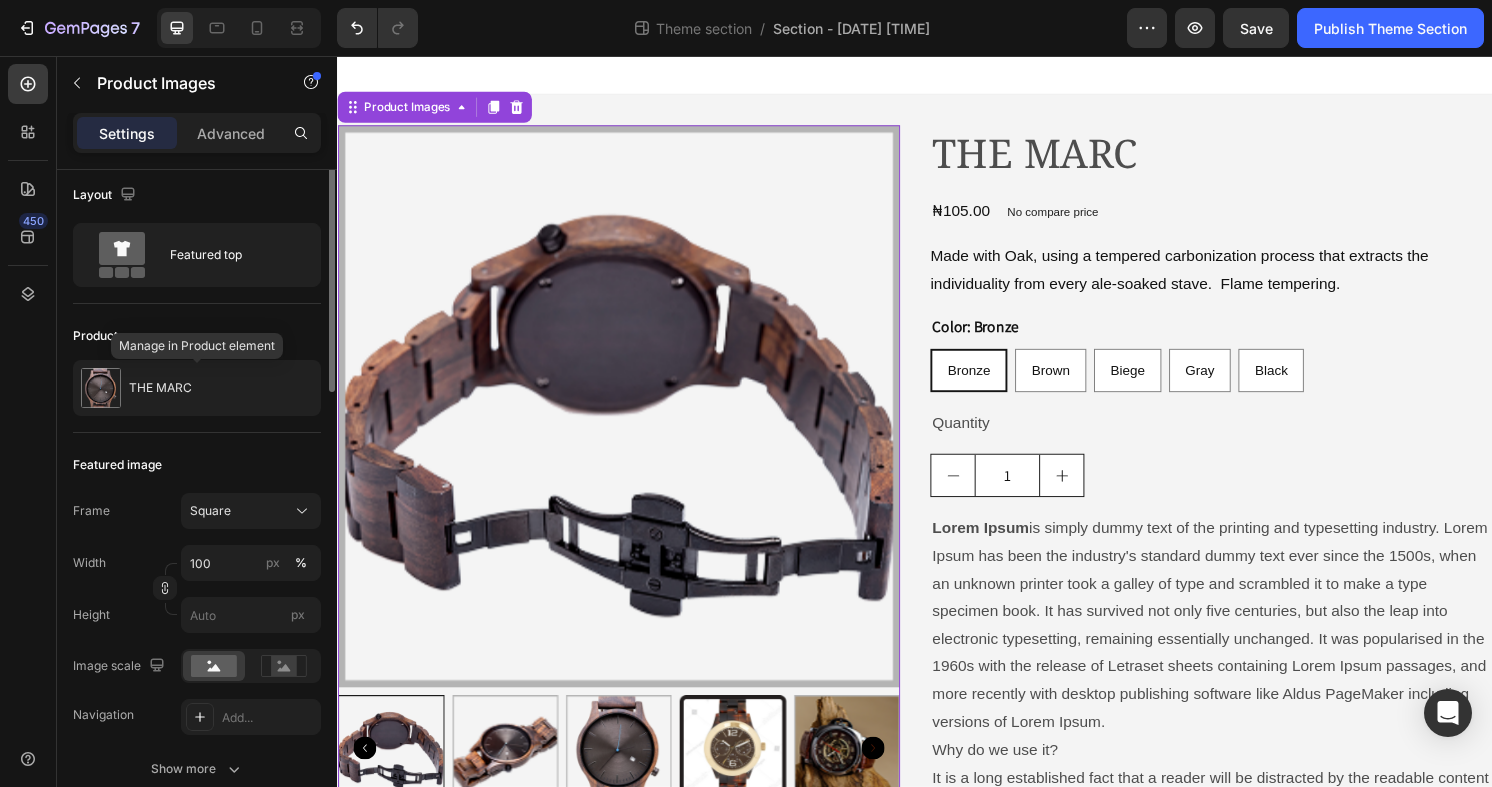 scroll, scrollTop: 0, scrollLeft: 0, axis: both 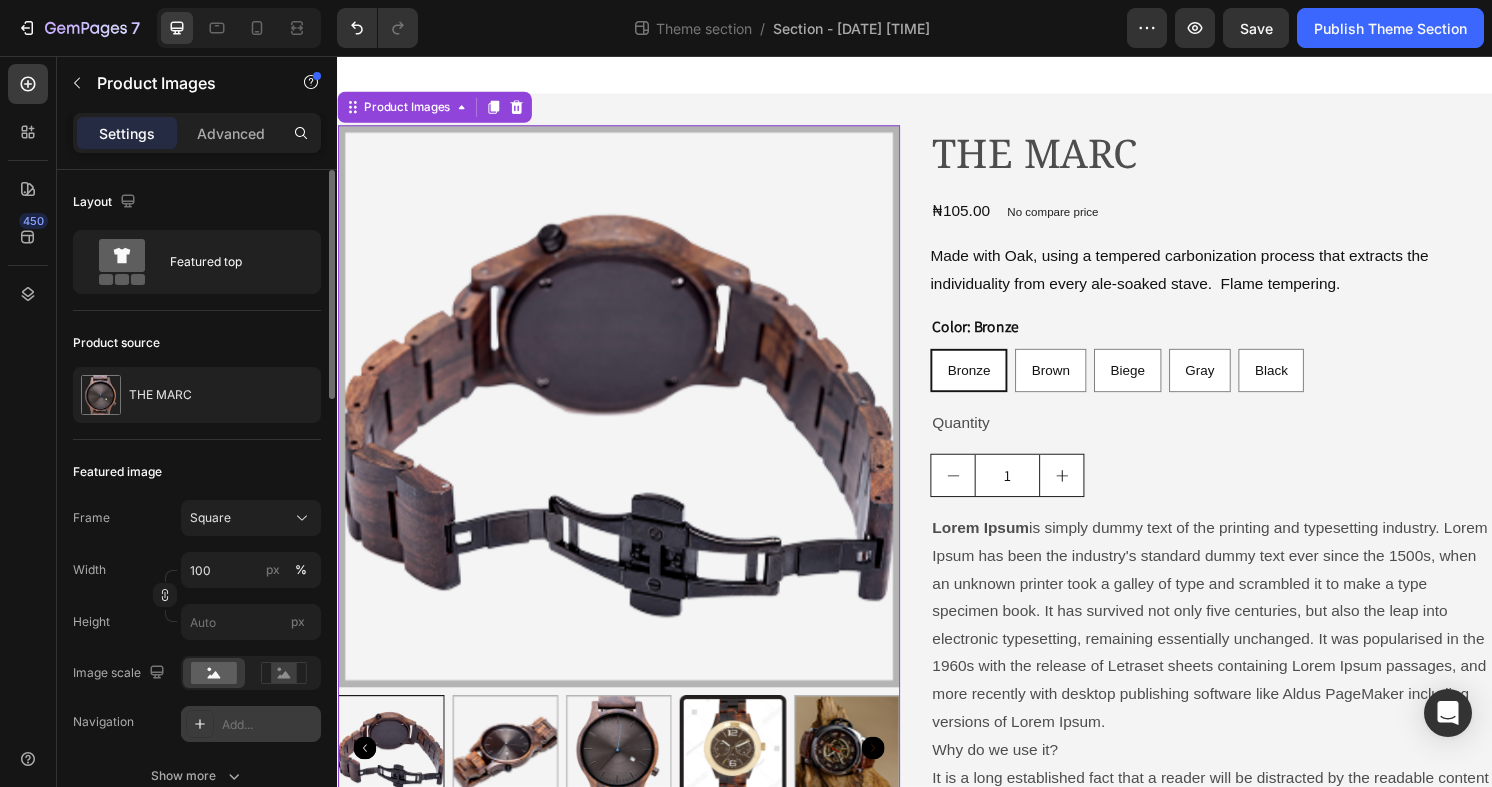 click on "Add..." at bounding box center (251, 724) 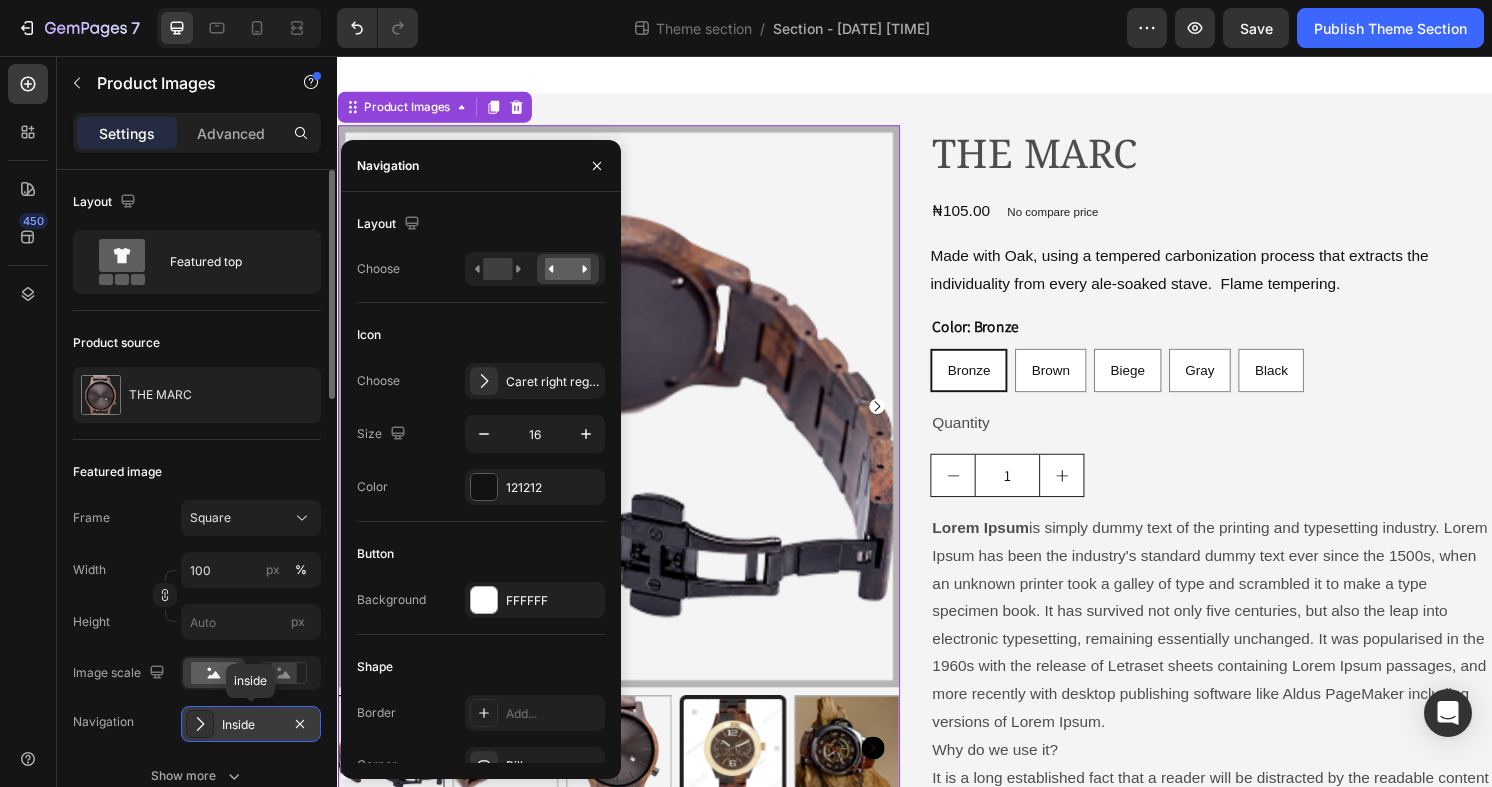 click on "Inside" at bounding box center [251, 724] 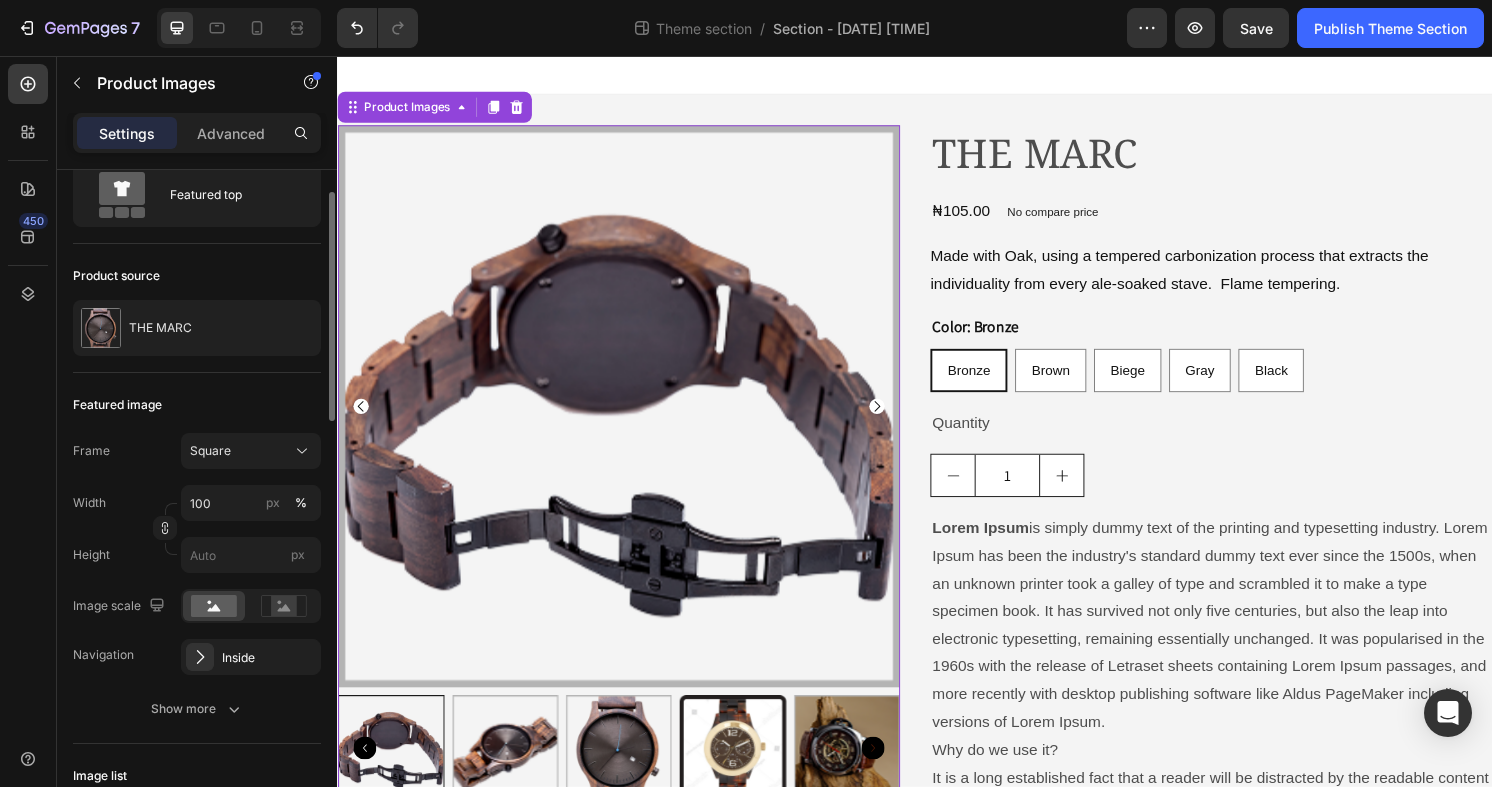 scroll, scrollTop: 89, scrollLeft: 0, axis: vertical 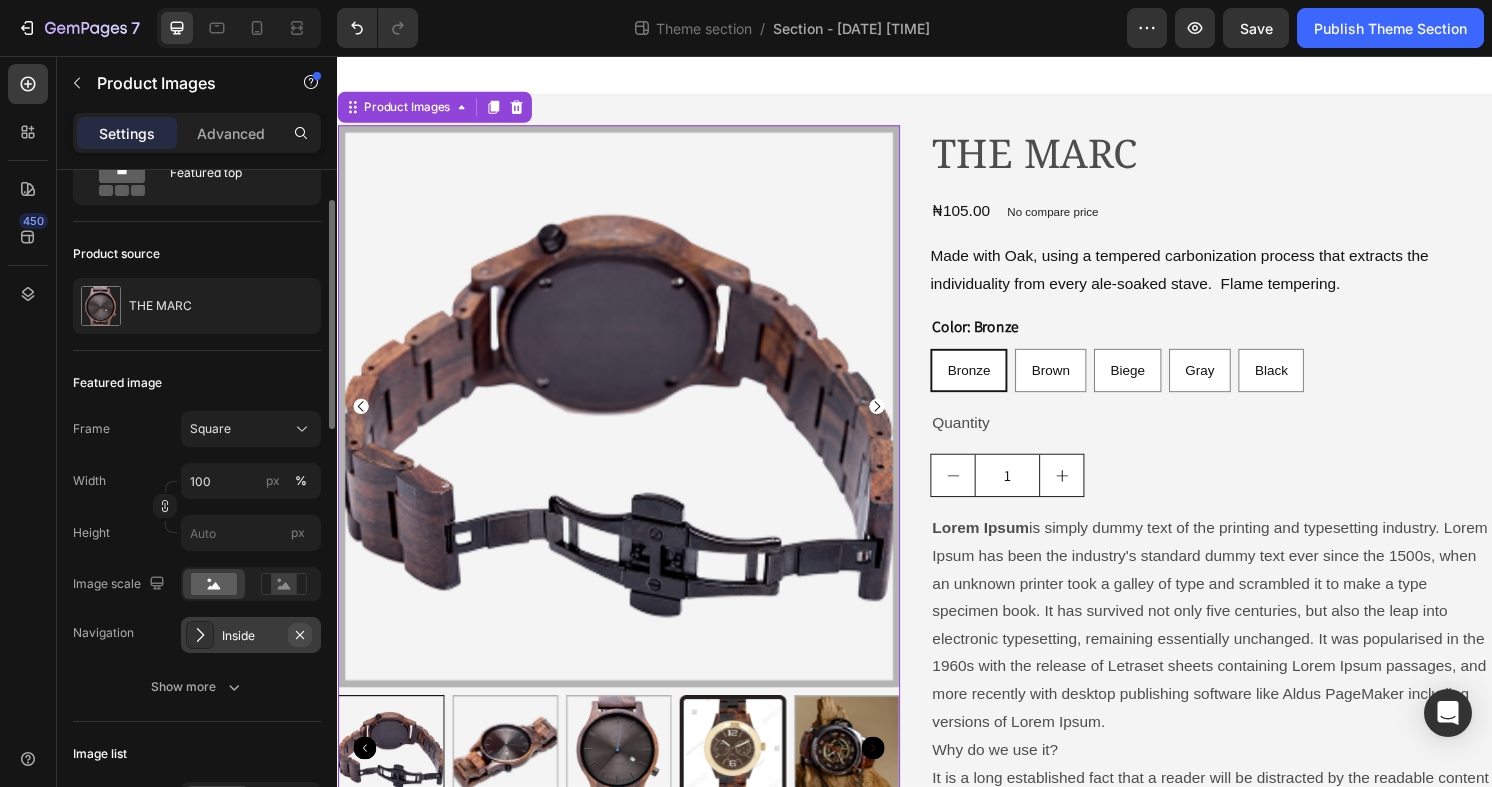click 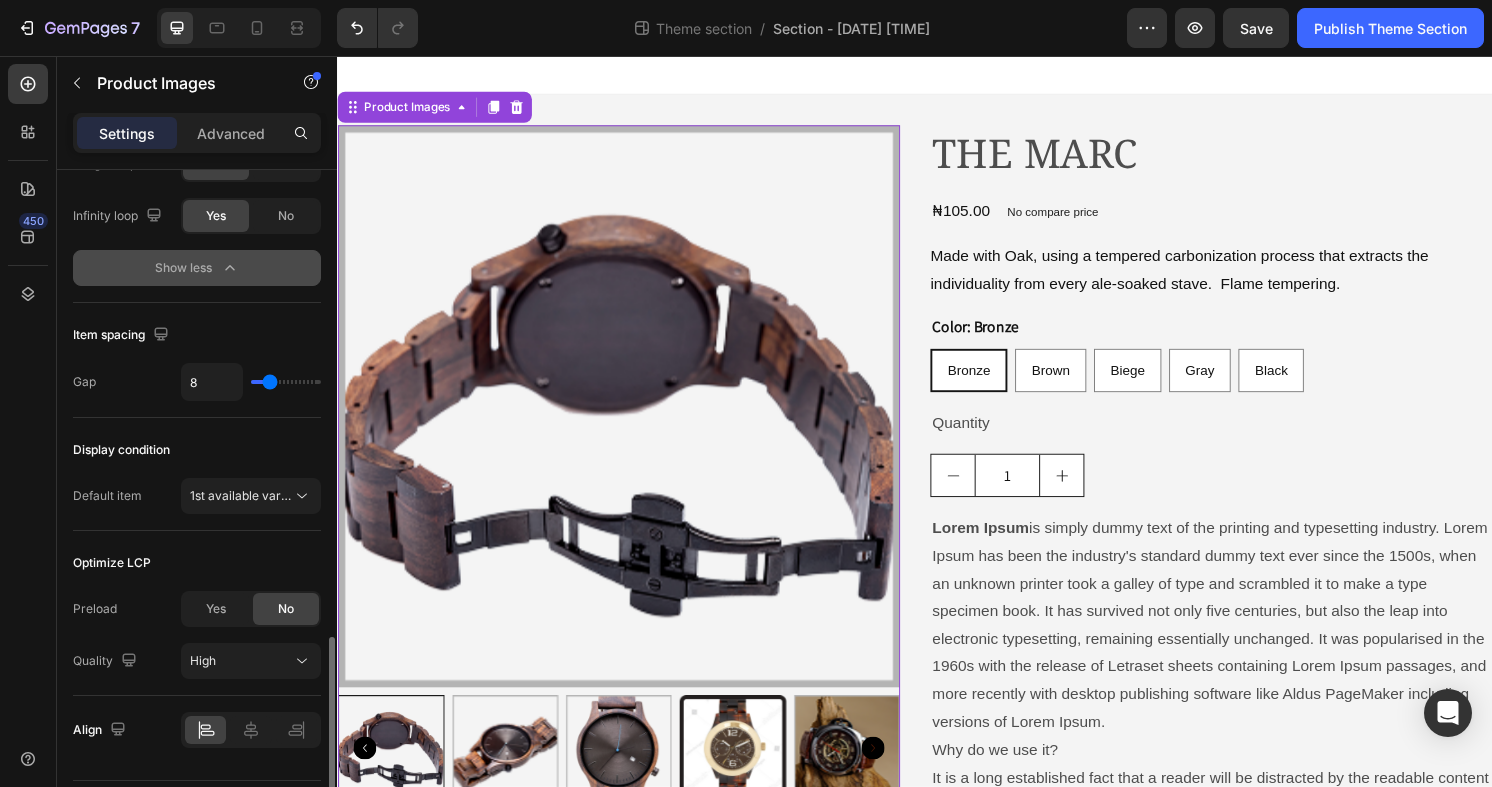 scroll, scrollTop: 1302, scrollLeft: 0, axis: vertical 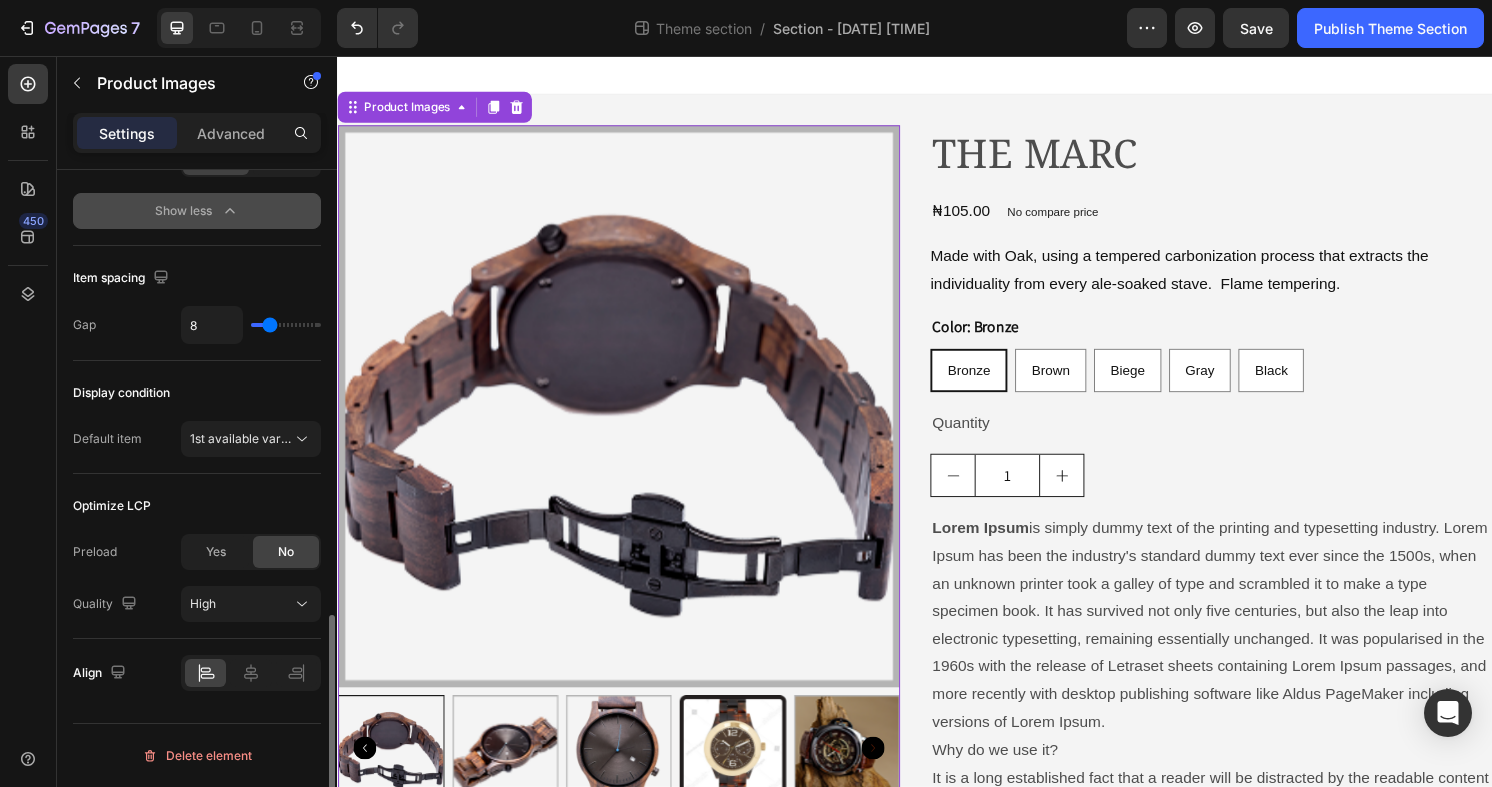 click on "Settings Advanced" at bounding box center (197, 141) 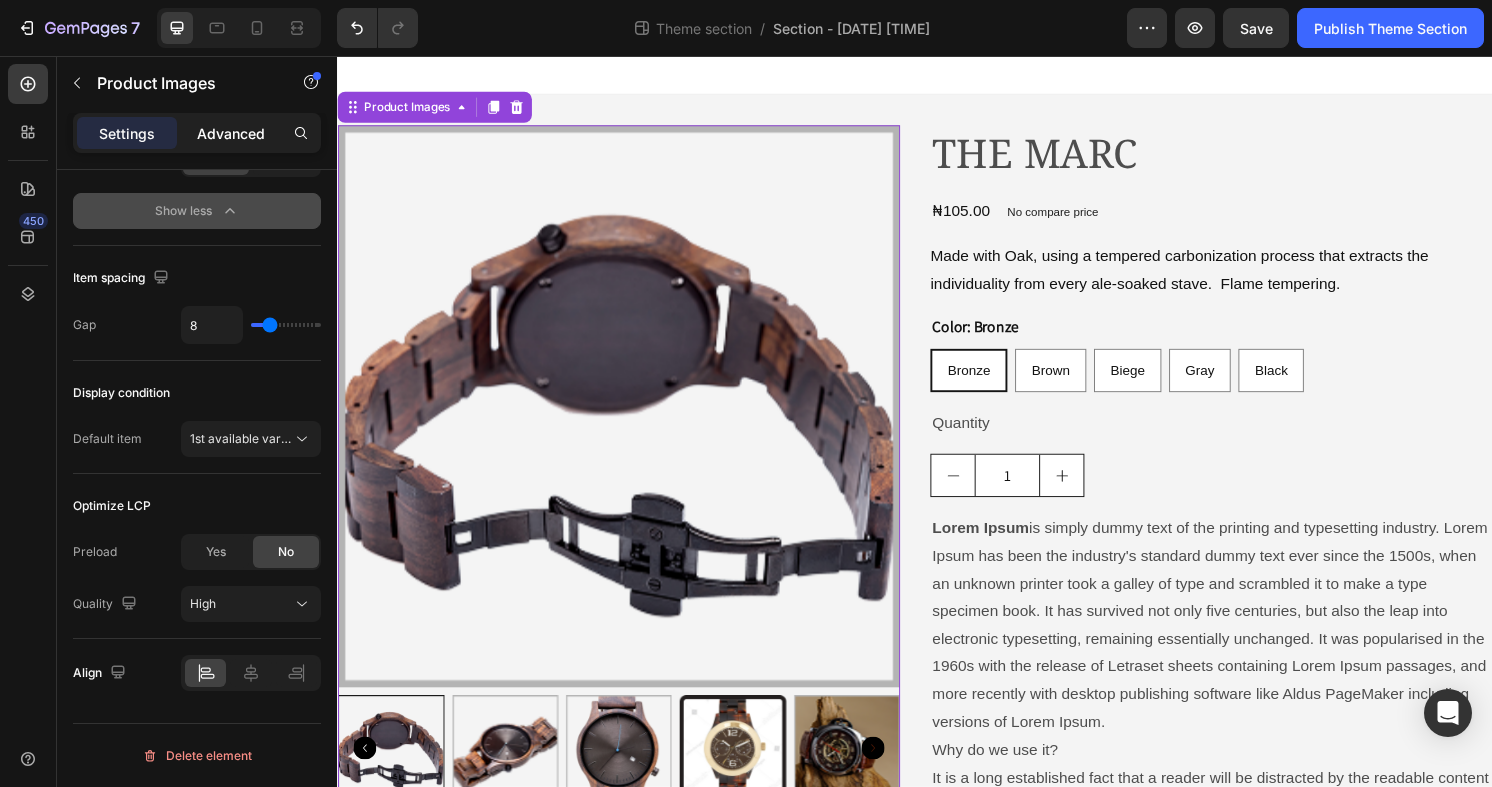 click on "Advanced" 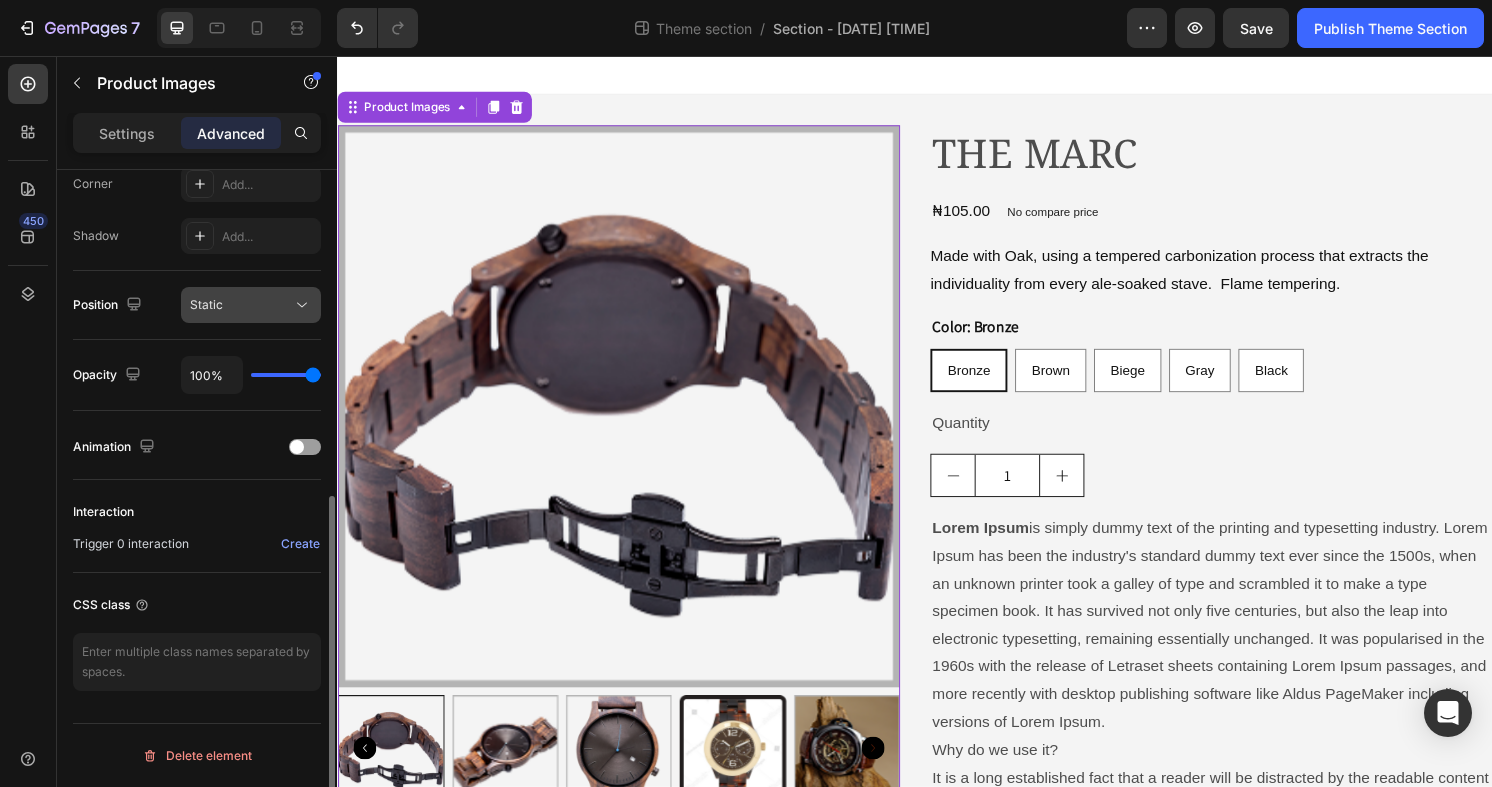 click on "Static" at bounding box center (241, 305) 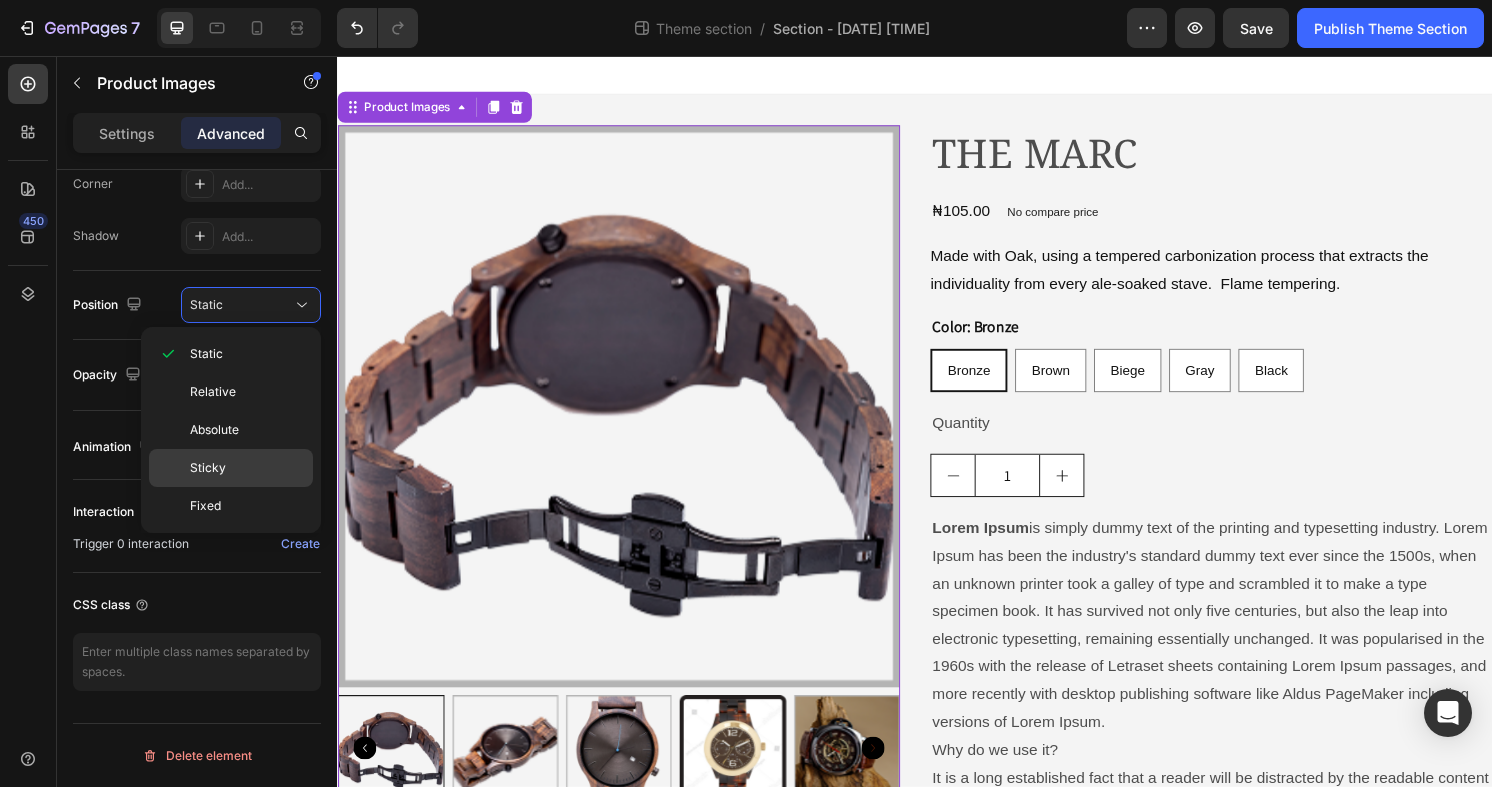 click on "Sticky" at bounding box center (247, 468) 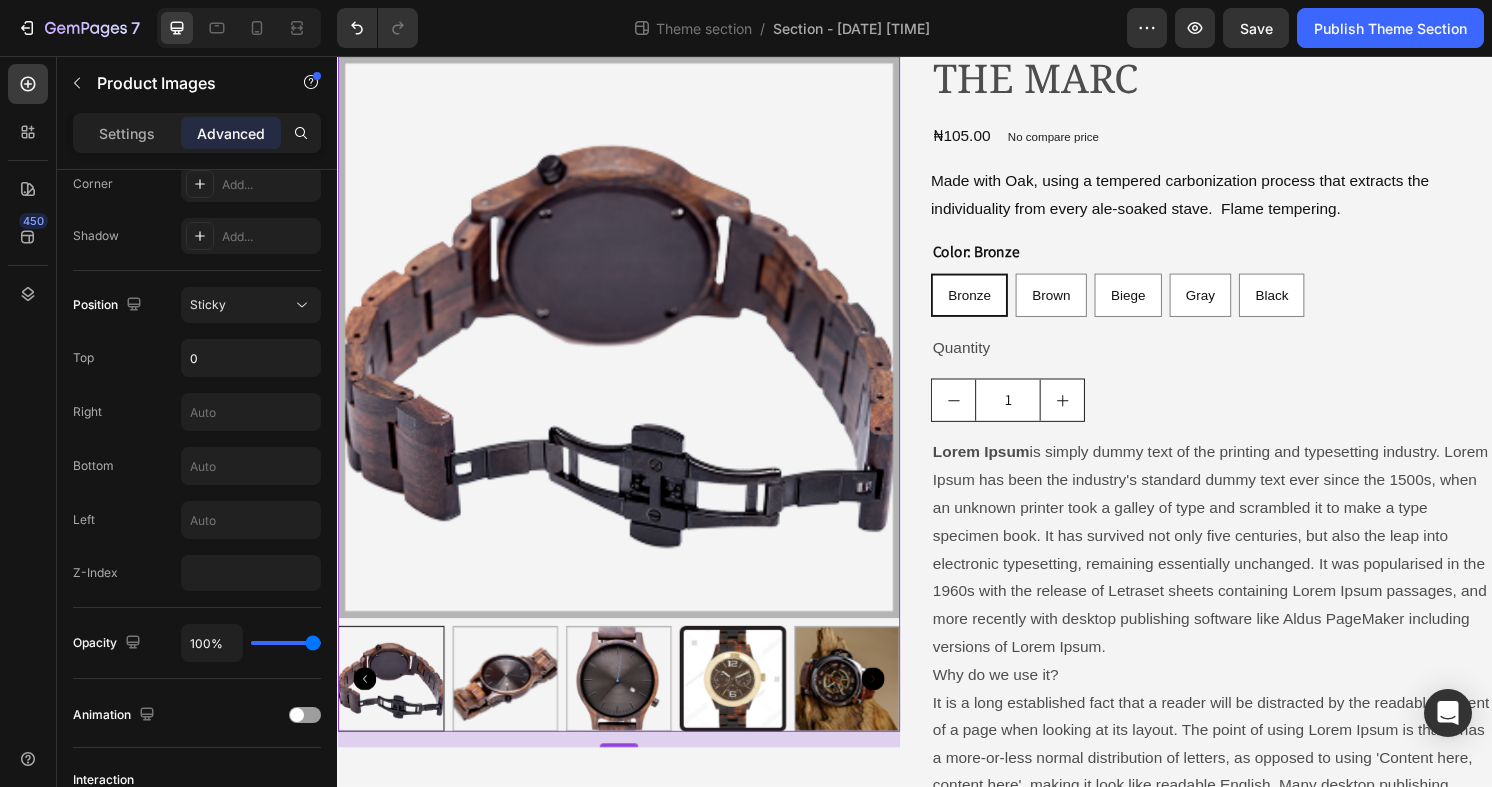 scroll, scrollTop: 0, scrollLeft: 0, axis: both 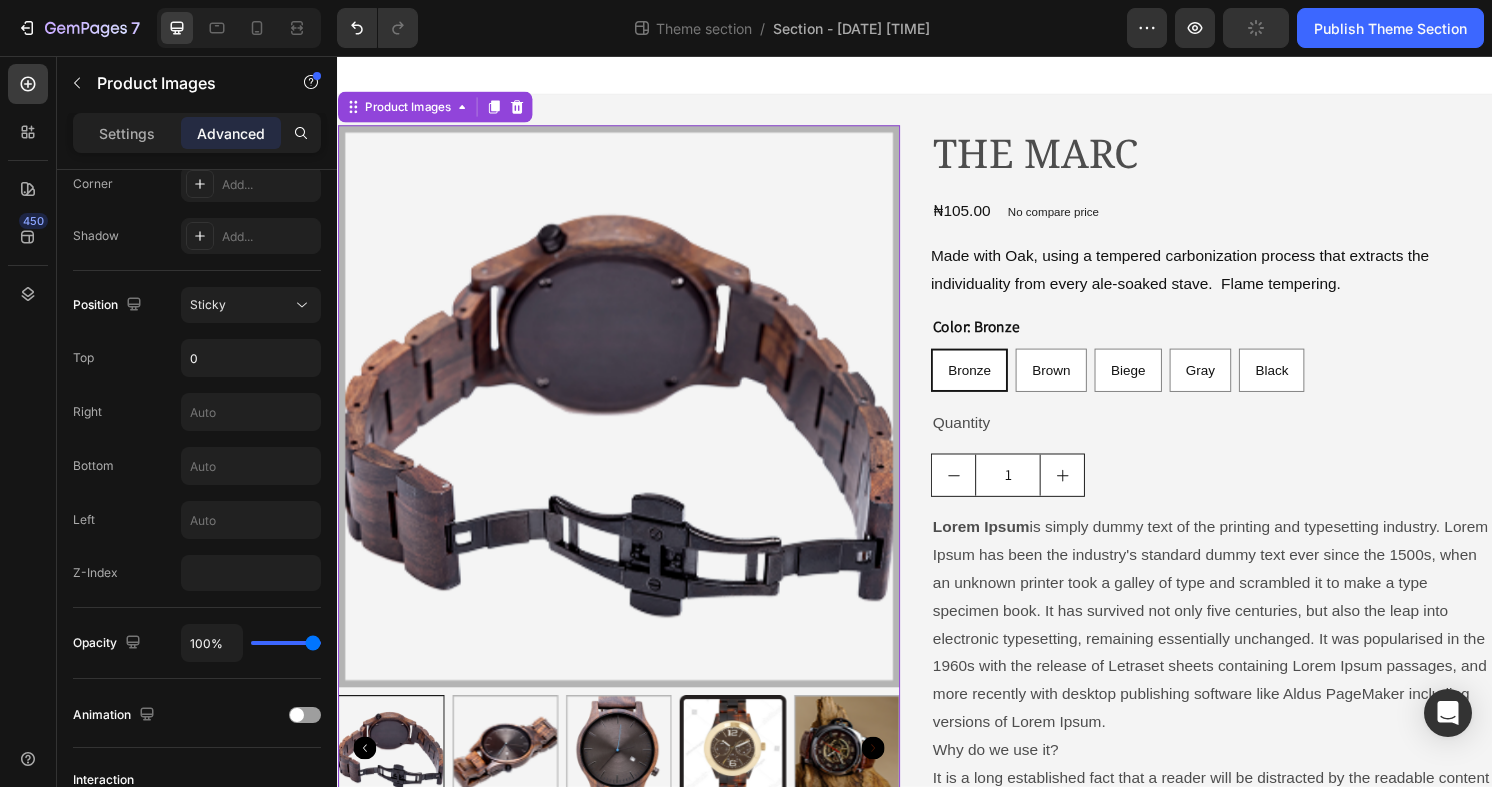 type 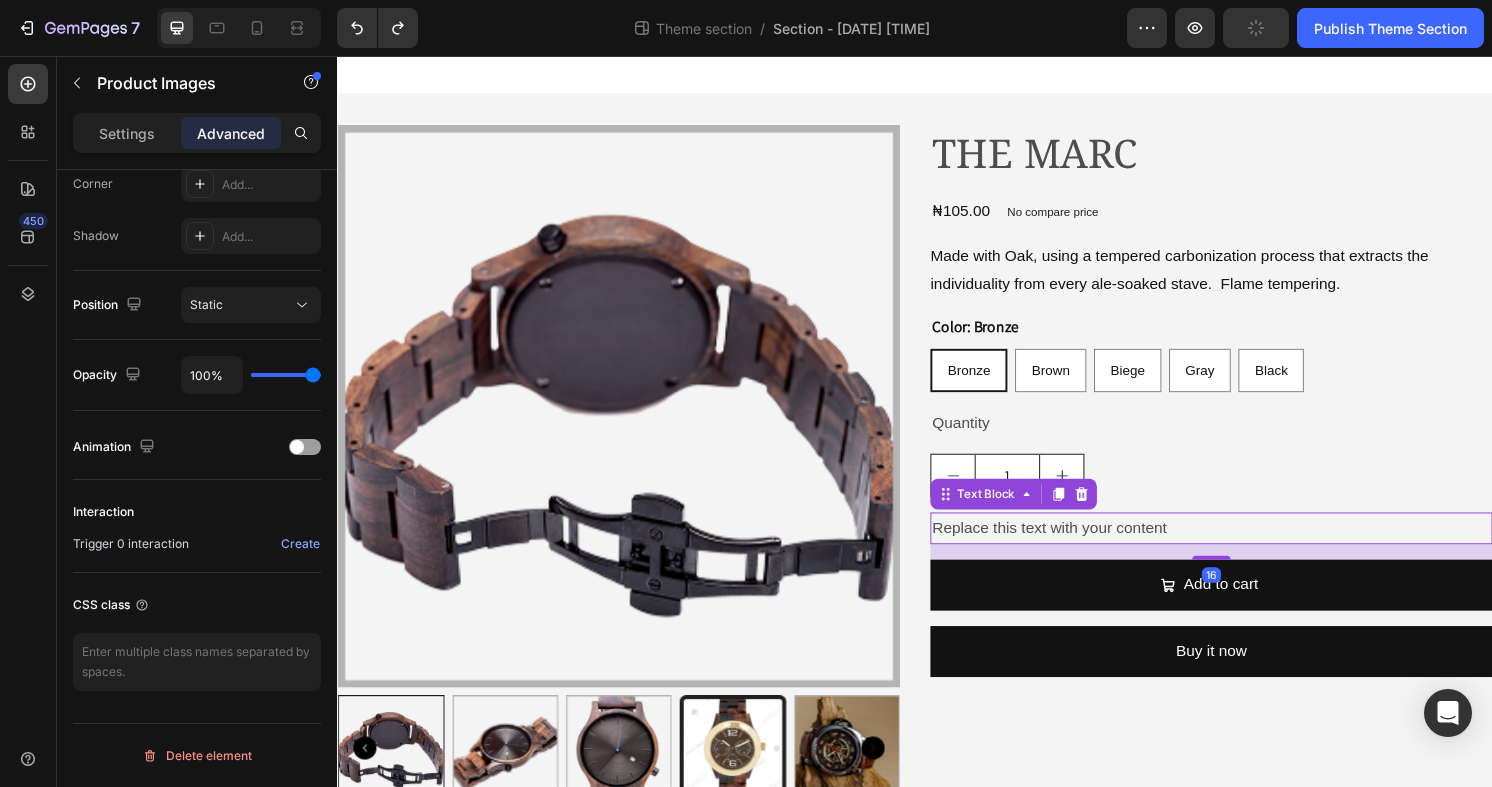 click on "Replace this text with your content" at bounding box center (1245, 546) 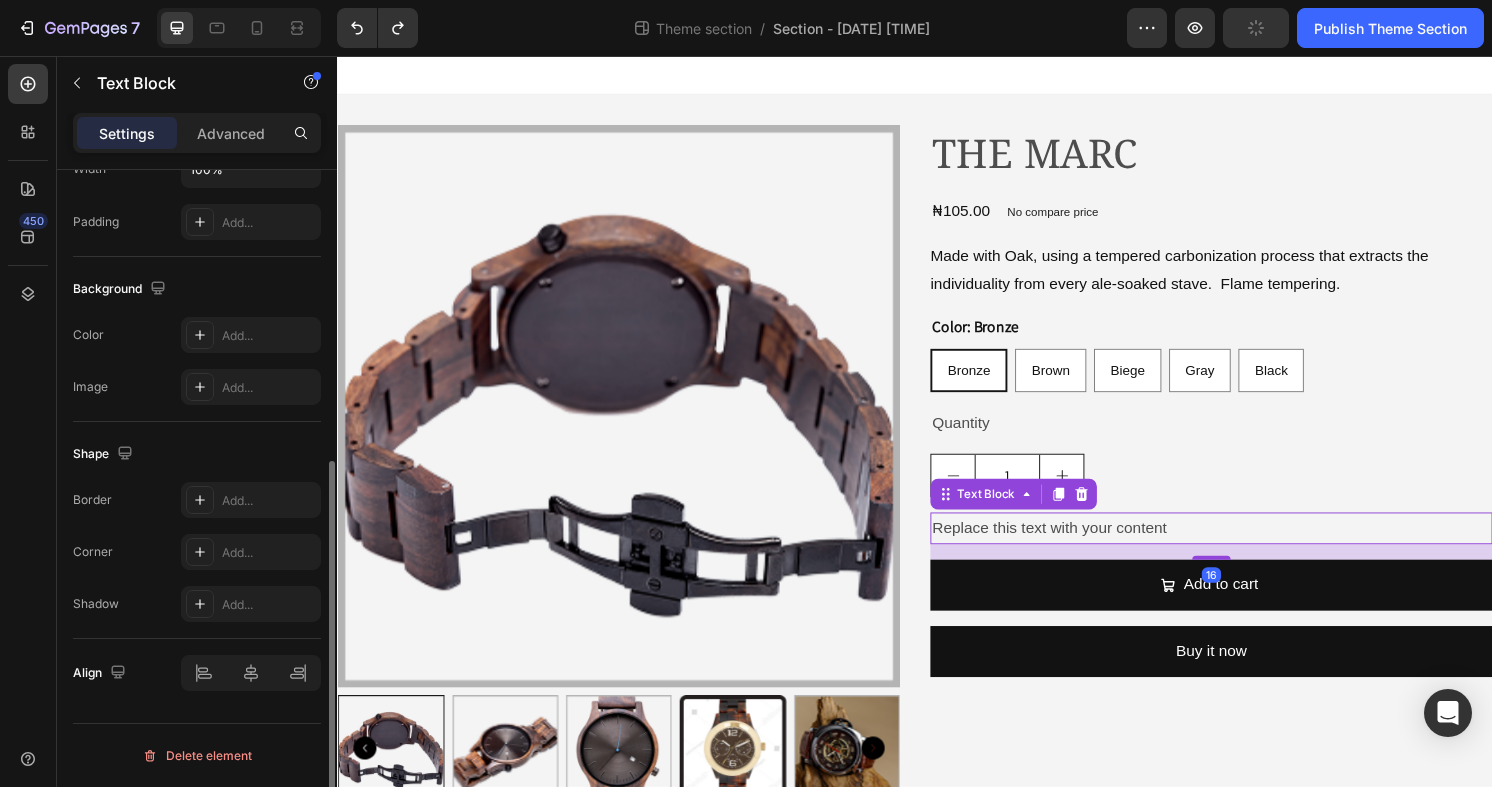 scroll, scrollTop: 0, scrollLeft: 0, axis: both 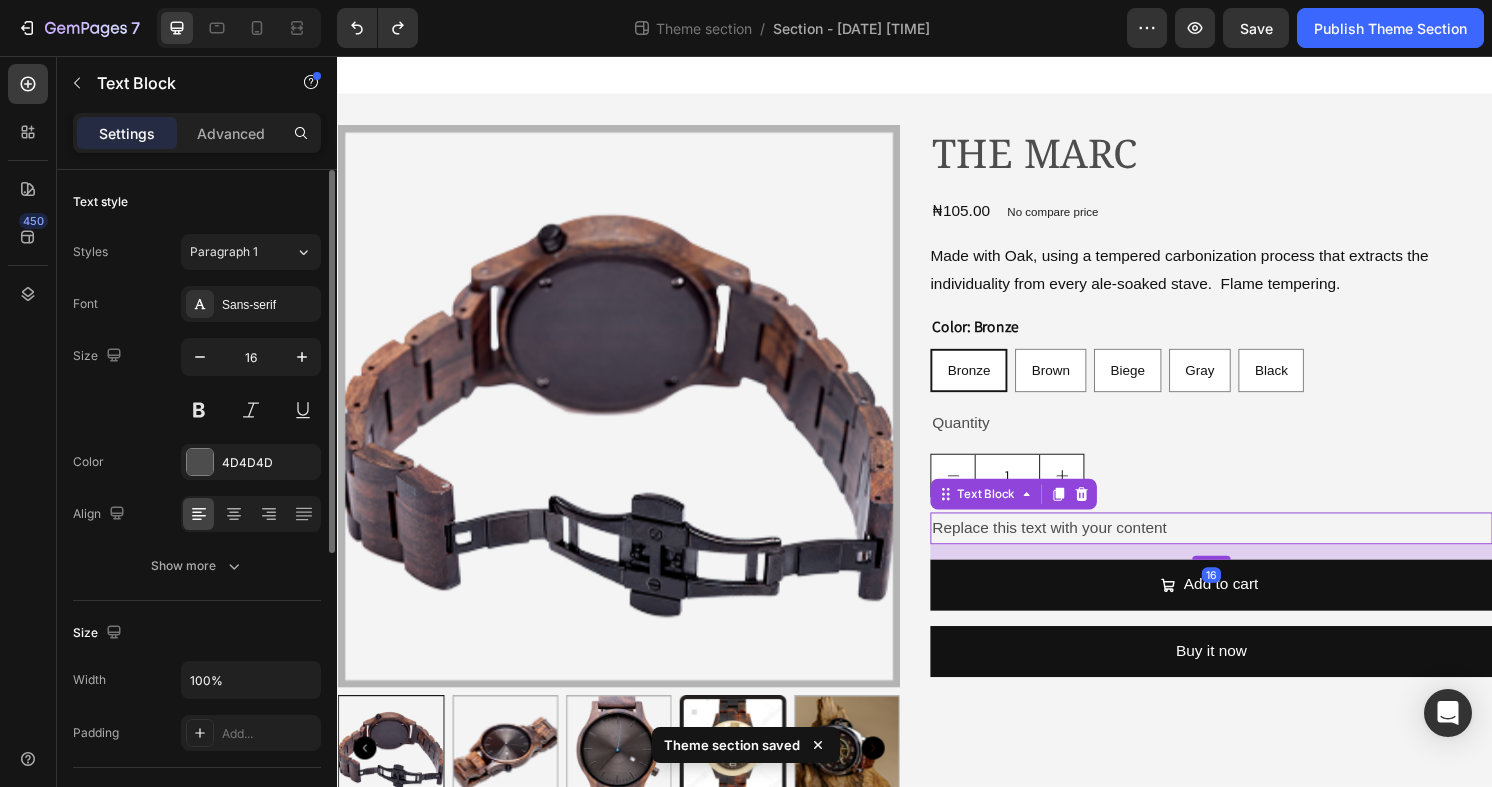 click on "Replace this text with your content" at bounding box center (1245, 546) 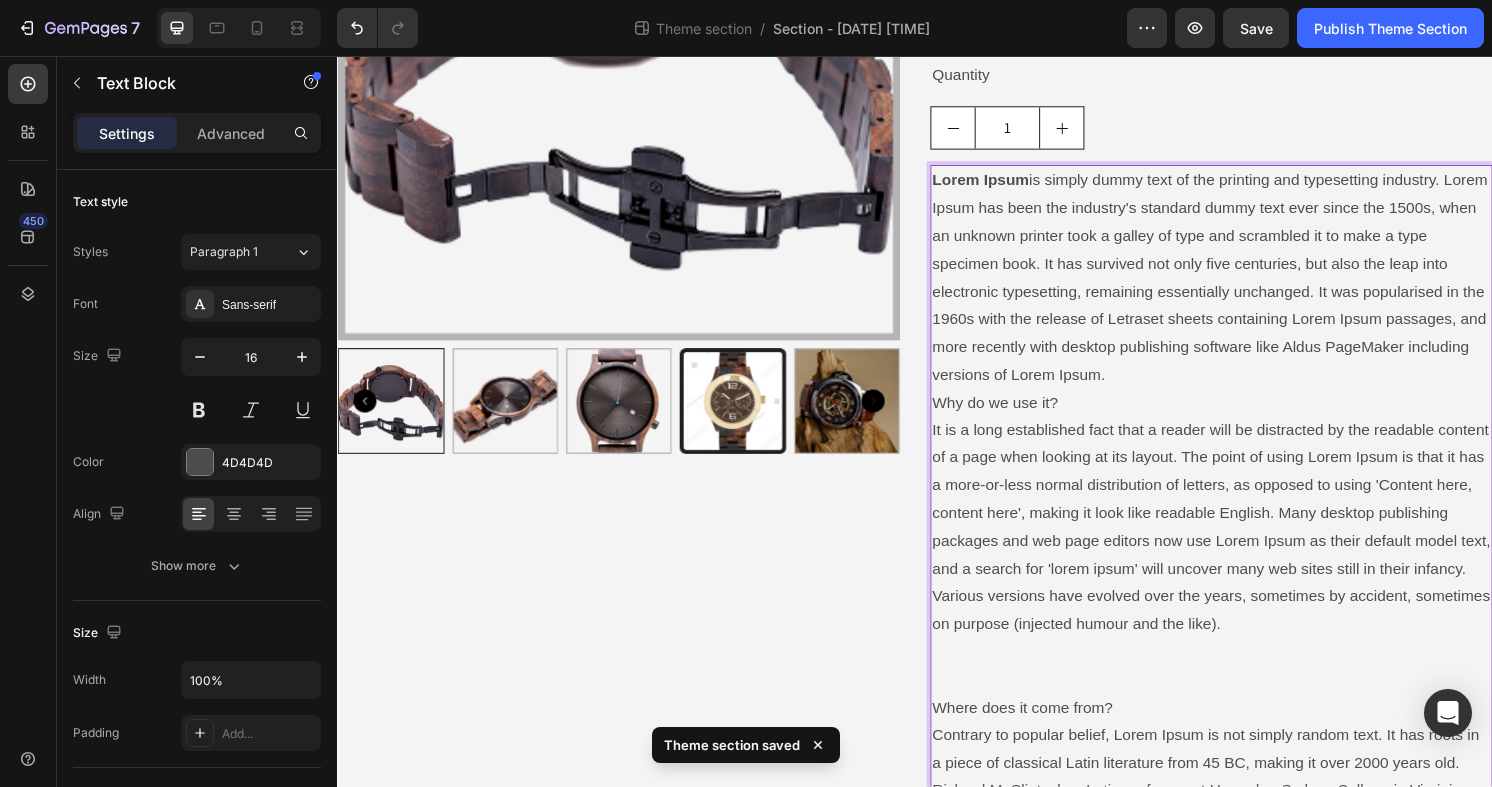 scroll, scrollTop: 0, scrollLeft: 0, axis: both 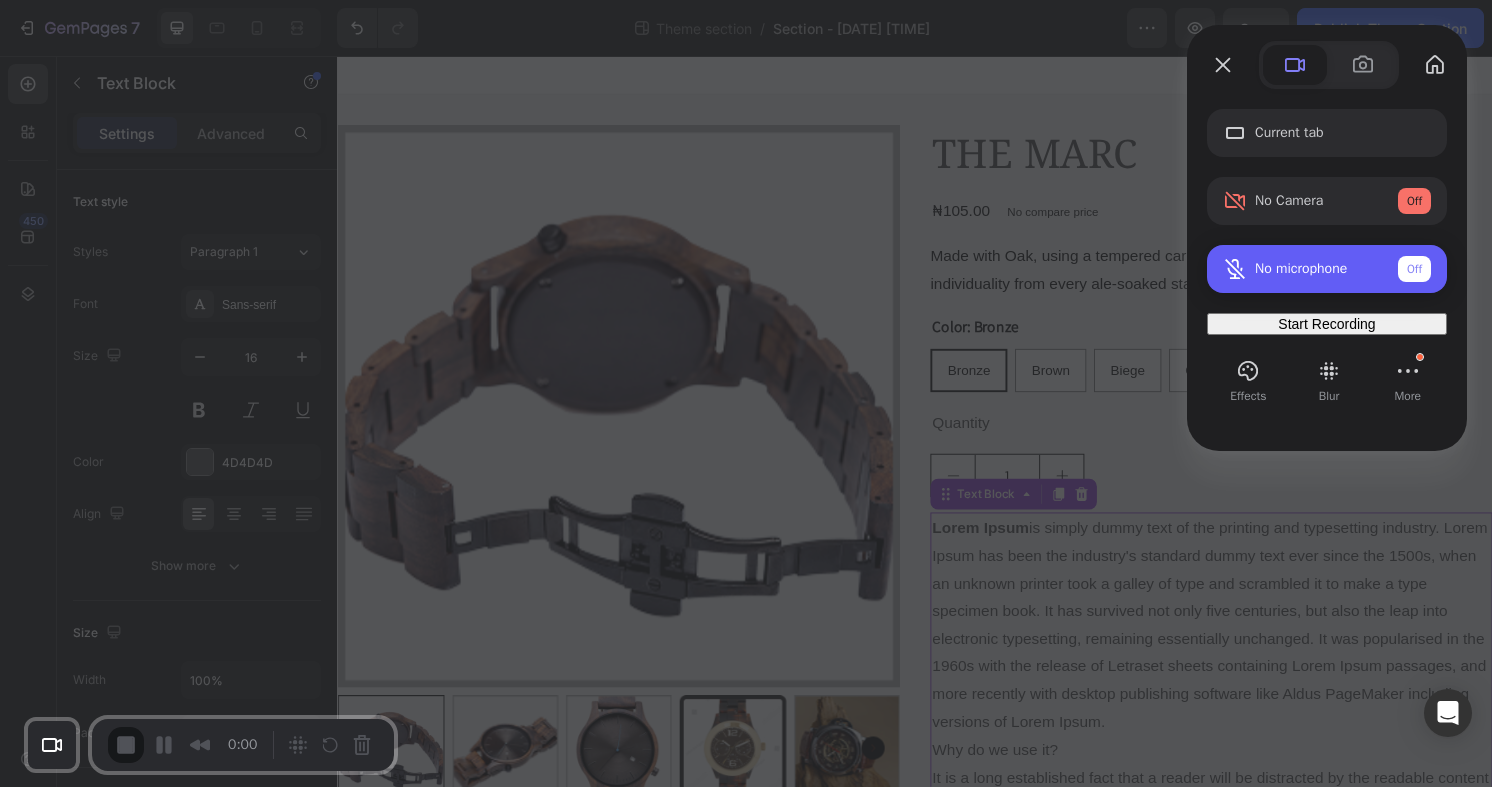 click on "No microphone Off" at bounding box center (1327, 269) 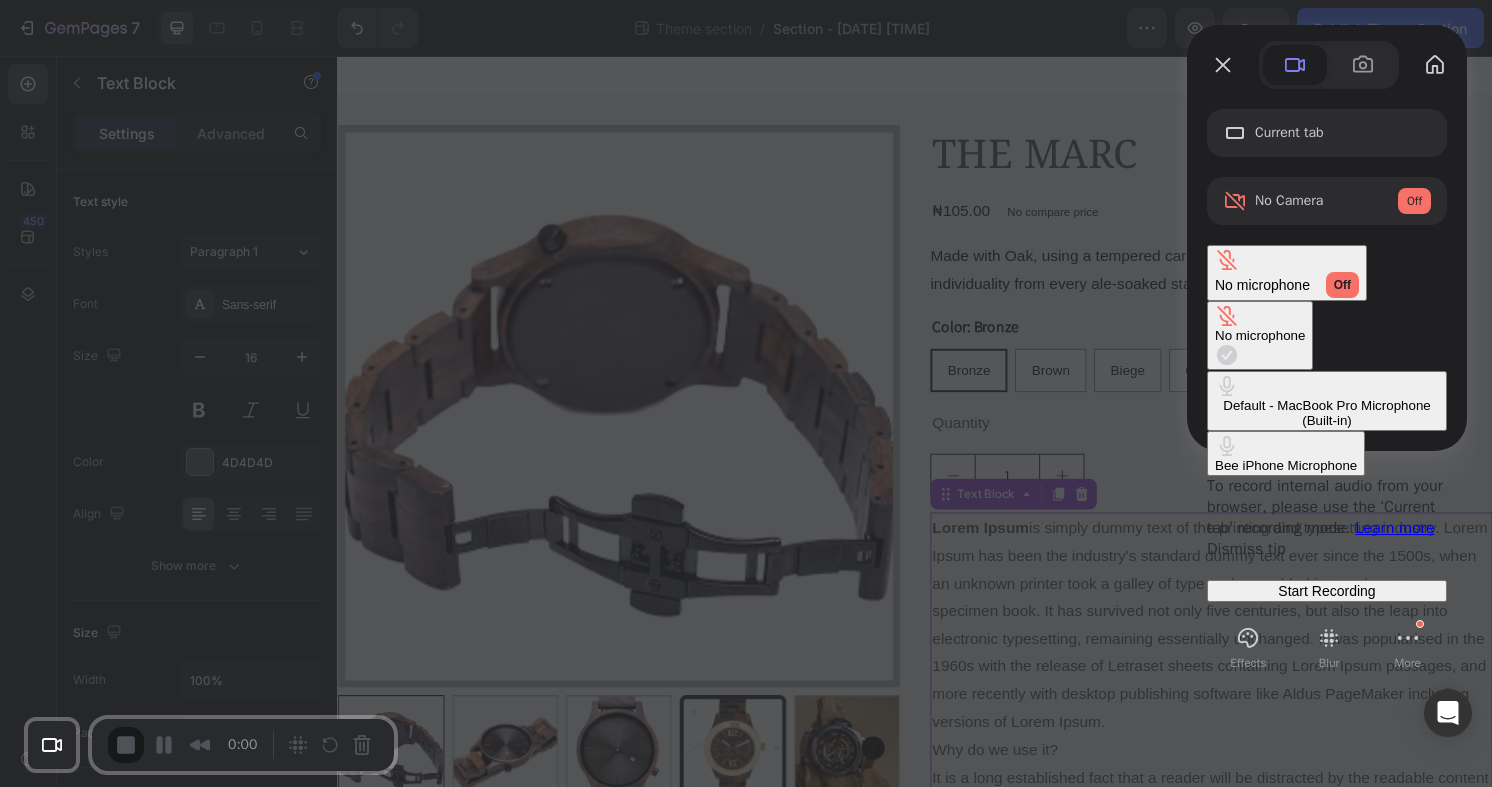click on "Default - MacBook Pro Microphone (Built-in)" at bounding box center (1327, 401) 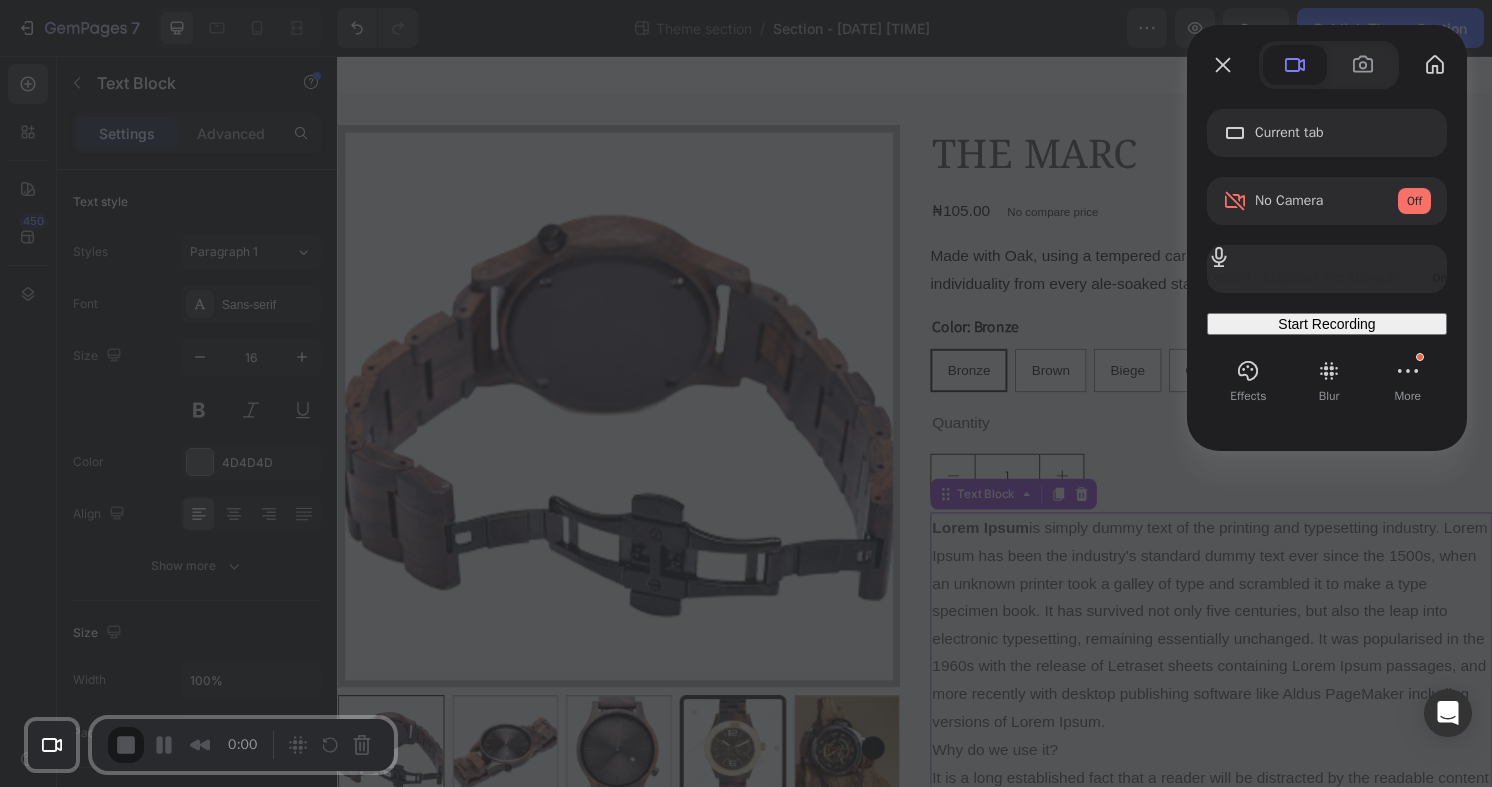 click on "Start Recording" at bounding box center [1326, 324] 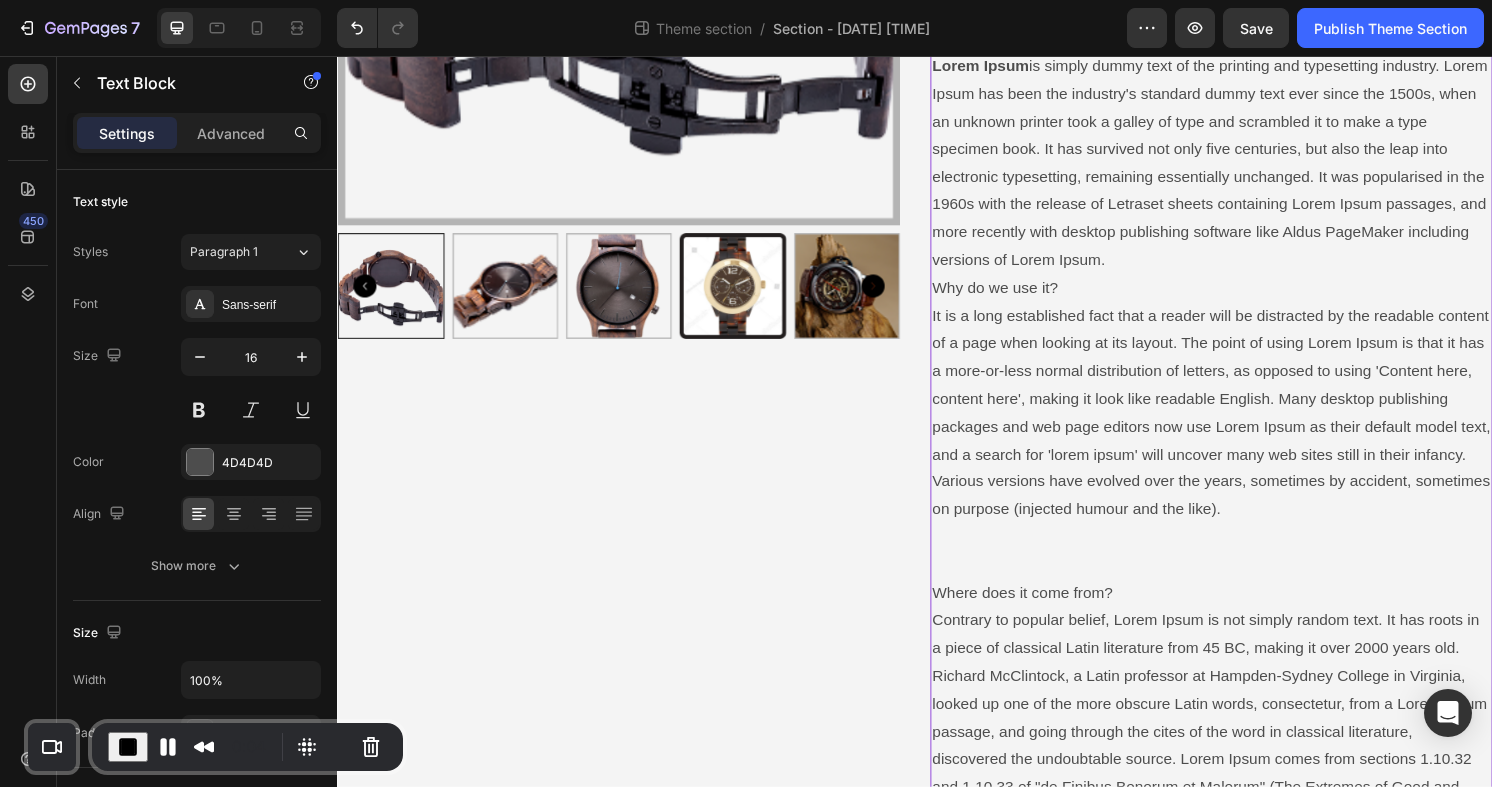 scroll, scrollTop: 0, scrollLeft: 0, axis: both 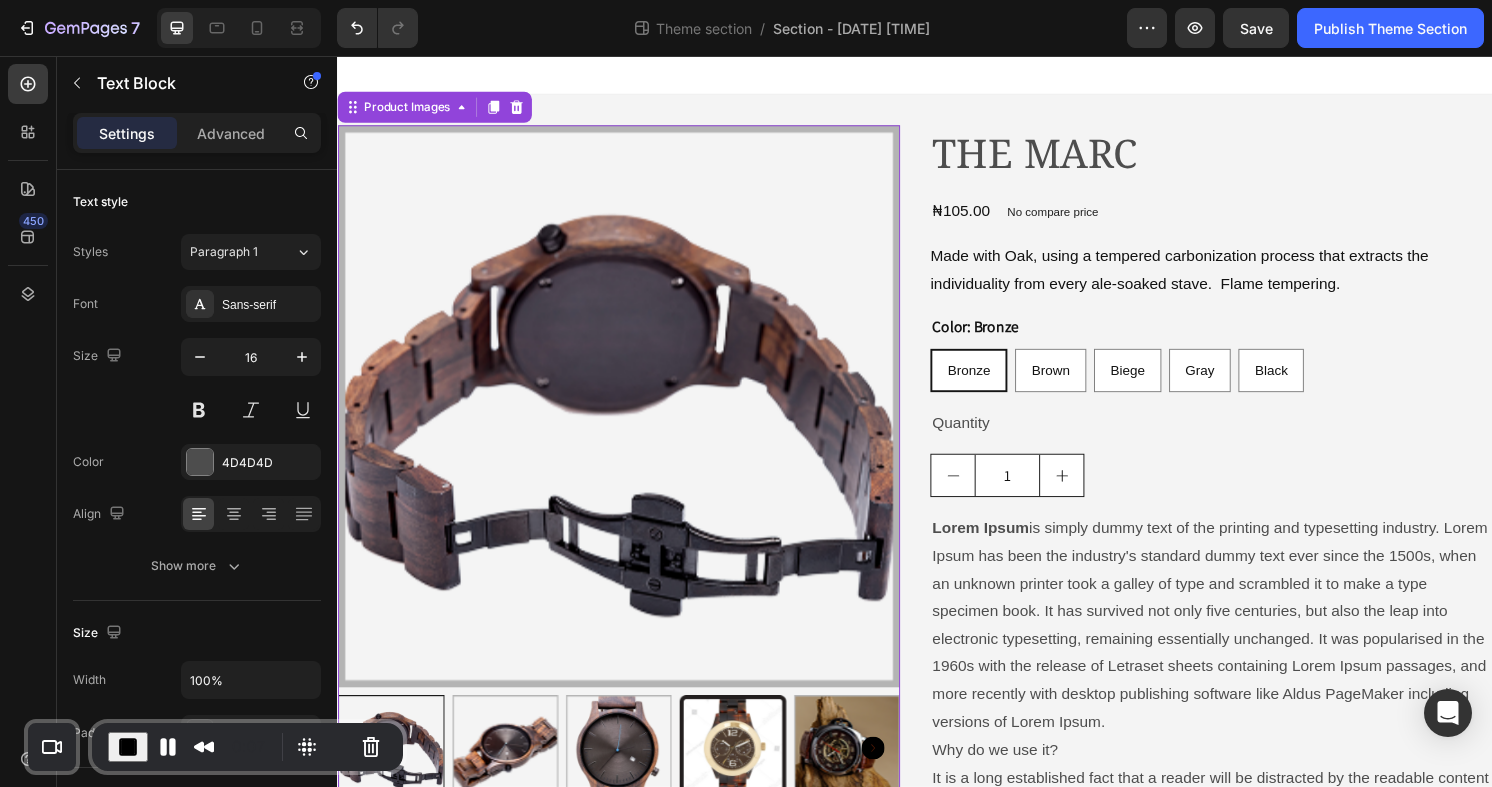 click at bounding box center (629, 420) 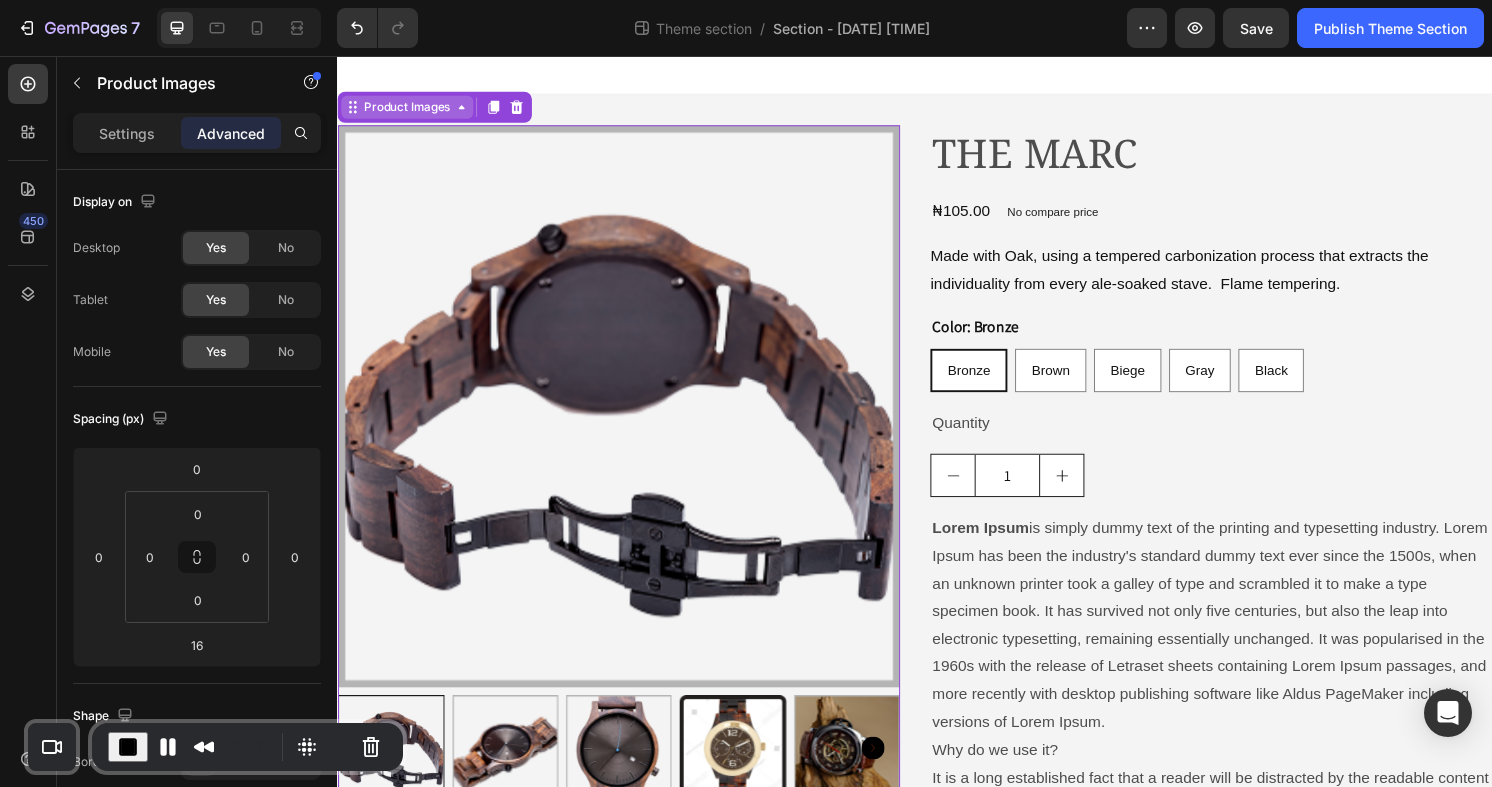 click on "Product Images" at bounding box center (409, 109) 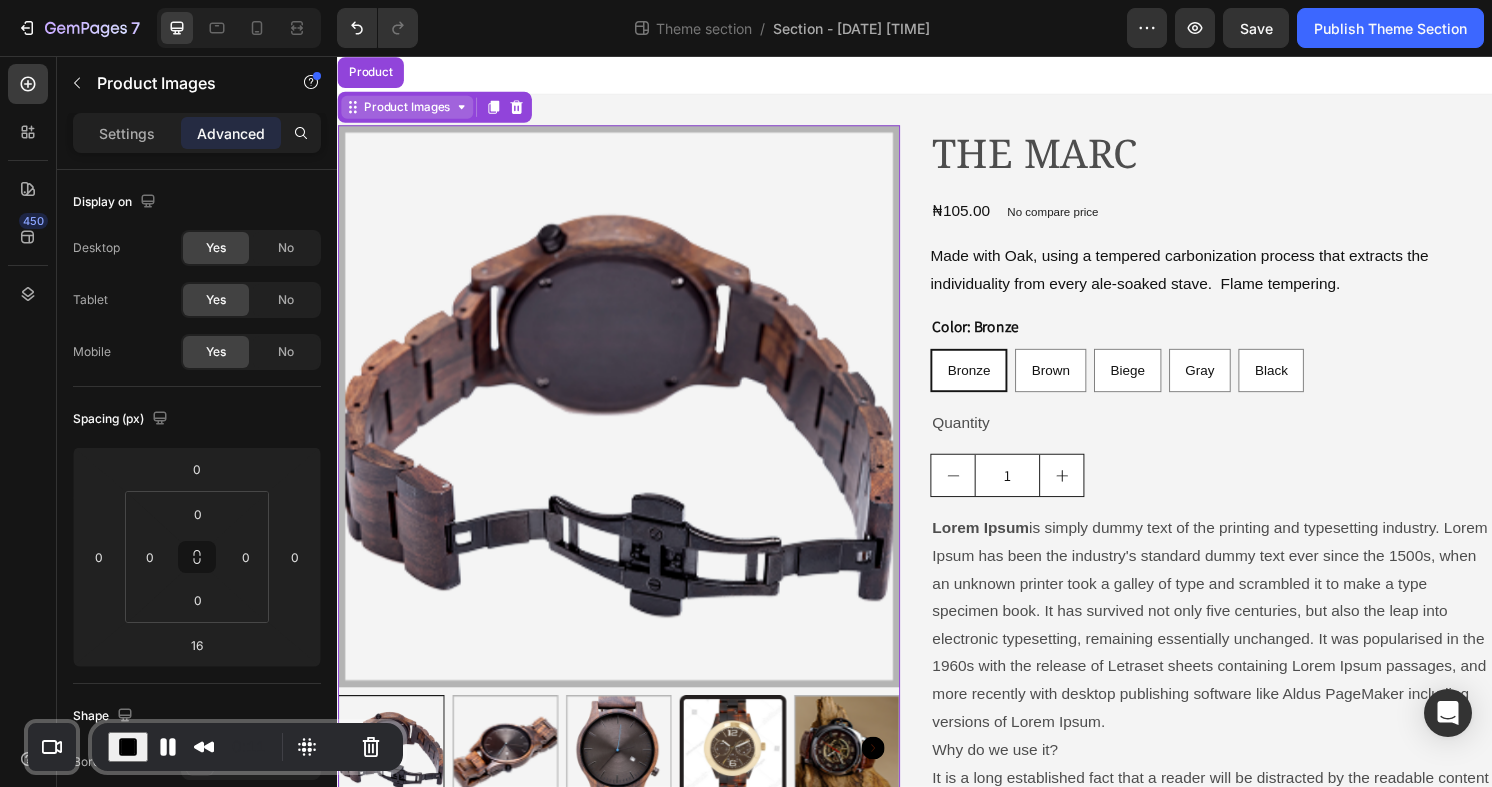 click on "Product Images" at bounding box center [409, 109] 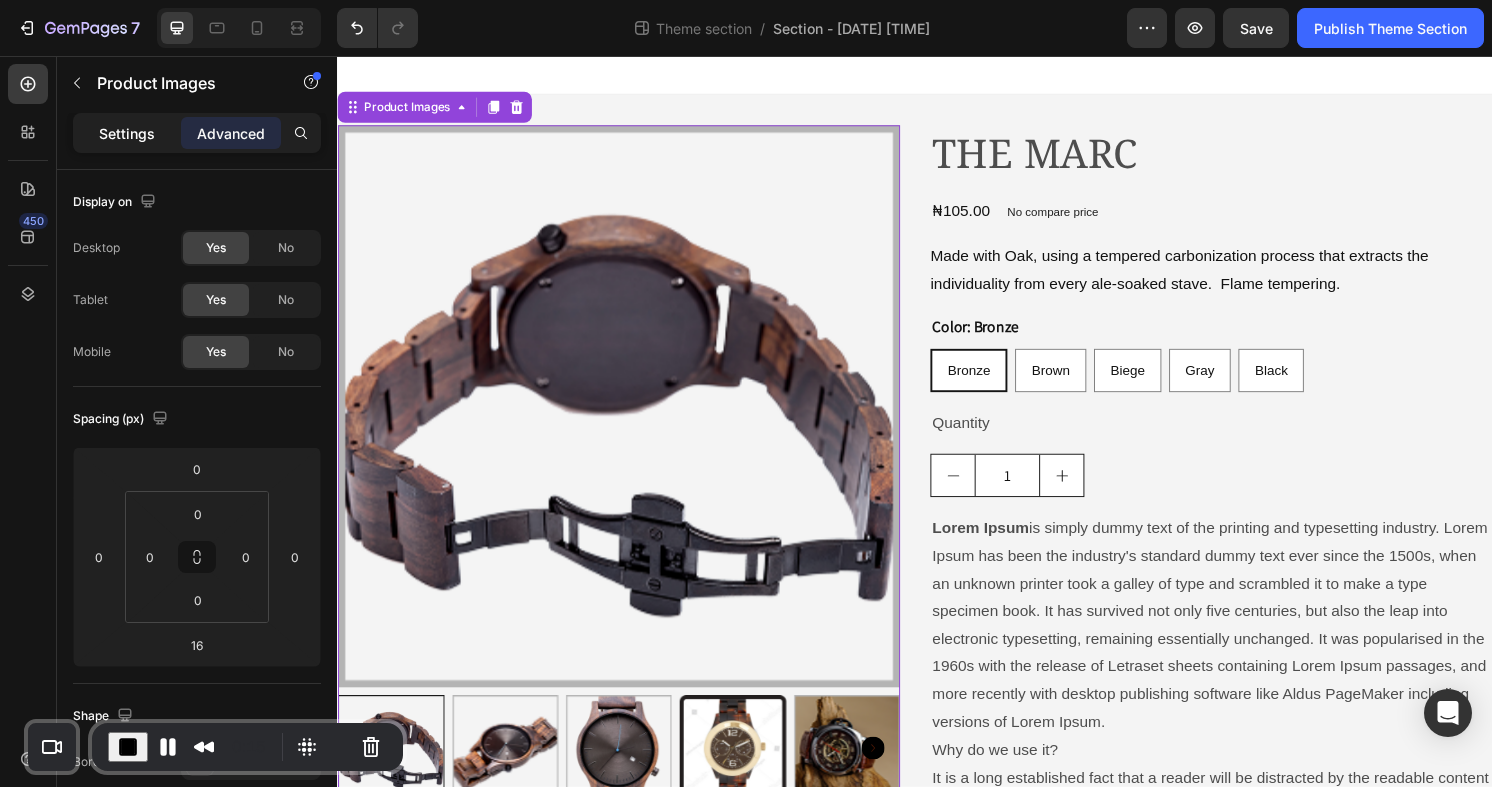 click on "Settings" at bounding box center (127, 133) 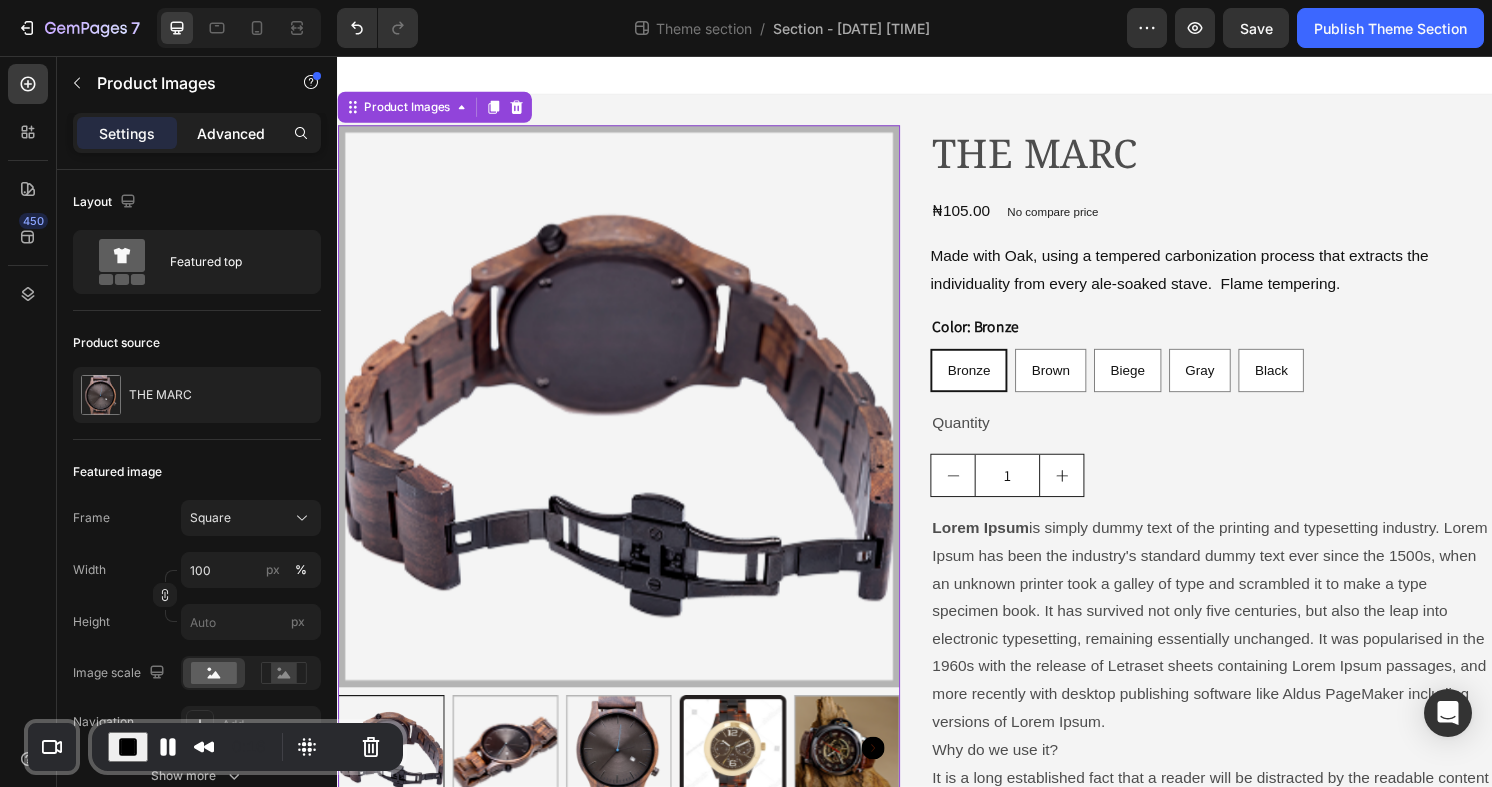 click on "Advanced" at bounding box center (231, 133) 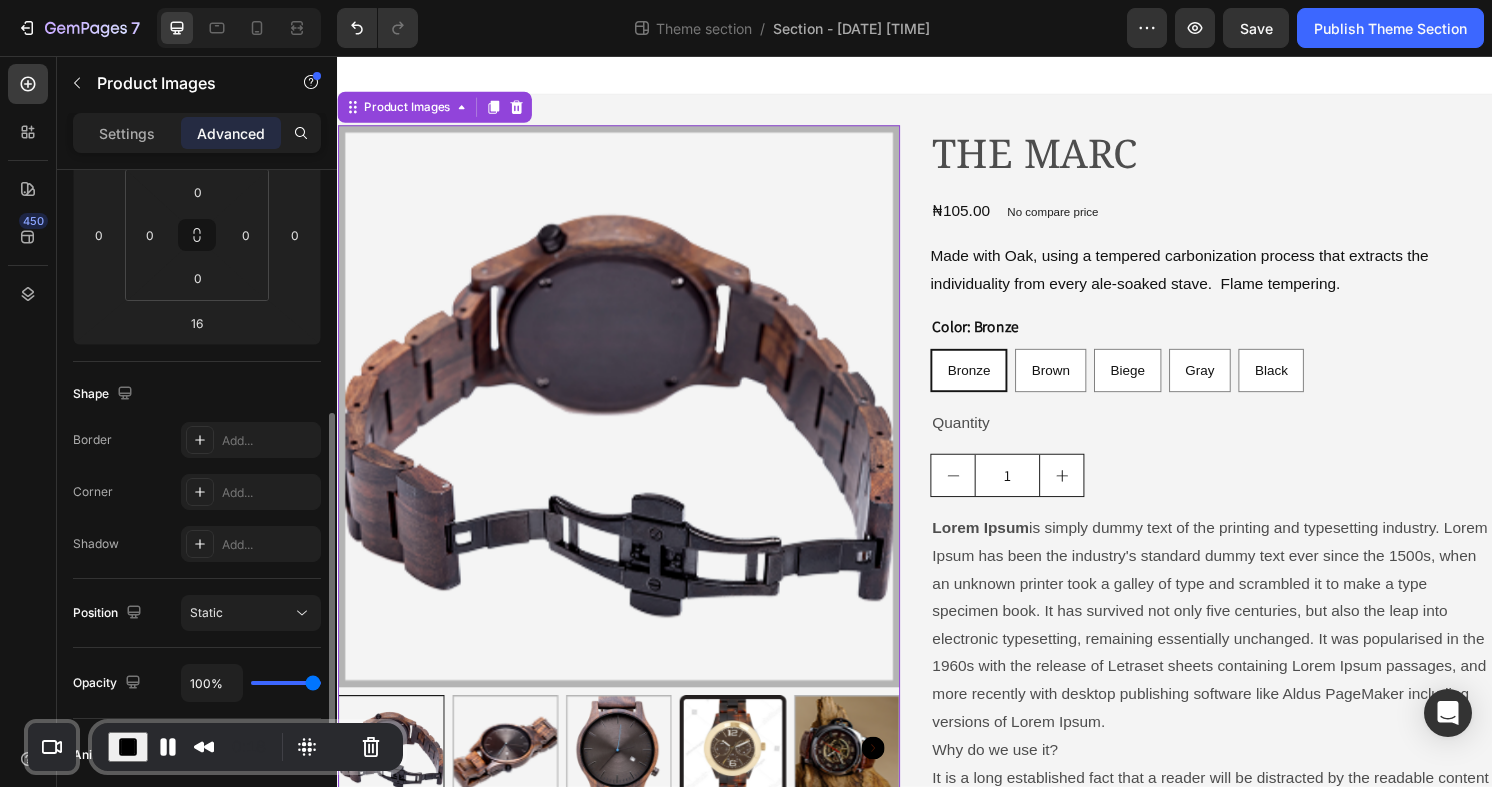 scroll, scrollTop: 372, scrollLeft: 0, axis: vertical 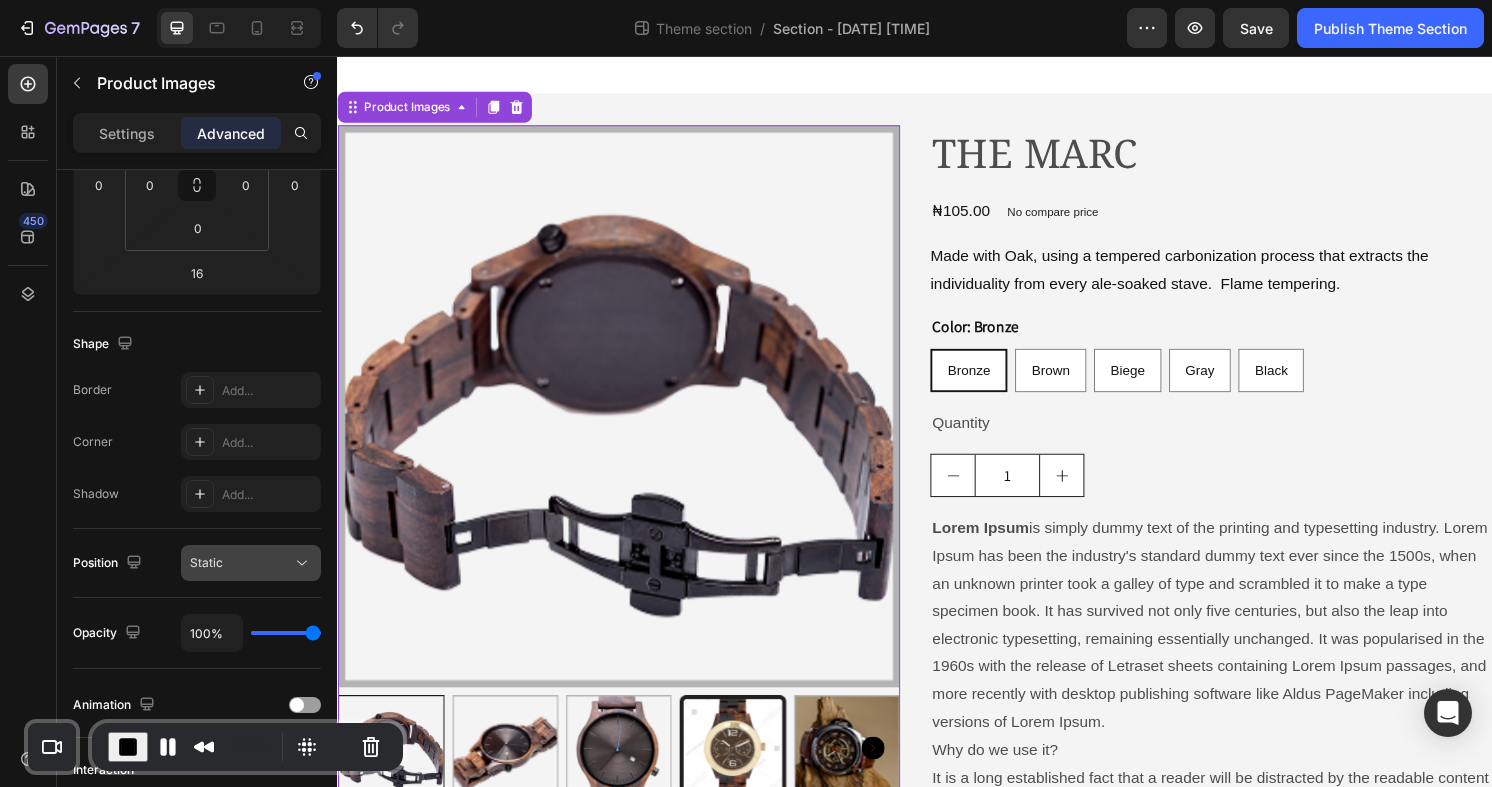 click on "Static" at bounding box center [241, 563] 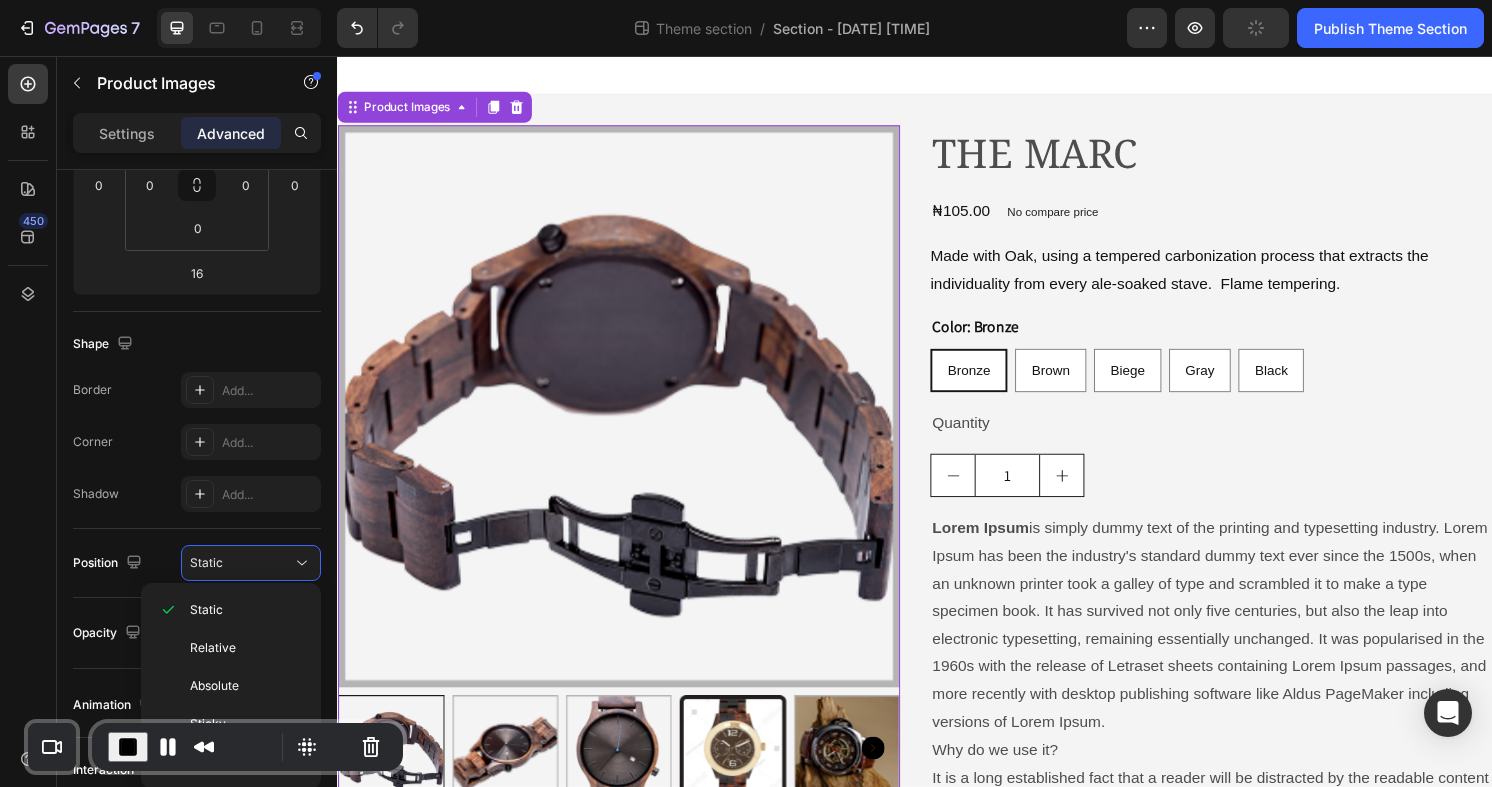 click on "Shape Border Add... Corner Add... Shadow Add..." 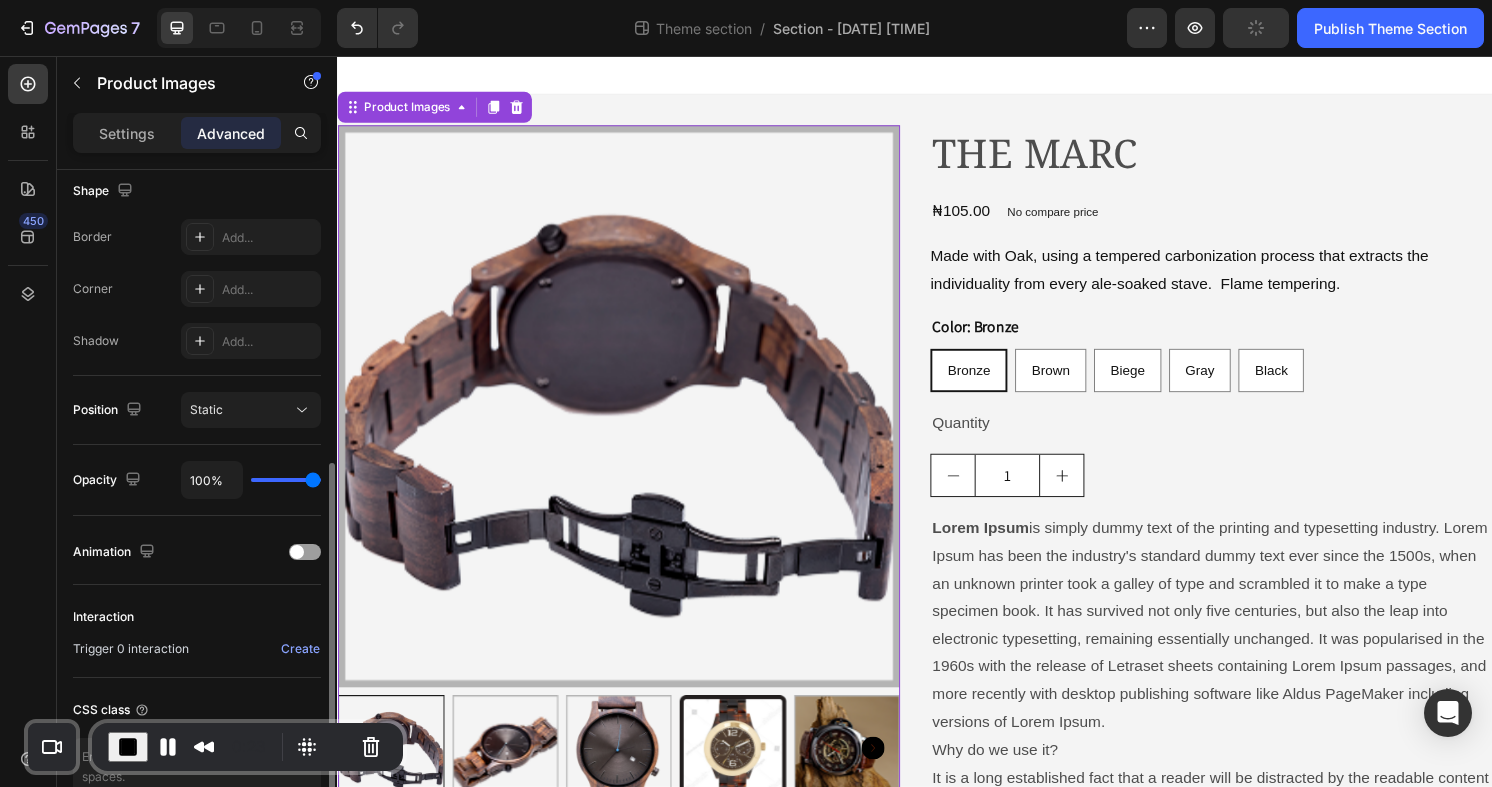 scroll, scrollTop: 539, scrollLeft: 0, axis: vertical 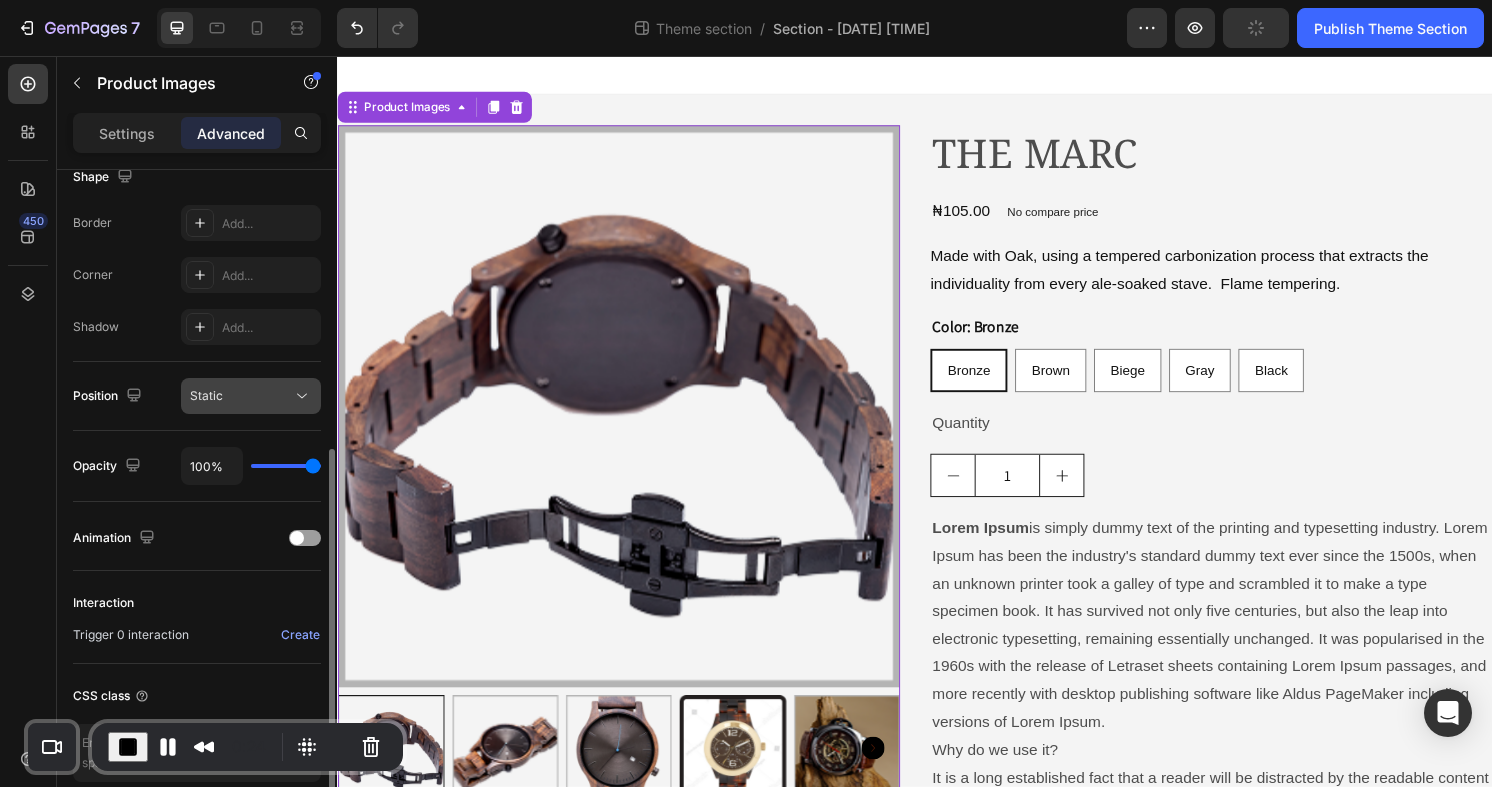click on "Static" at bounding box center [241, 396] 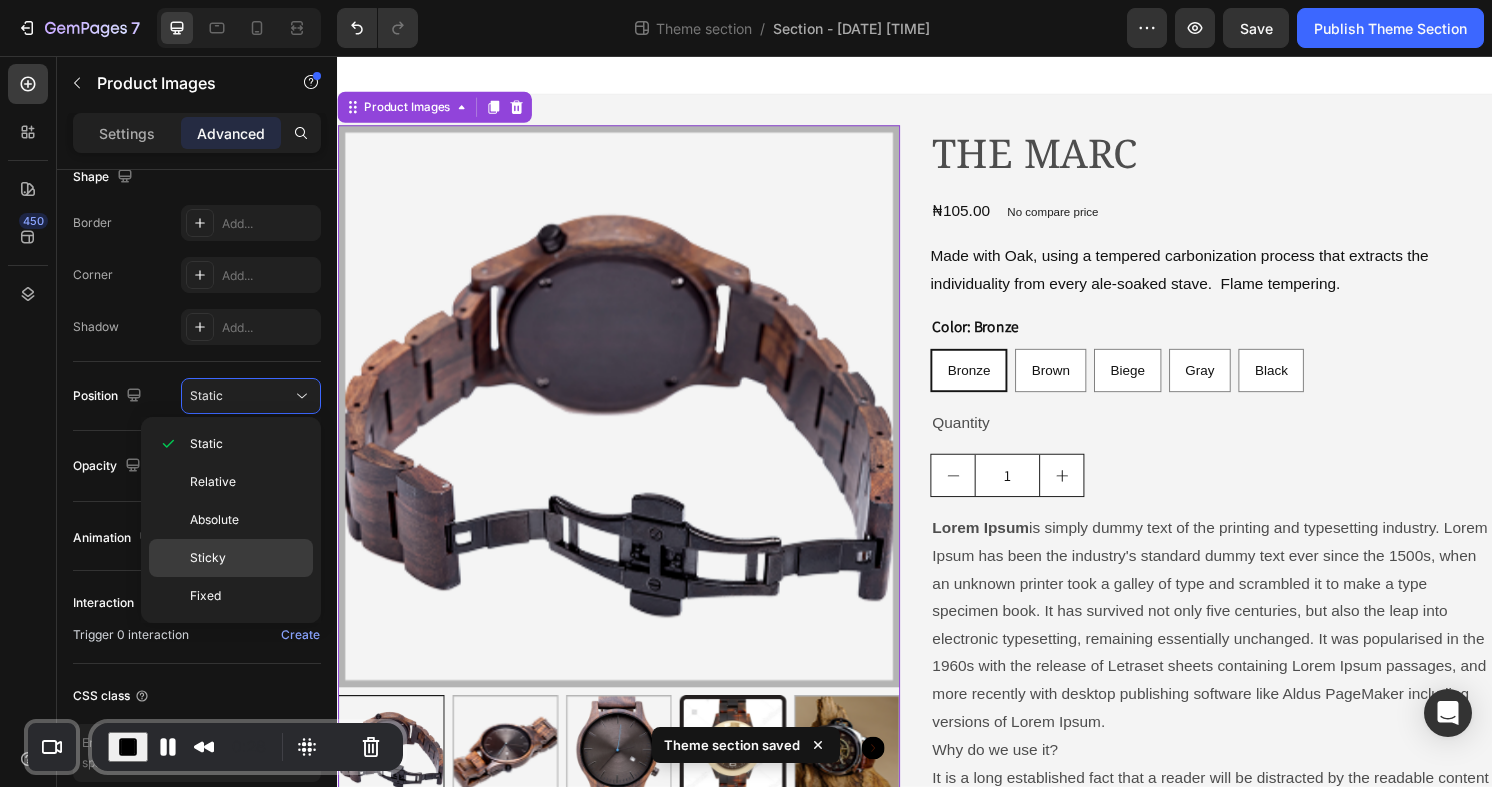 click on "Sticky" at bounding box center [247, 558] 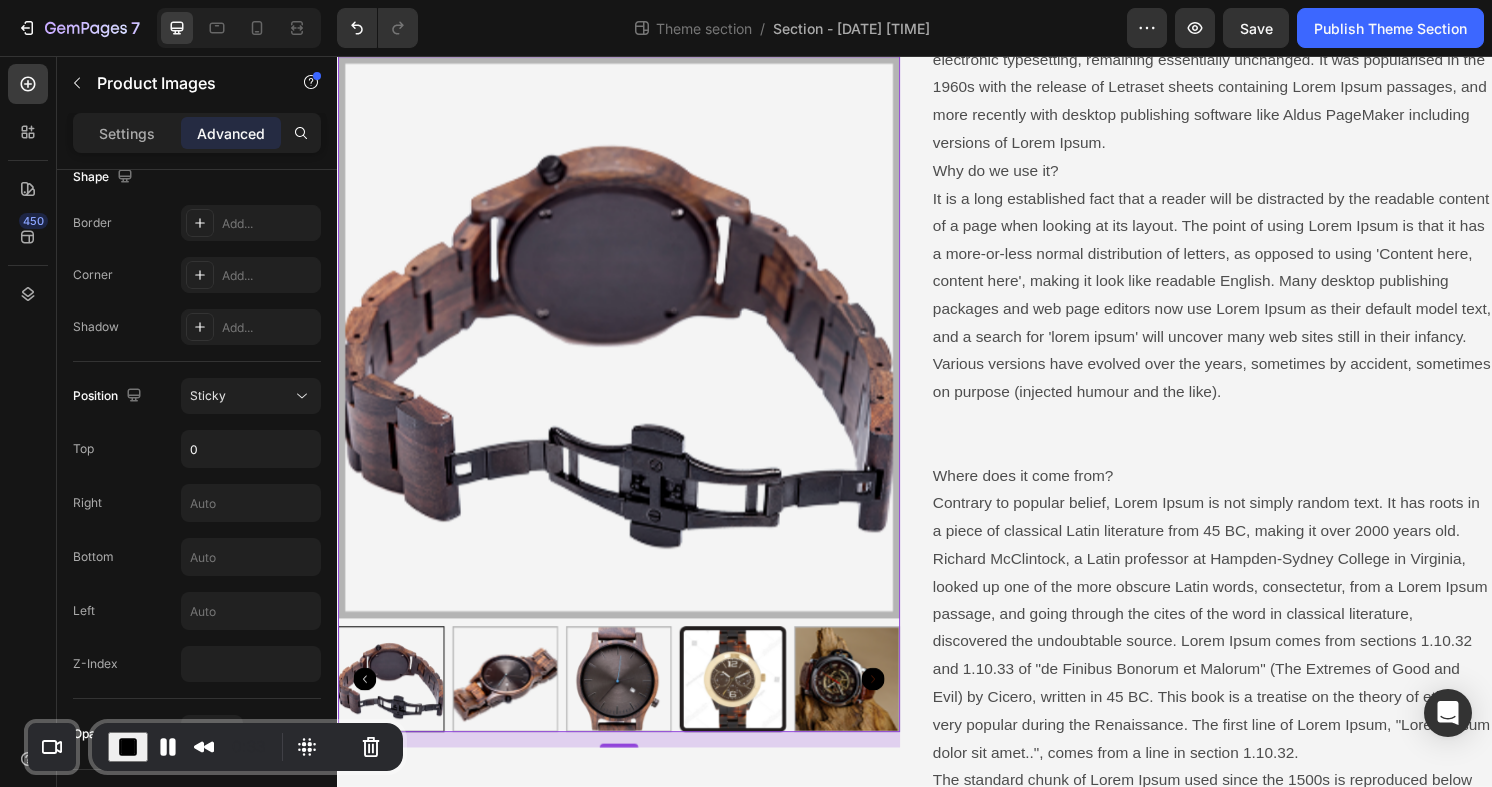 scroll, scrollTop: 596, scrollLeft: 0, axis: vertical 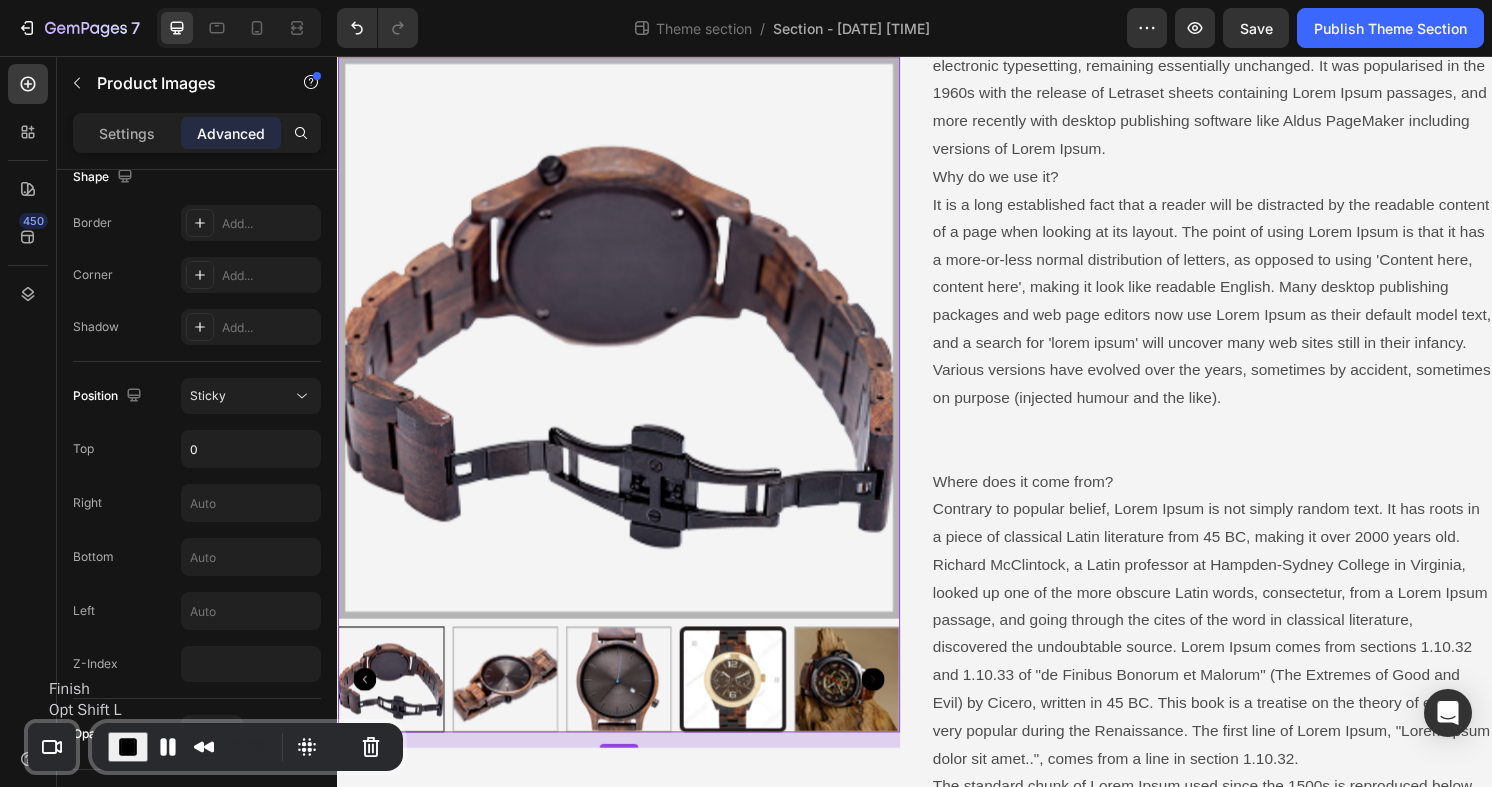 click at bounding box center [128, 747] 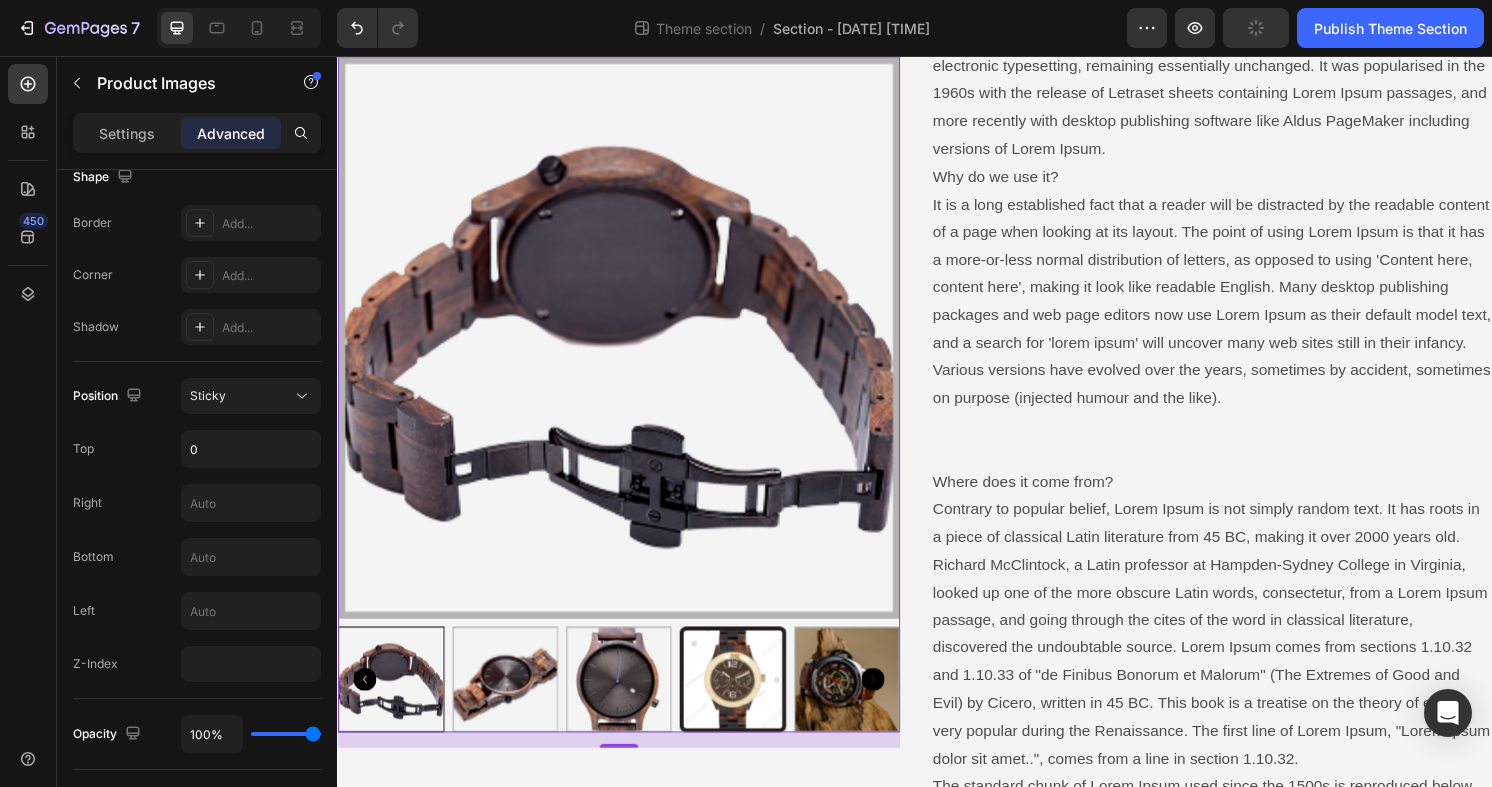 scroll, scrollTop: 539, scrollLeft: 0, axis: vertical 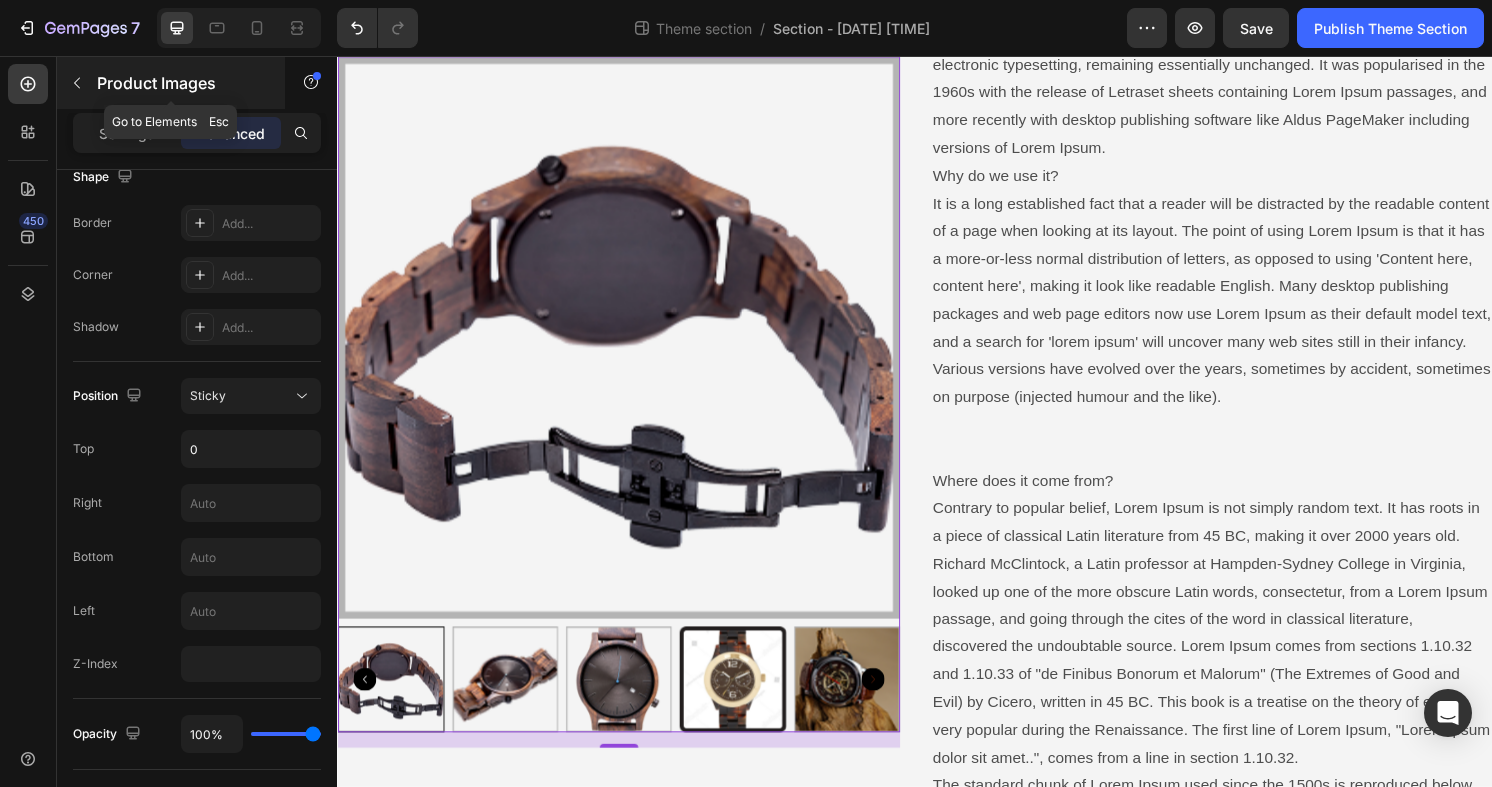 click 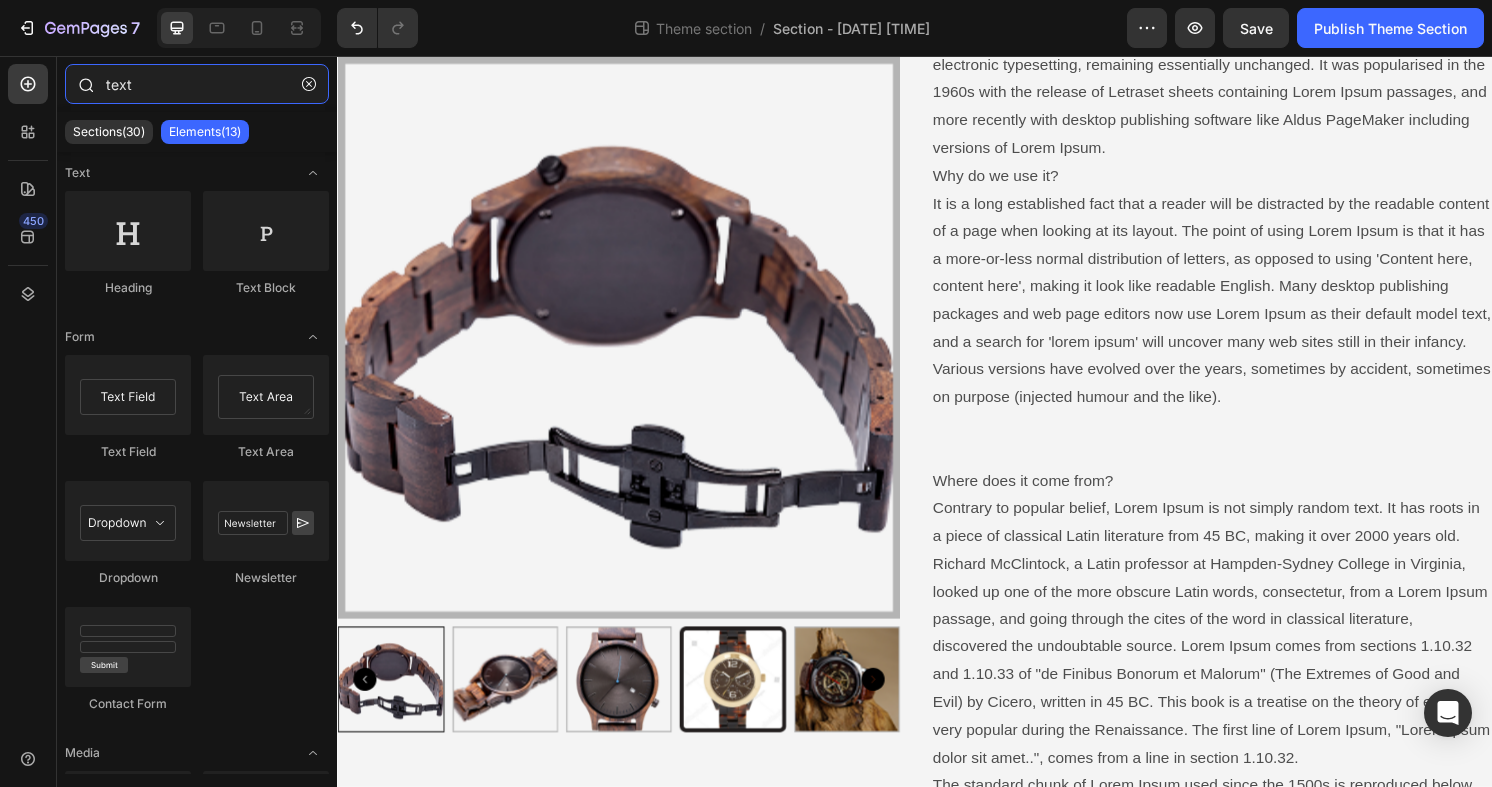 click on "text" at bounding box center [197, 84] 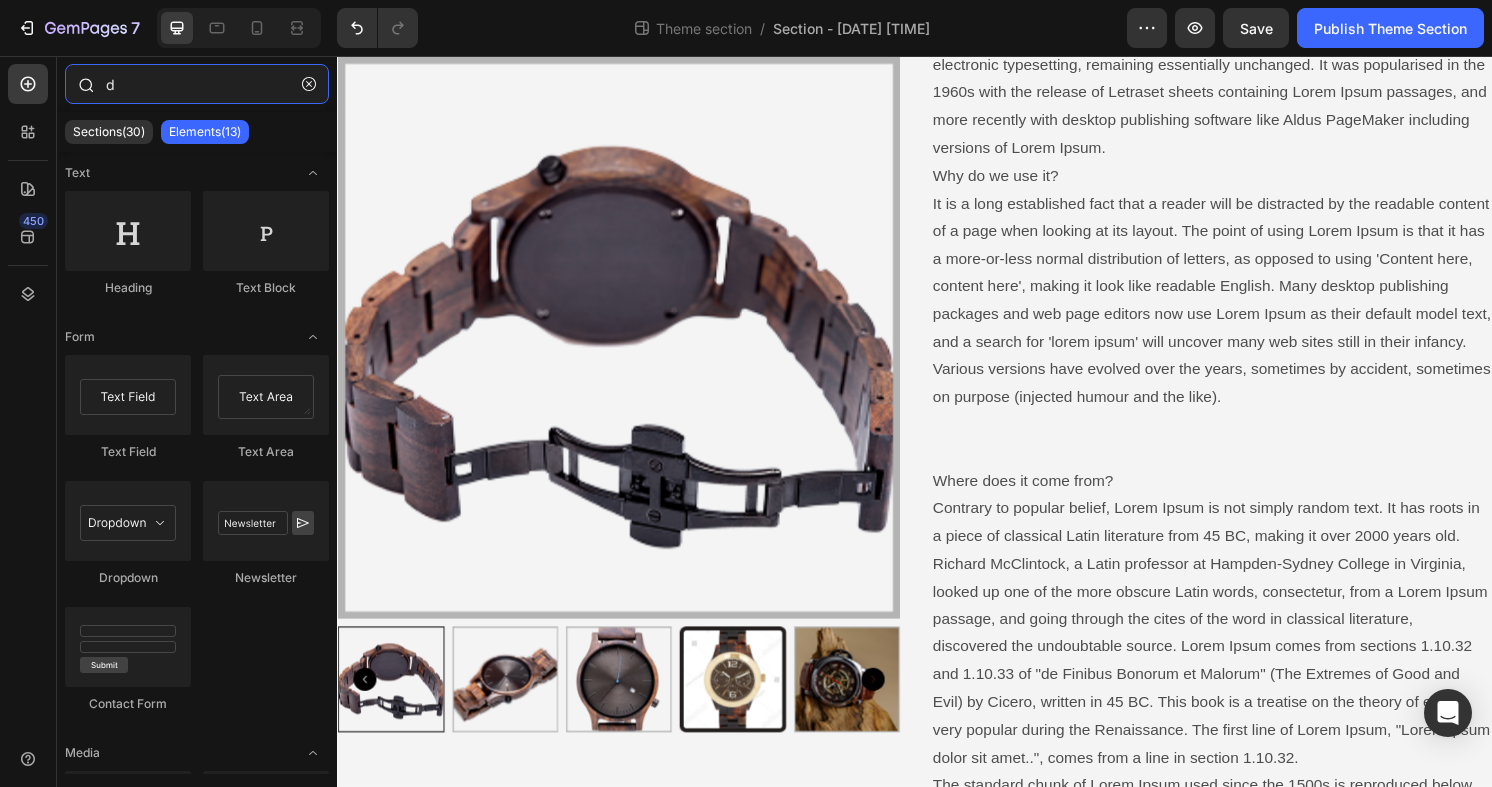 scroll, scrollTop: 0, scrollLeft: 0, axis: both 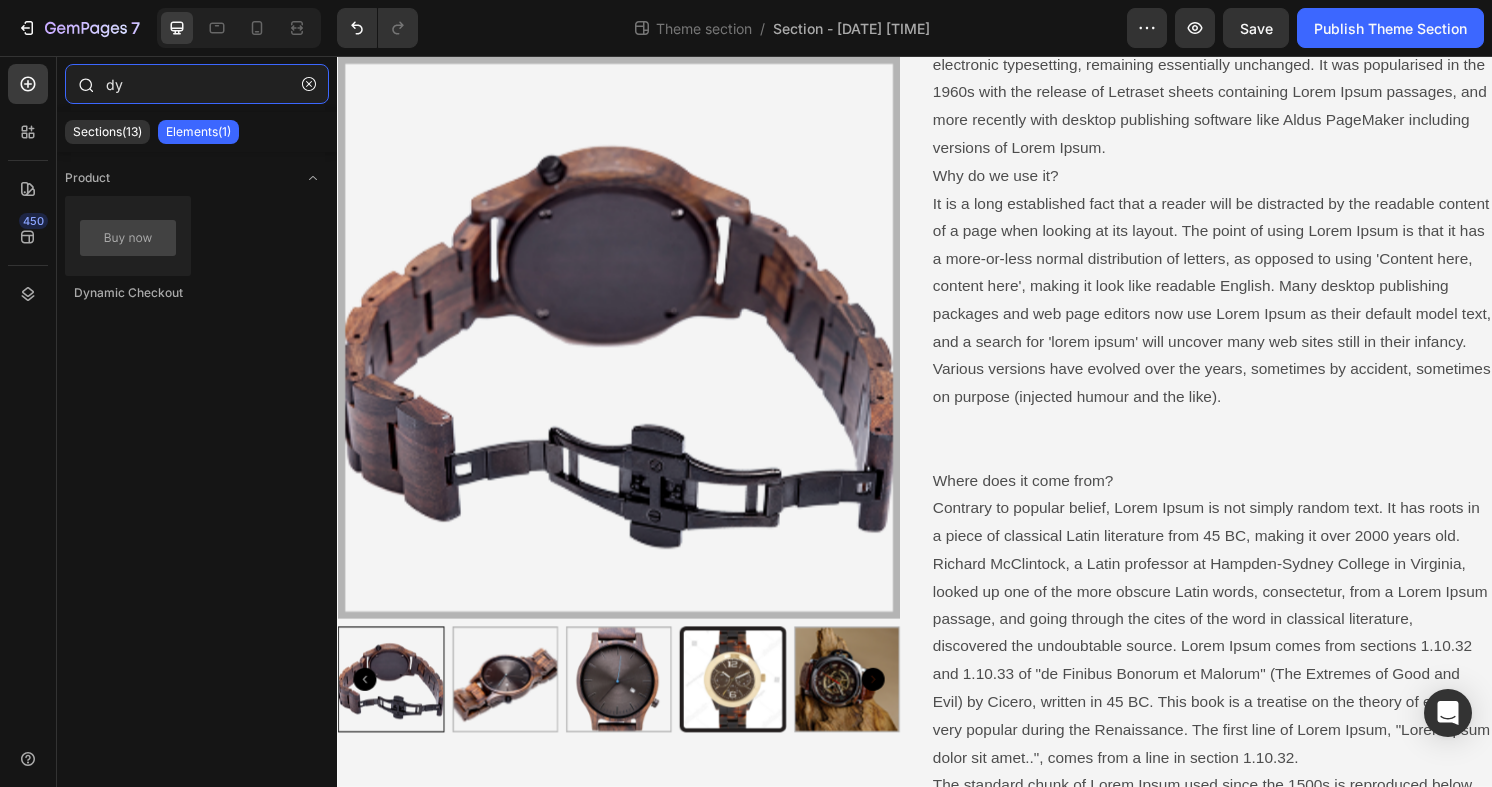 type on "d" 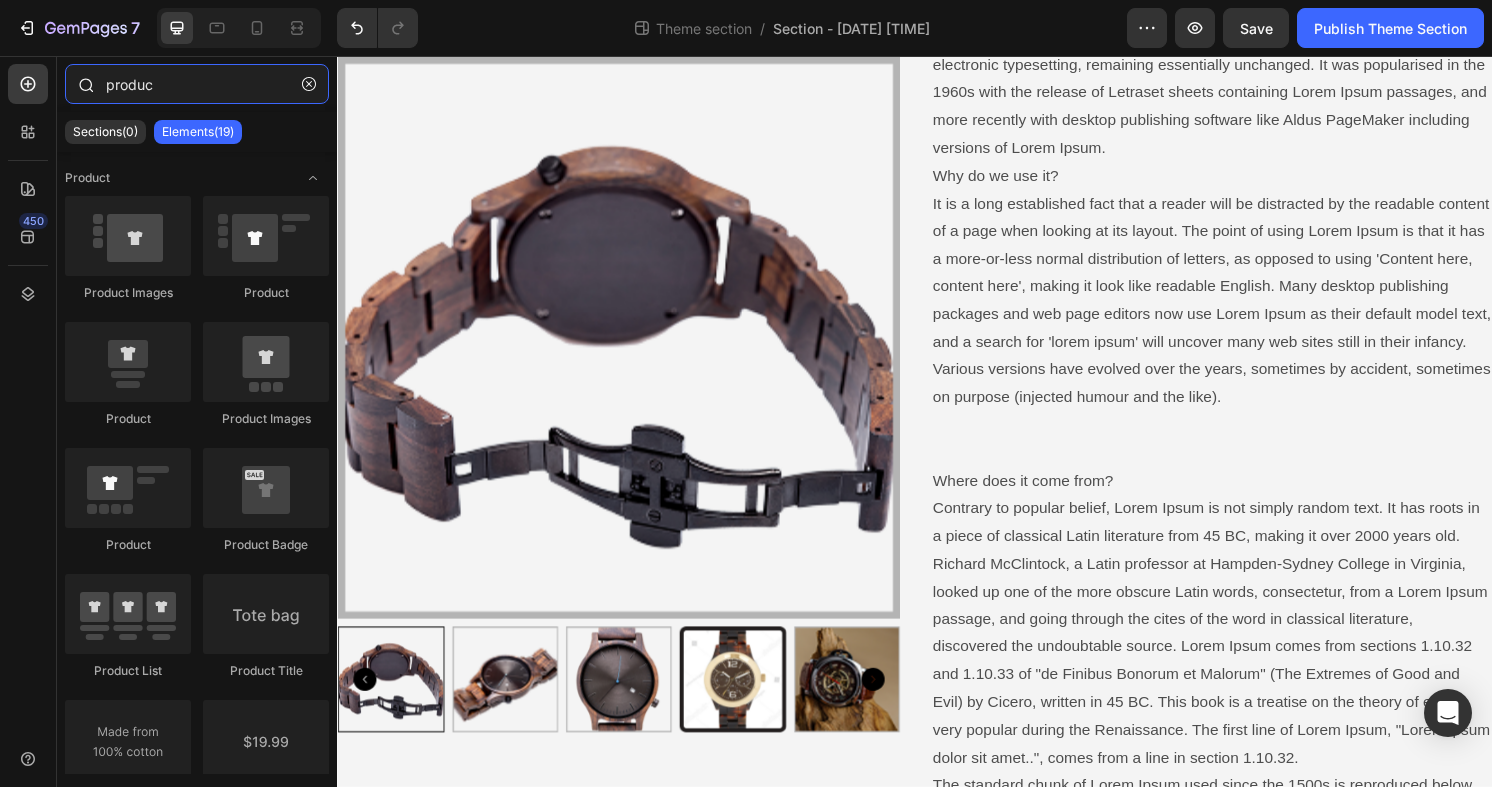 type on "product" 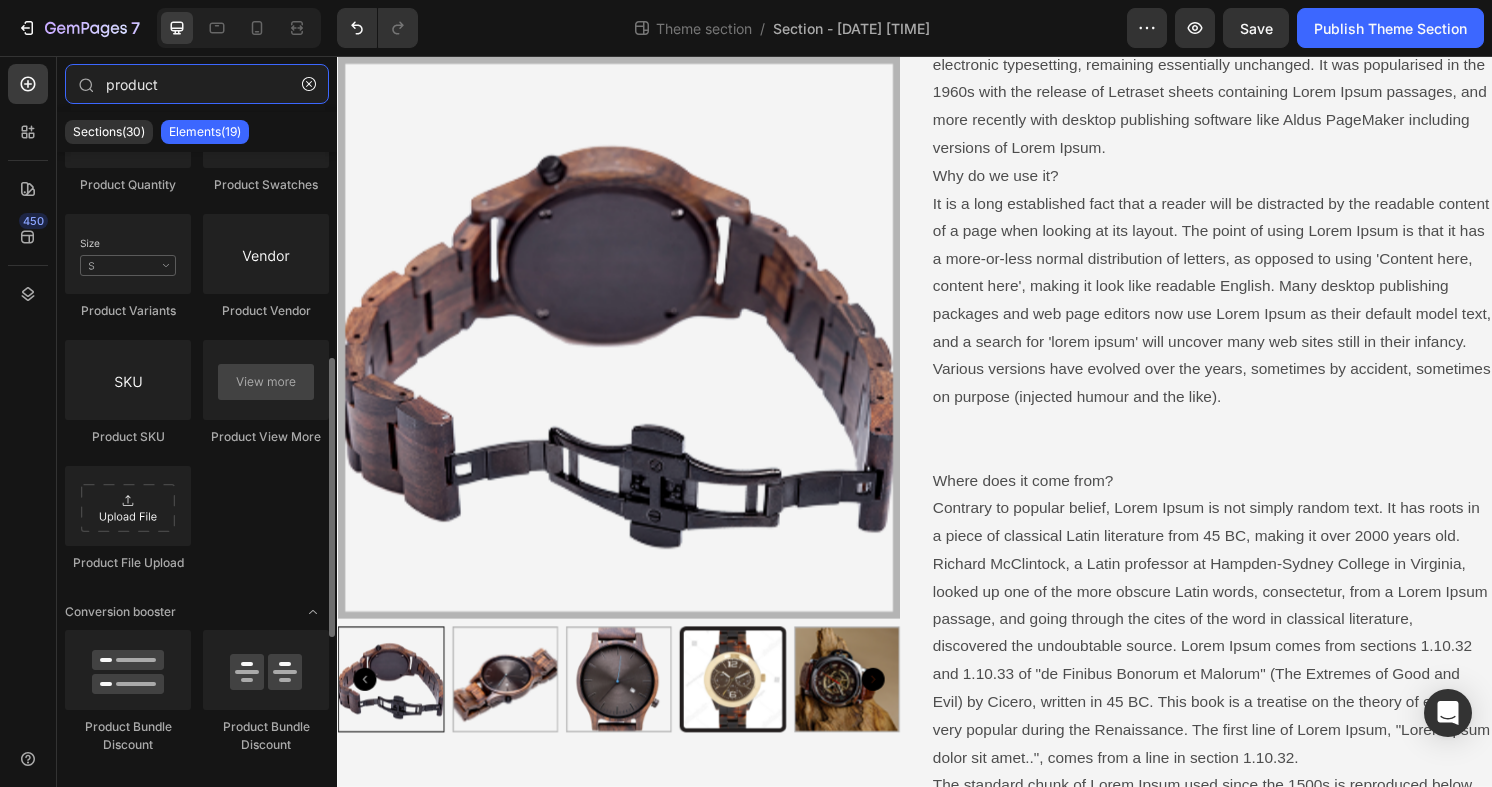 scroll, scrollTop: 760, scrollLeft: 0, axis: vertical 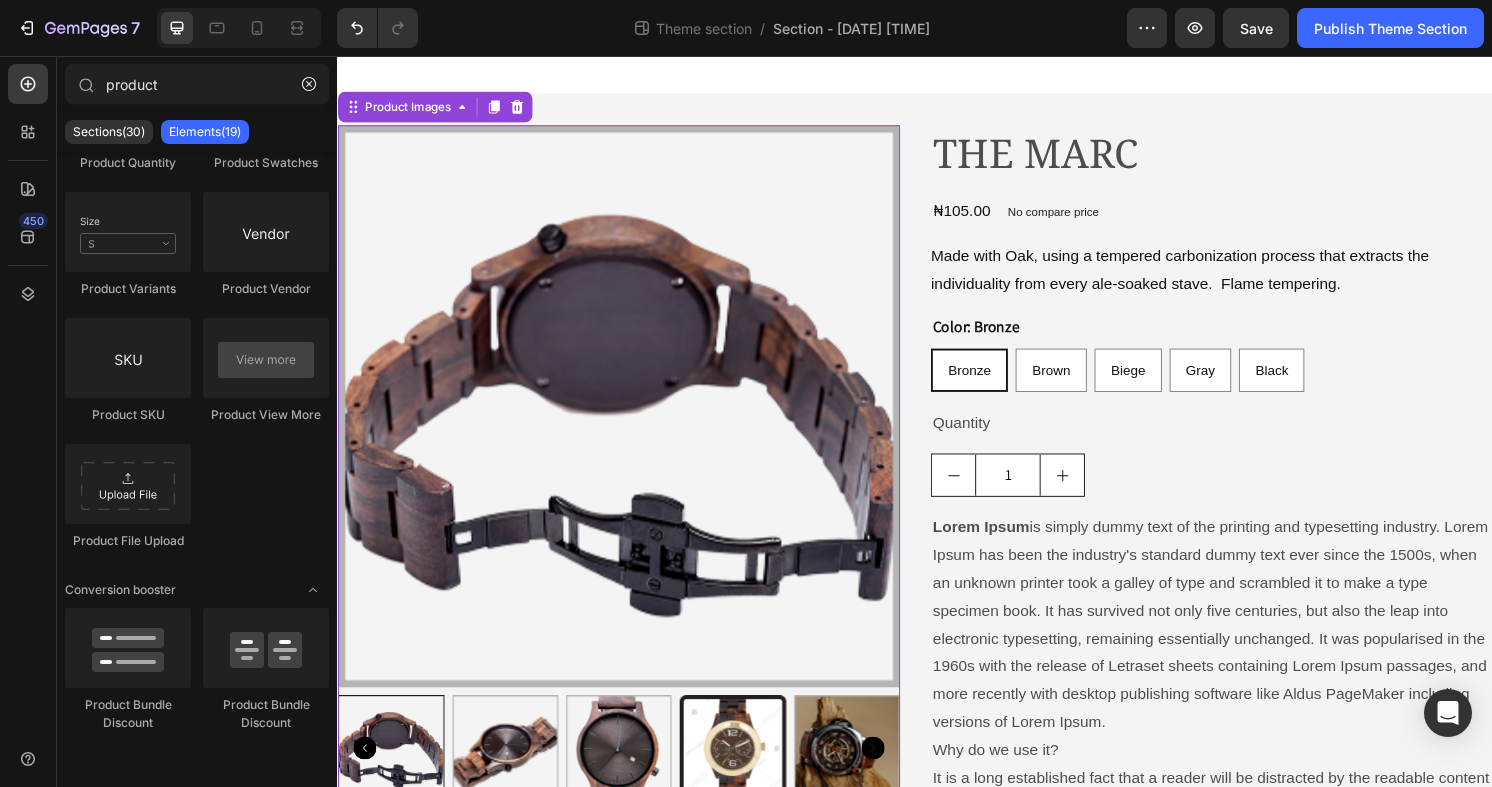 click at bounding box center [629, 420] 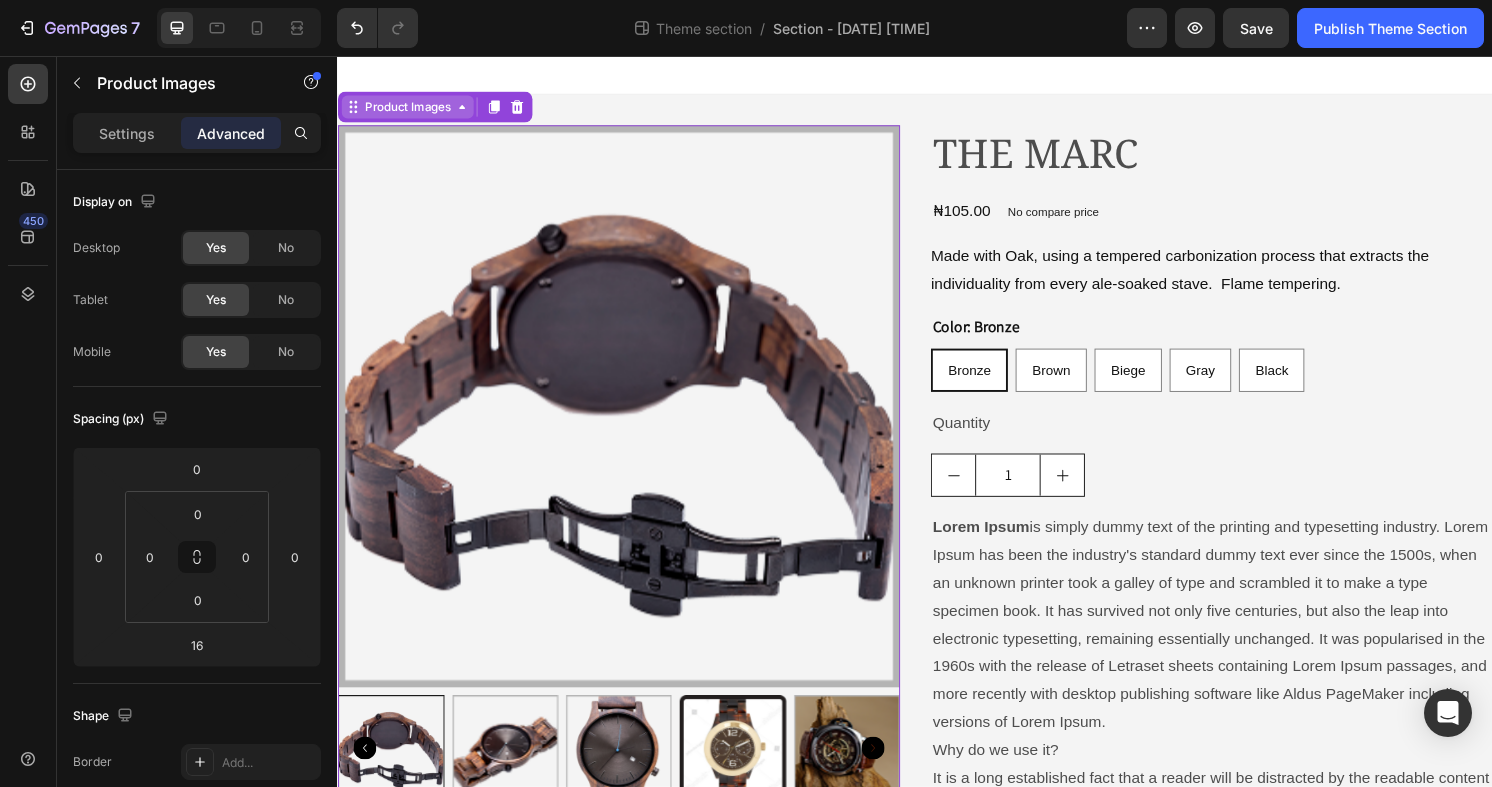 click on "Product Images" at bounding box center [409, 109] 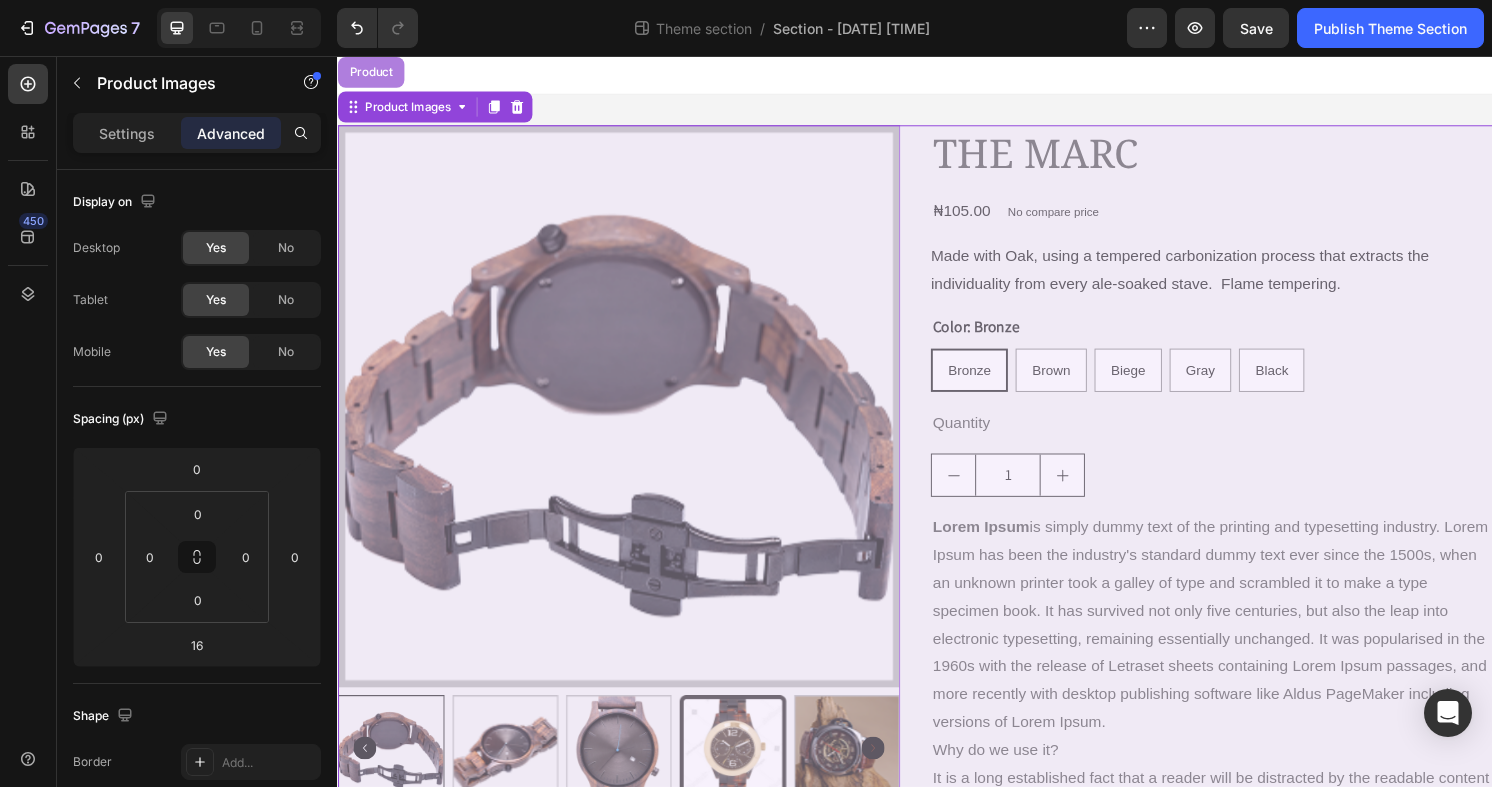 click on "Product" at bounding box center [371, 73] 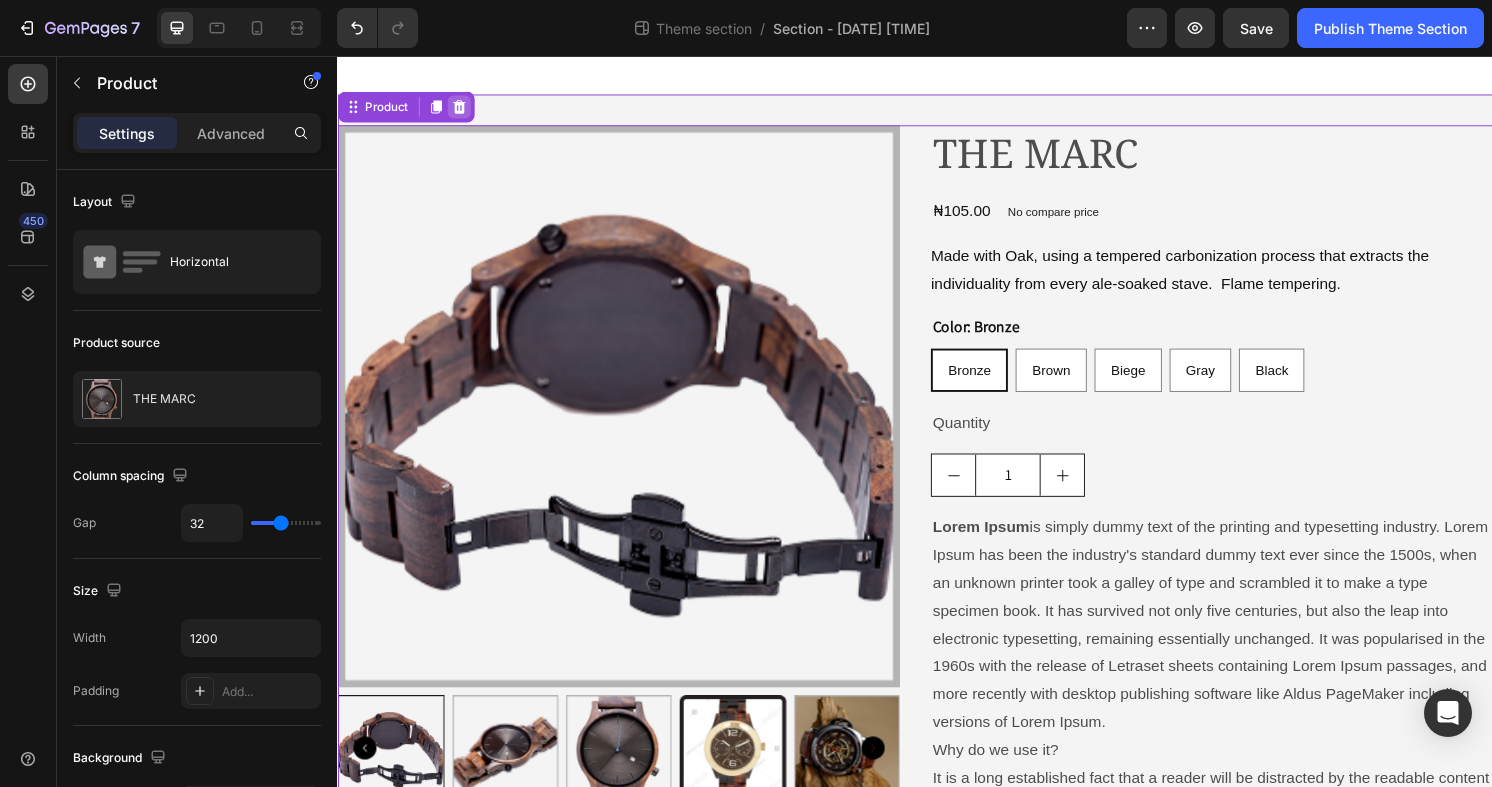 click 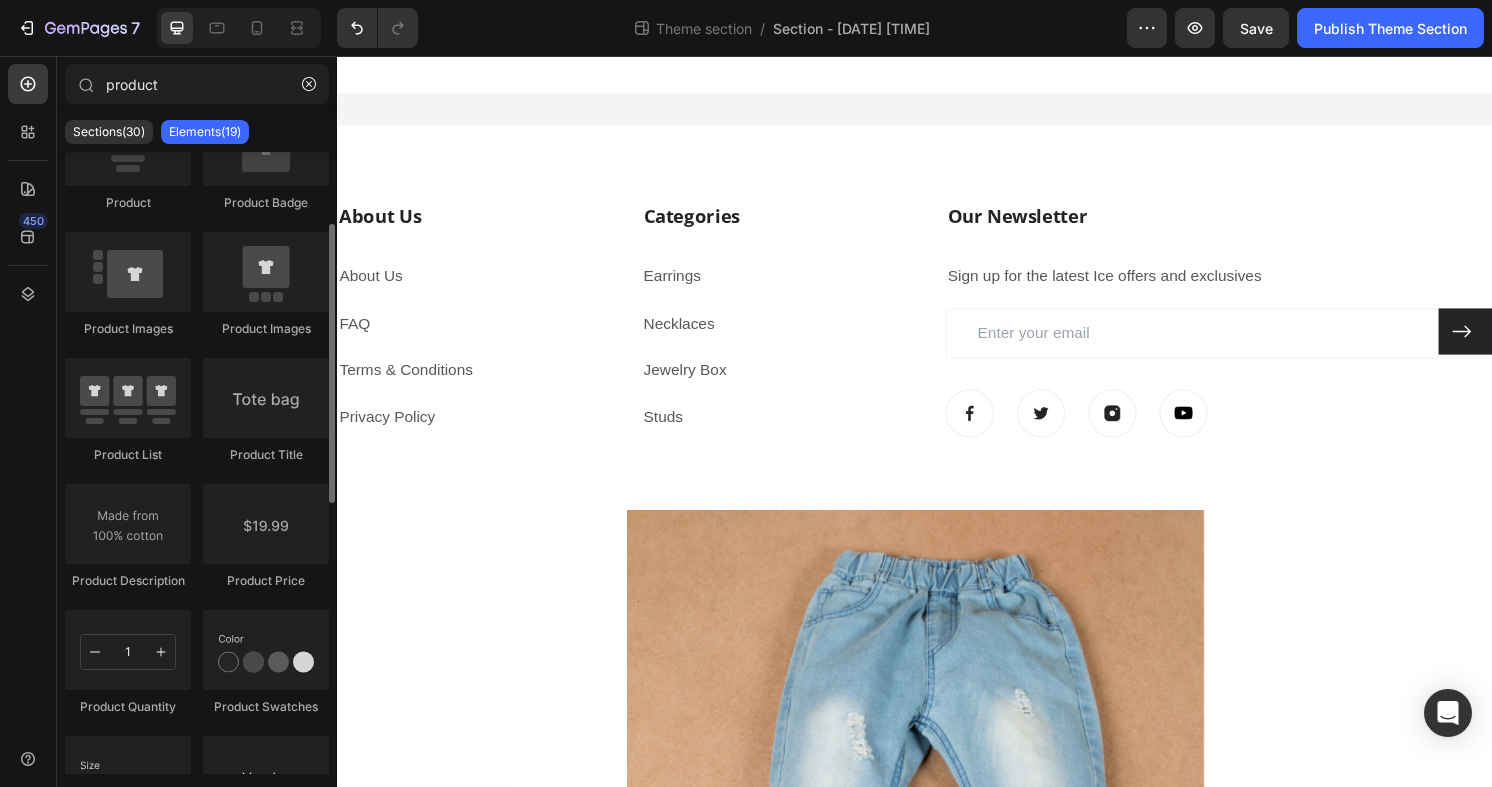 scroll, scrollTop: 0, scrollLeft: 0, axis: both 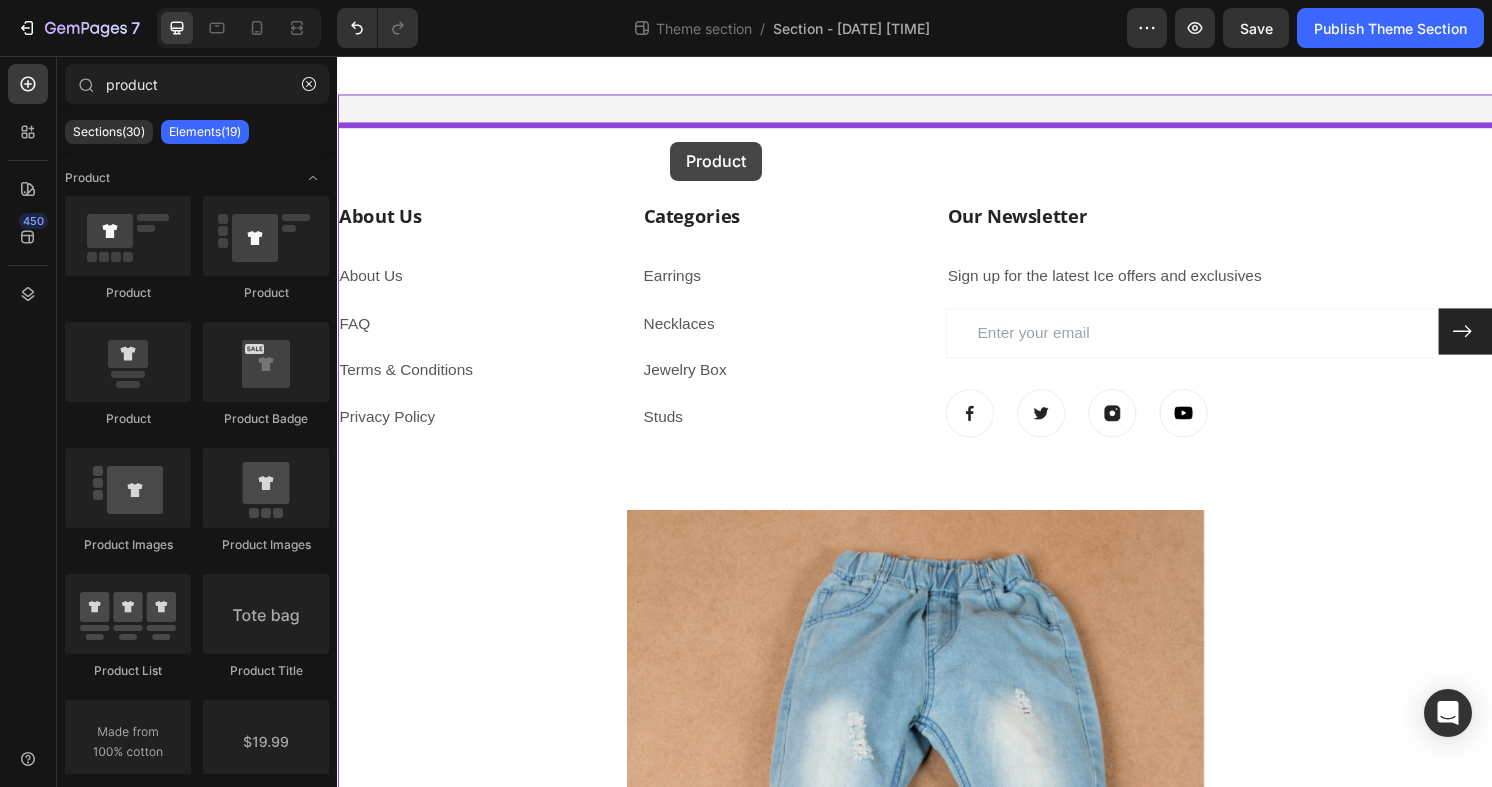 drag, startPoint x: 462, startPoint y: 285, endPoint x: 683, endPoint y: 145, distance: 261.6123 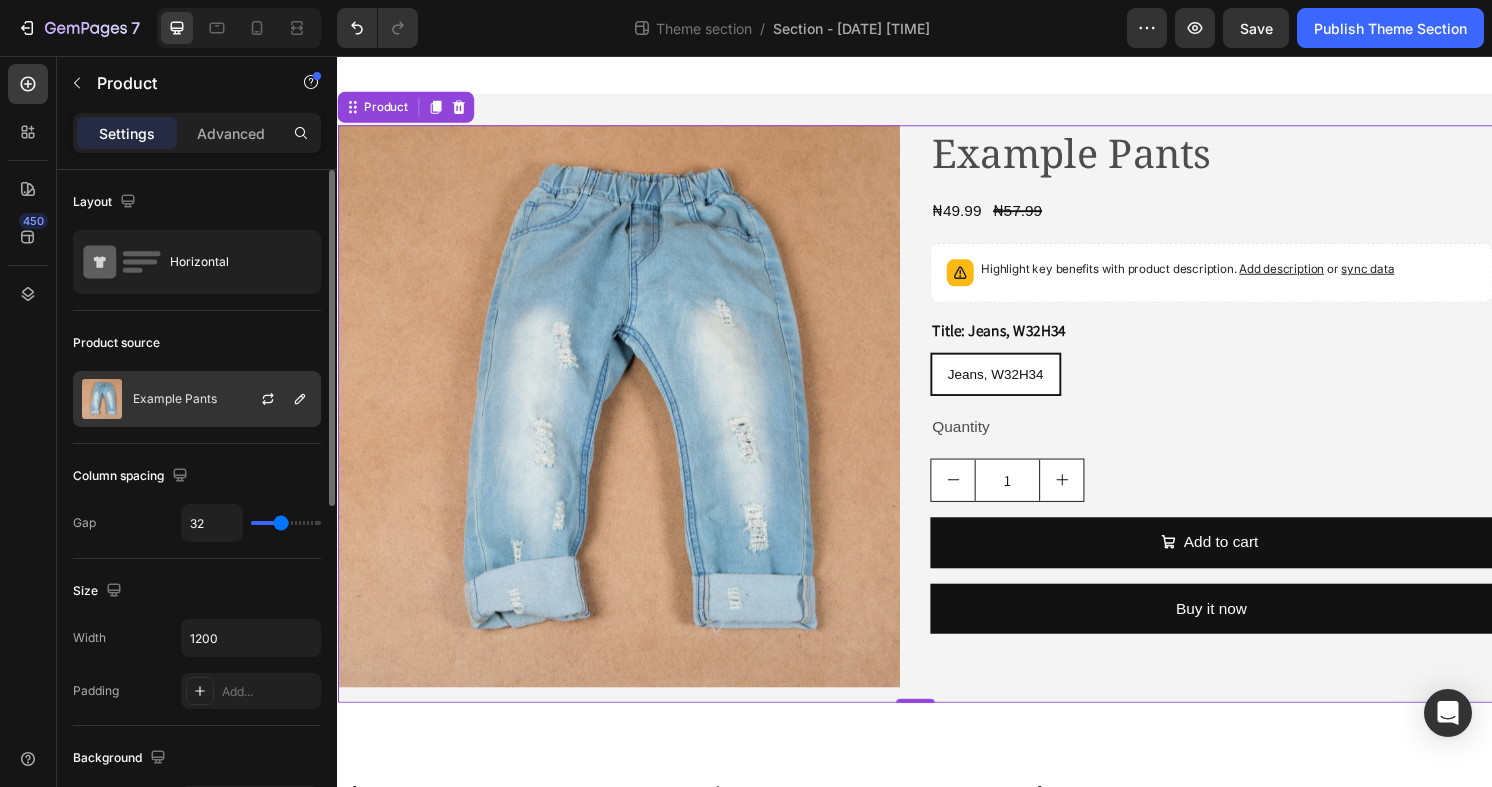 click on "Example Pants" 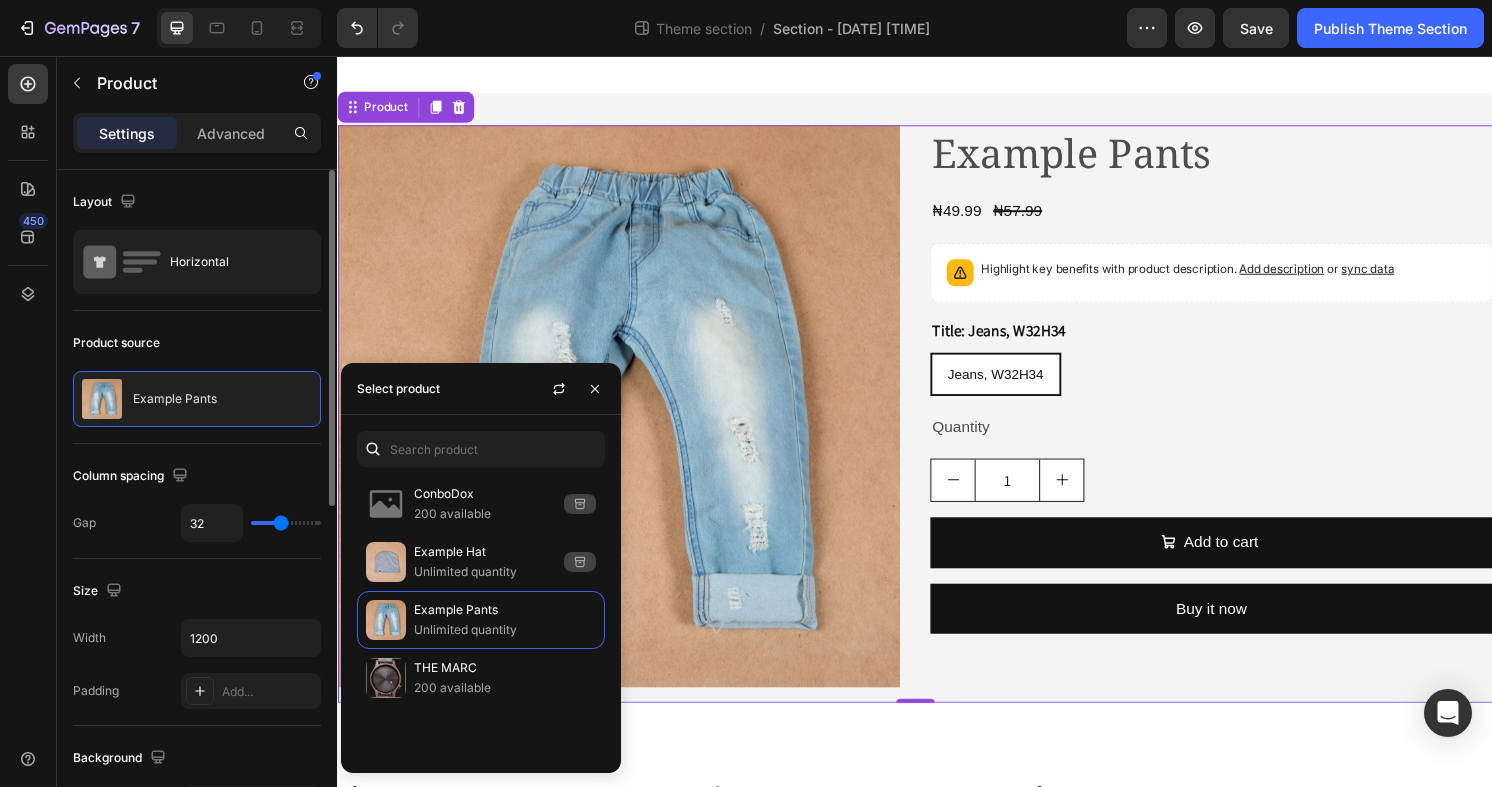 click on "Product source" at bounding box center (197, 343) 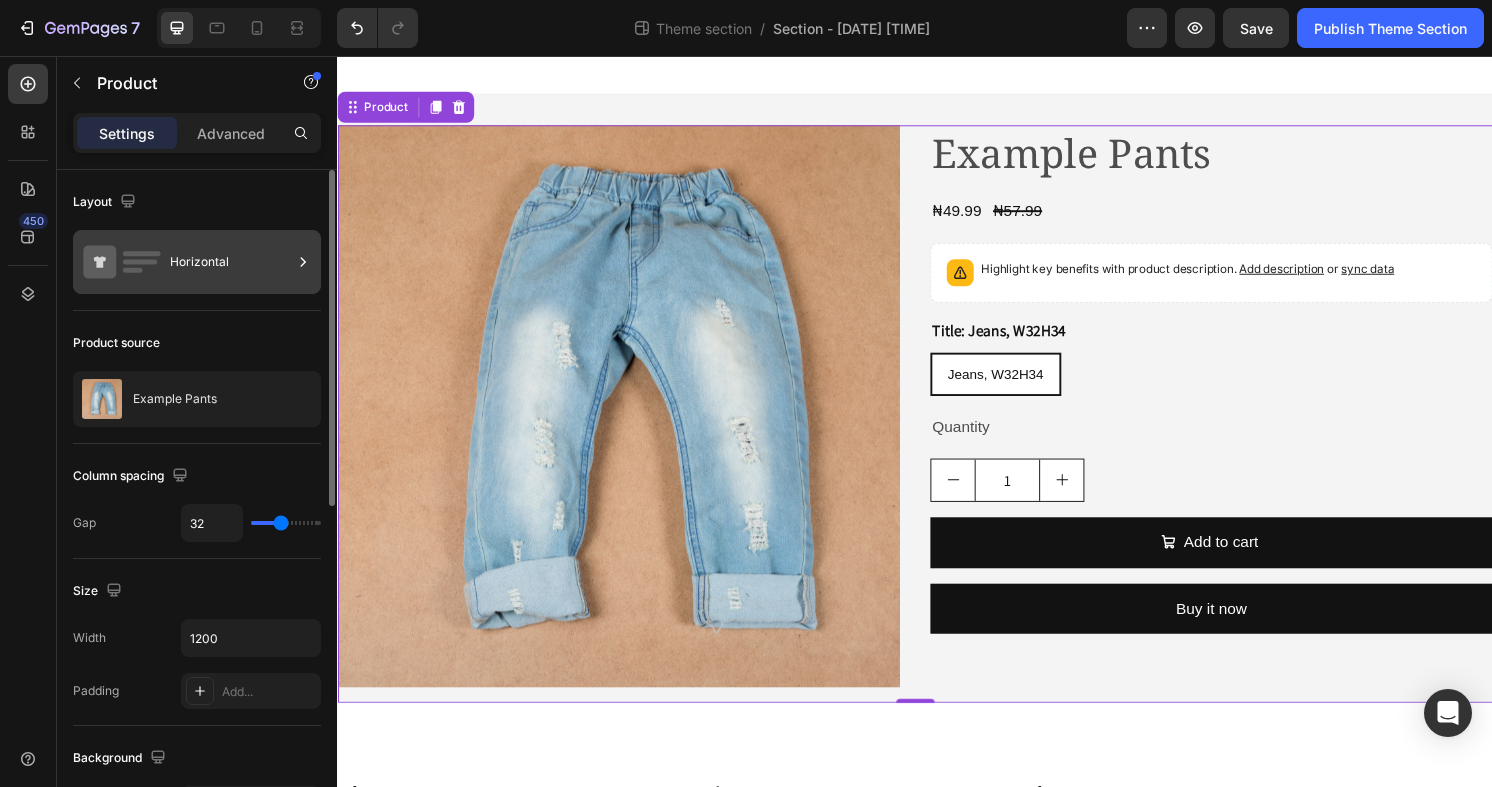 click on "Horizontal" at bounding box center (197, 262) 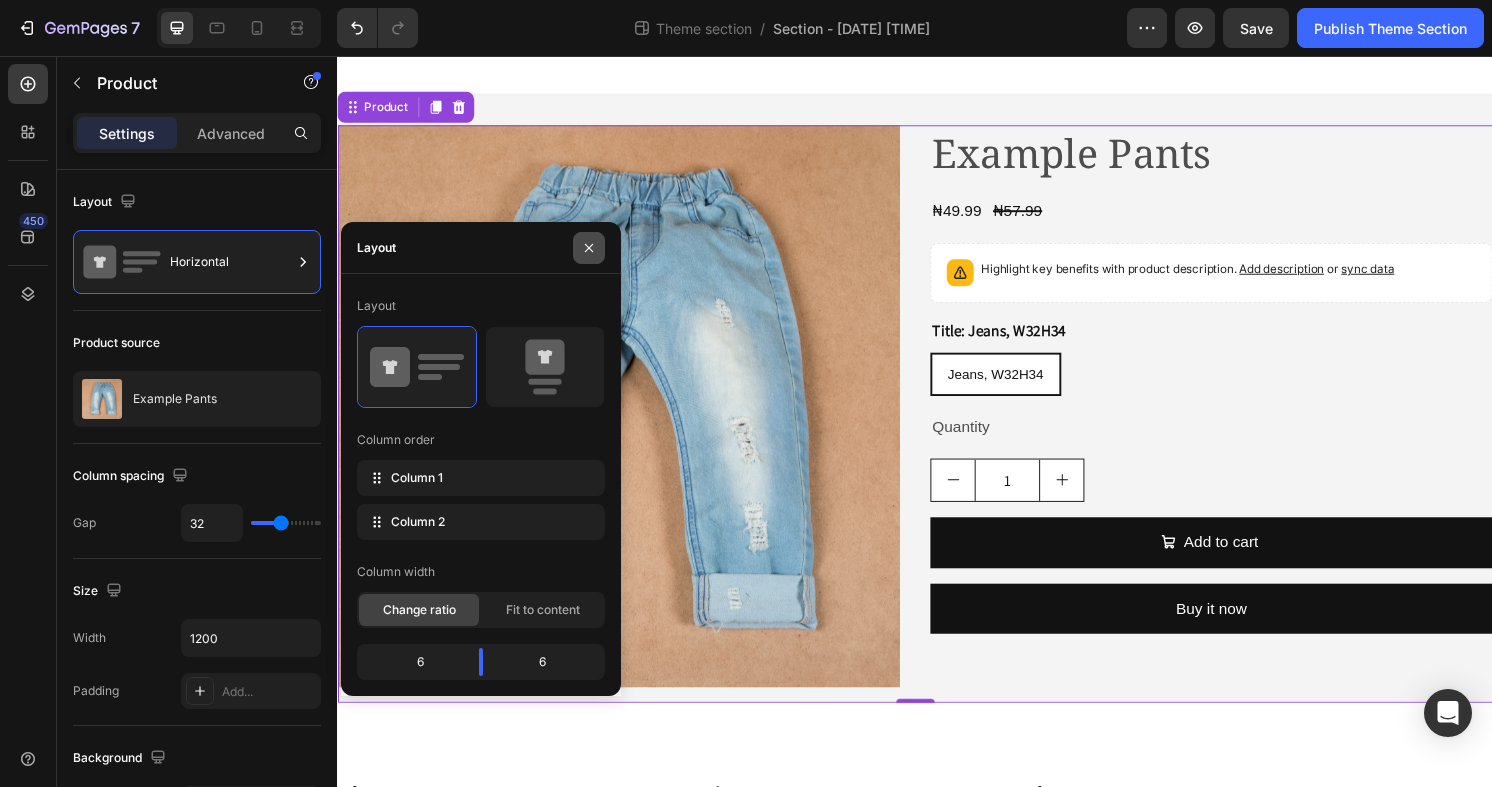 click at bounding box center (589, 248) 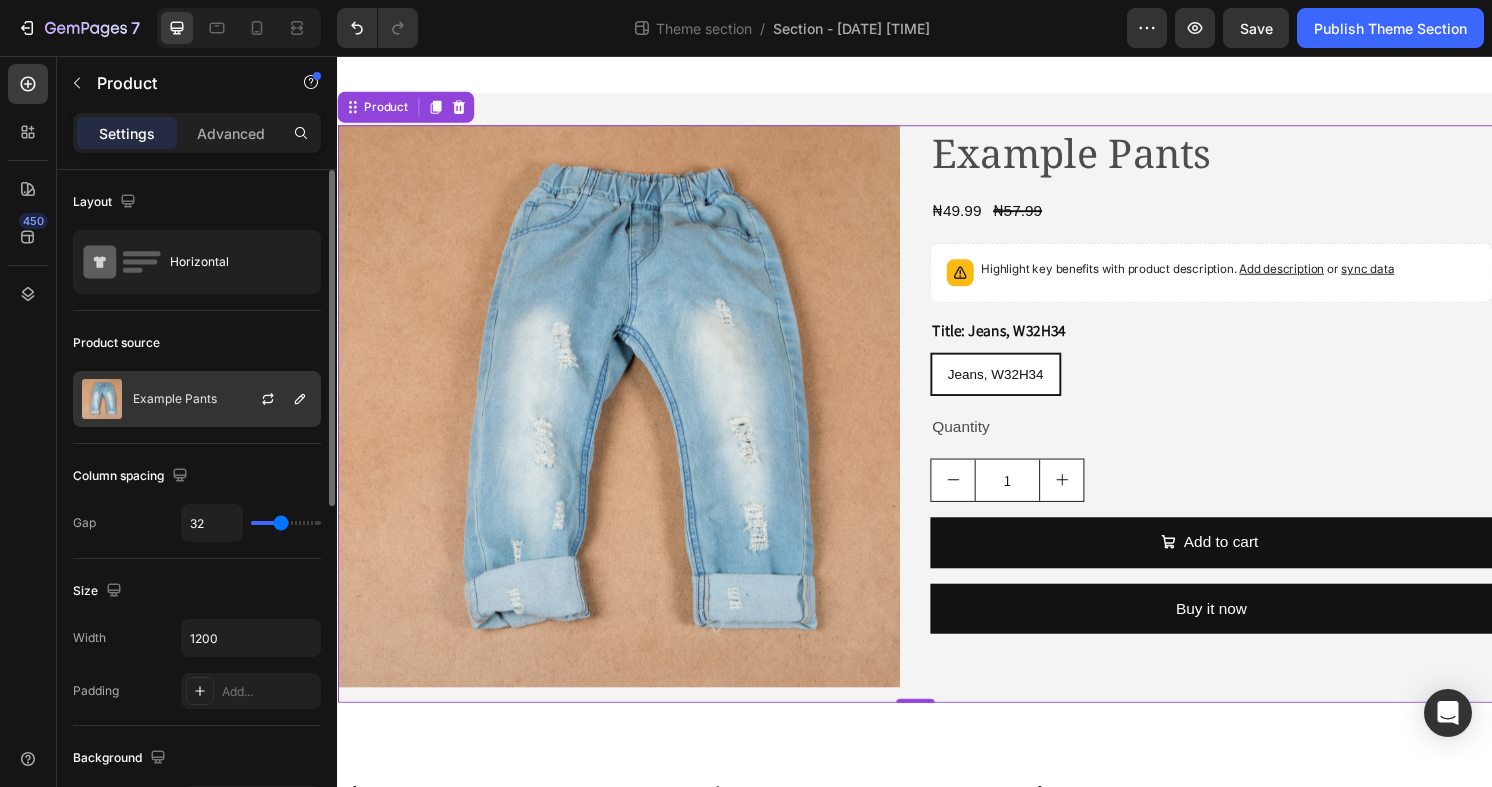 click on "Example Pants" 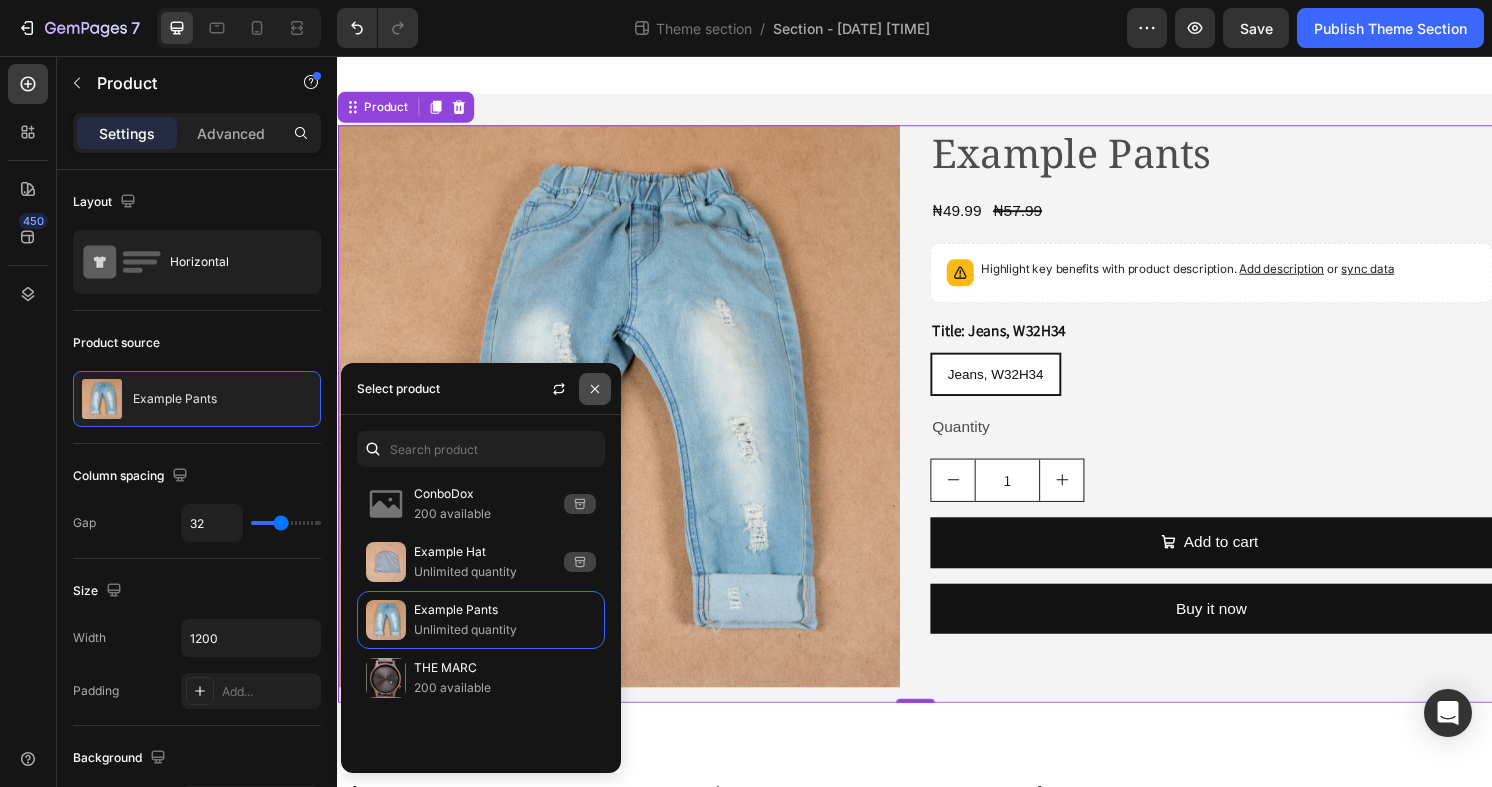 click 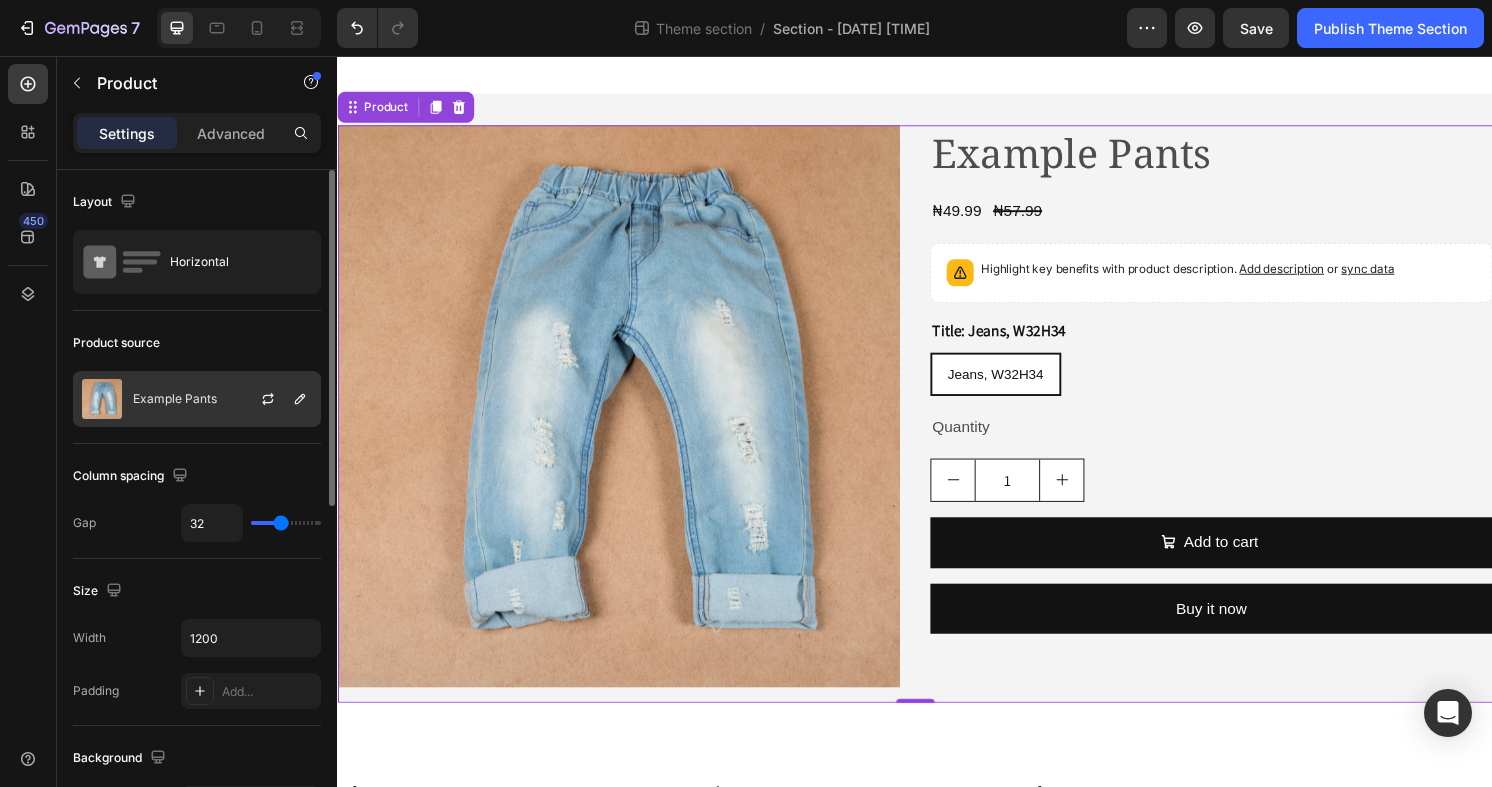 click on "Example Pants" at bounding box center [175, 399] 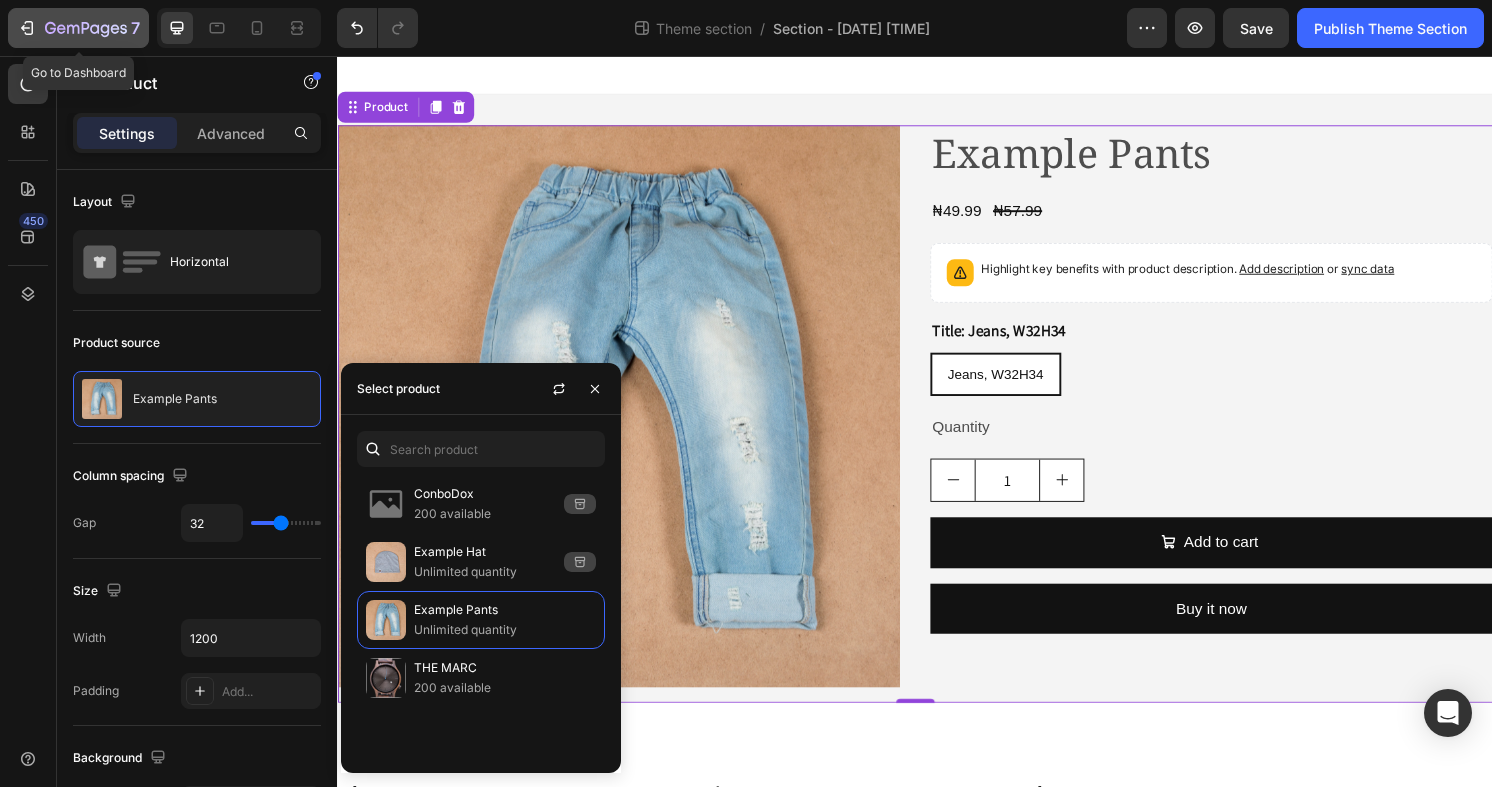 click 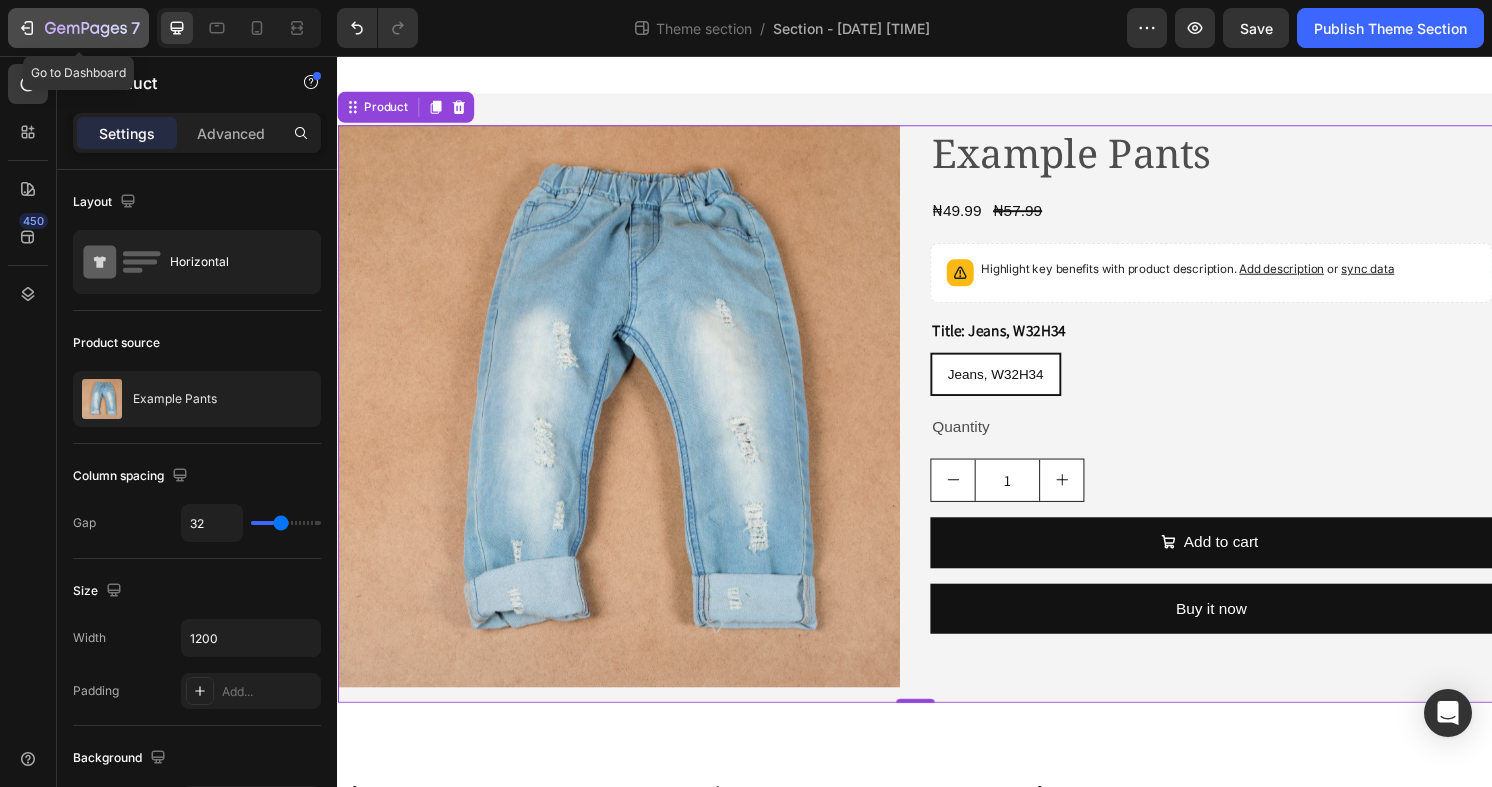 type 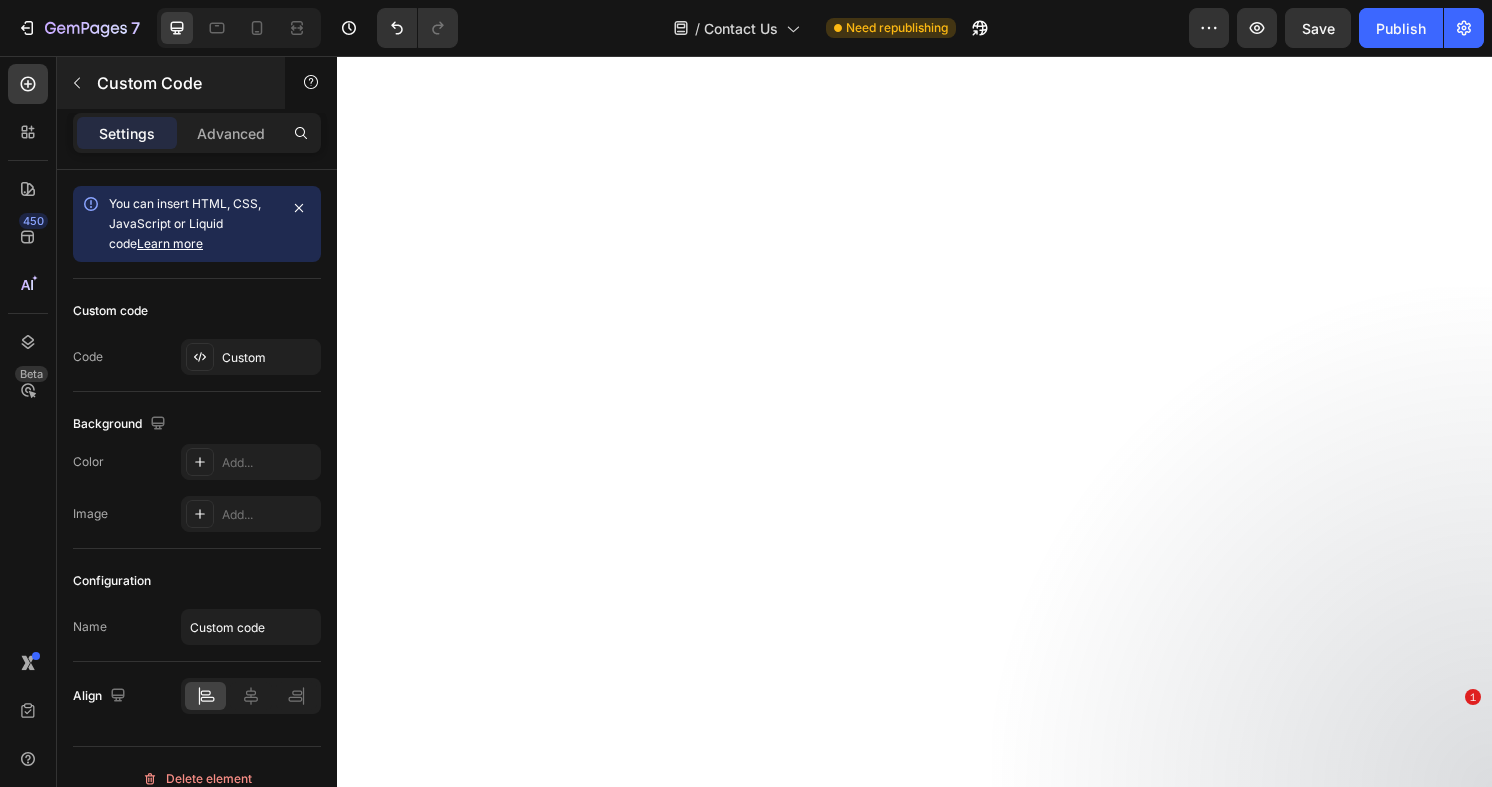scroll, scrollTop: 0, scrollLeft: 0, axis: both 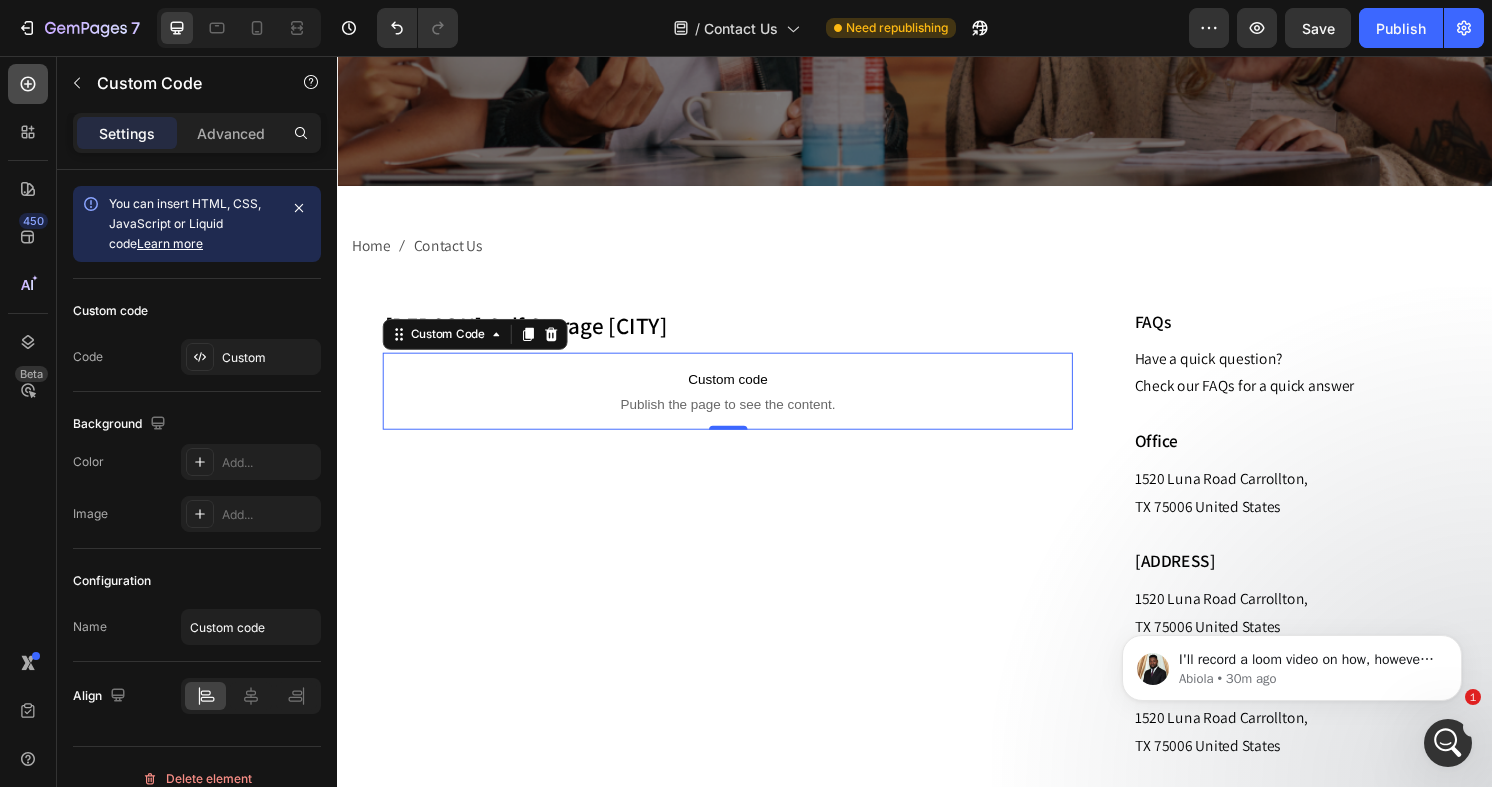 click 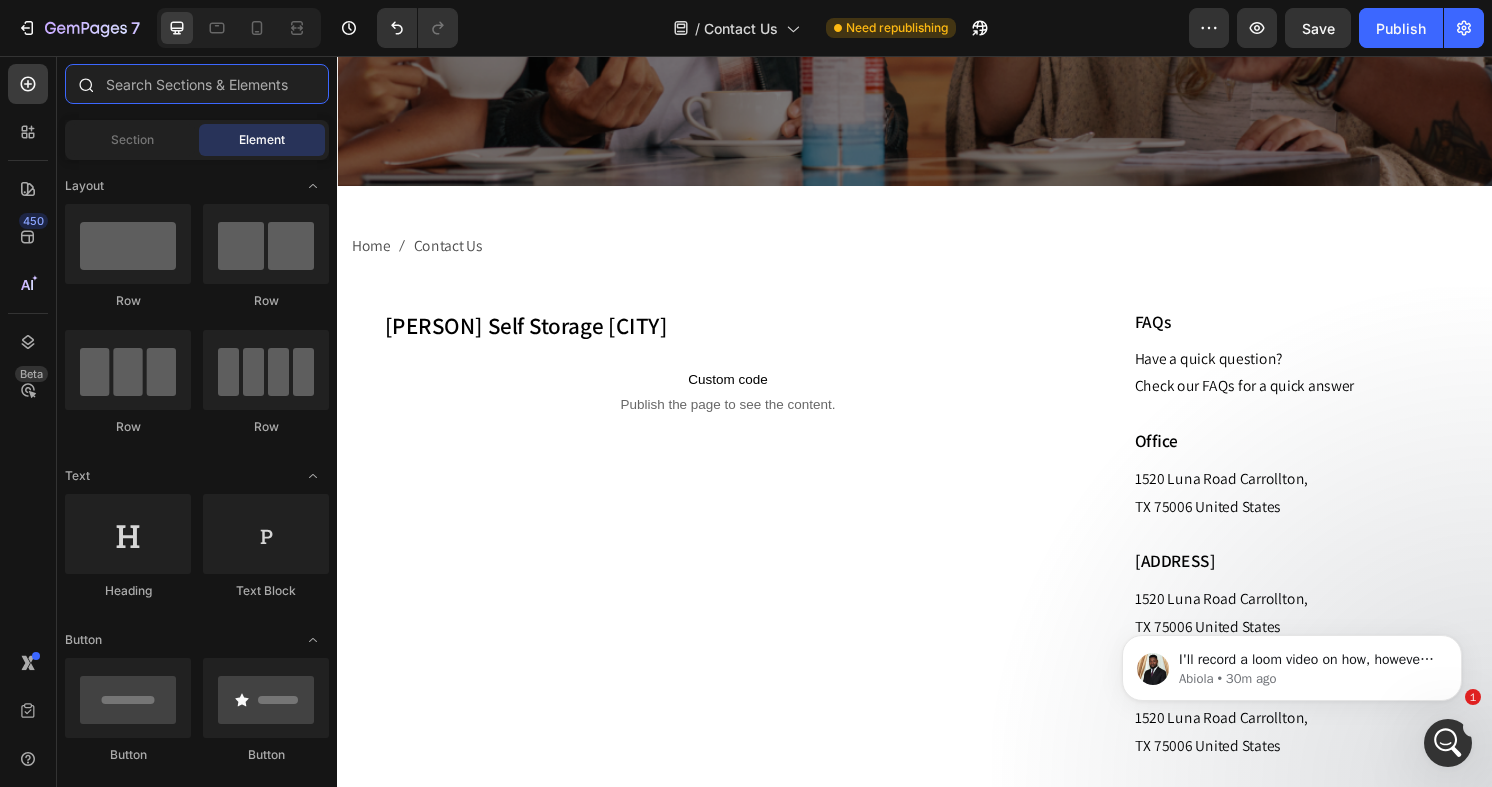 click at bounding box center [197, 84] 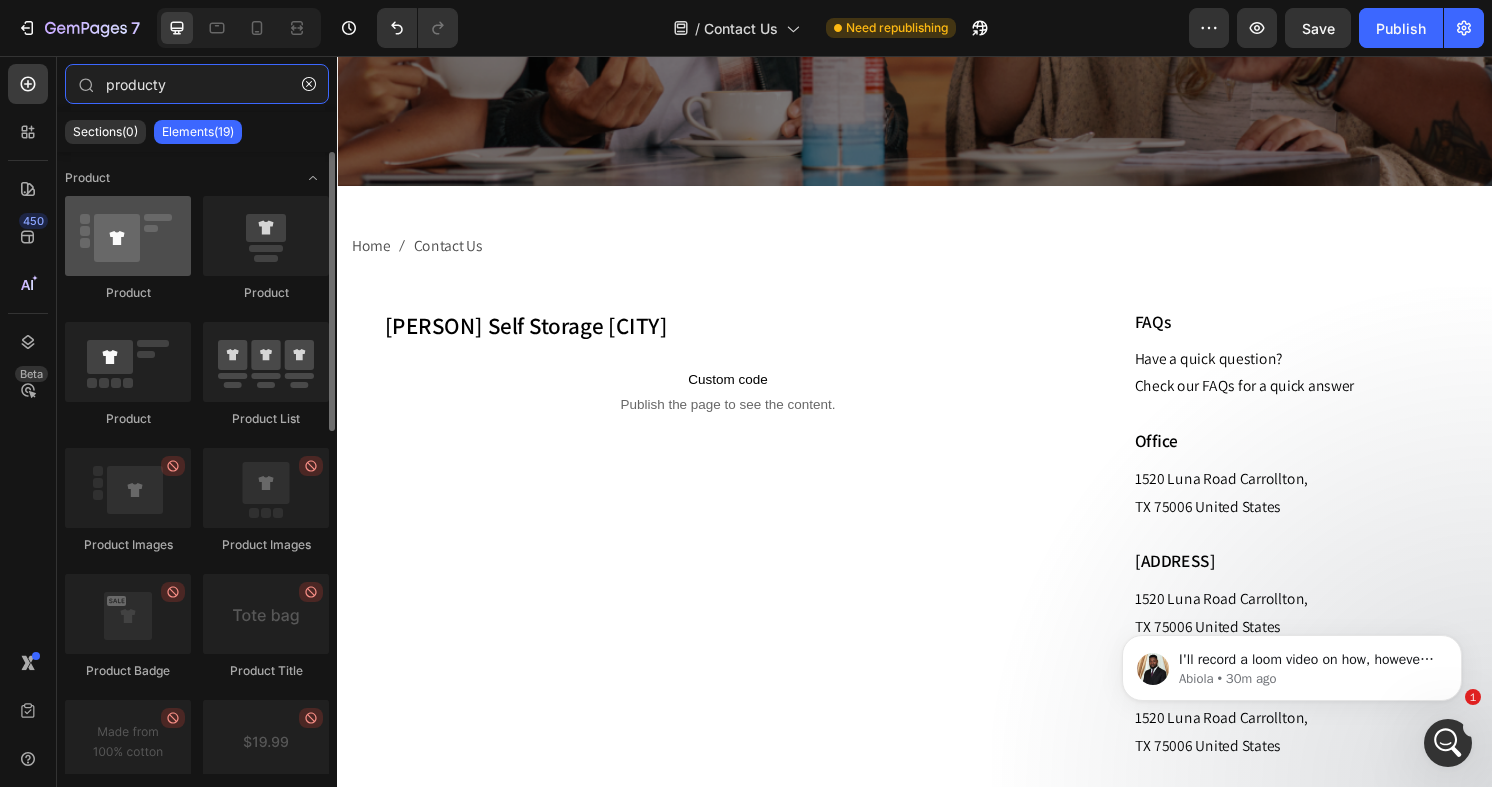 type on "producty" 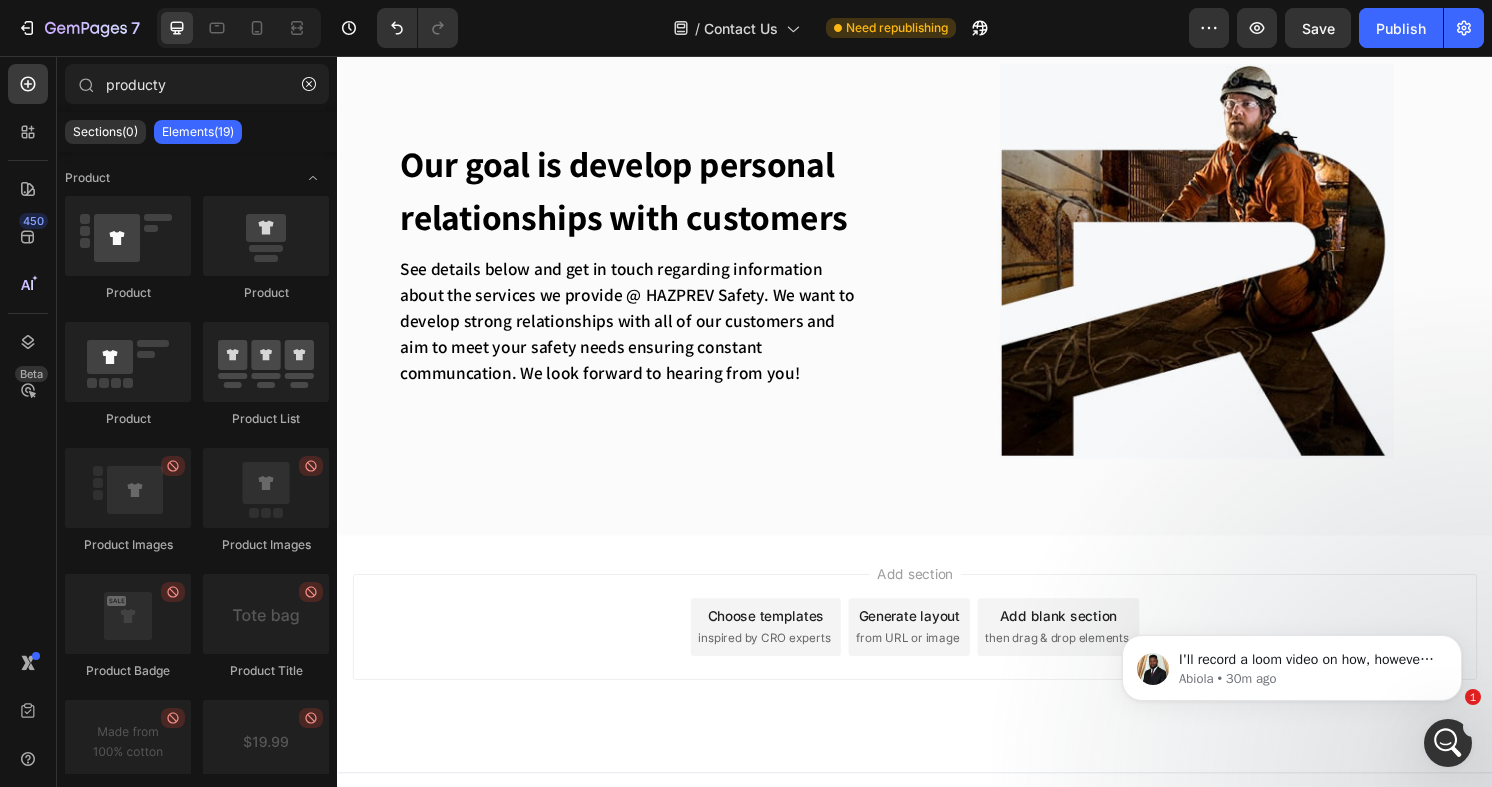 scroll, scrollTop: 1697, scrollLeft: 0, axis: vertical 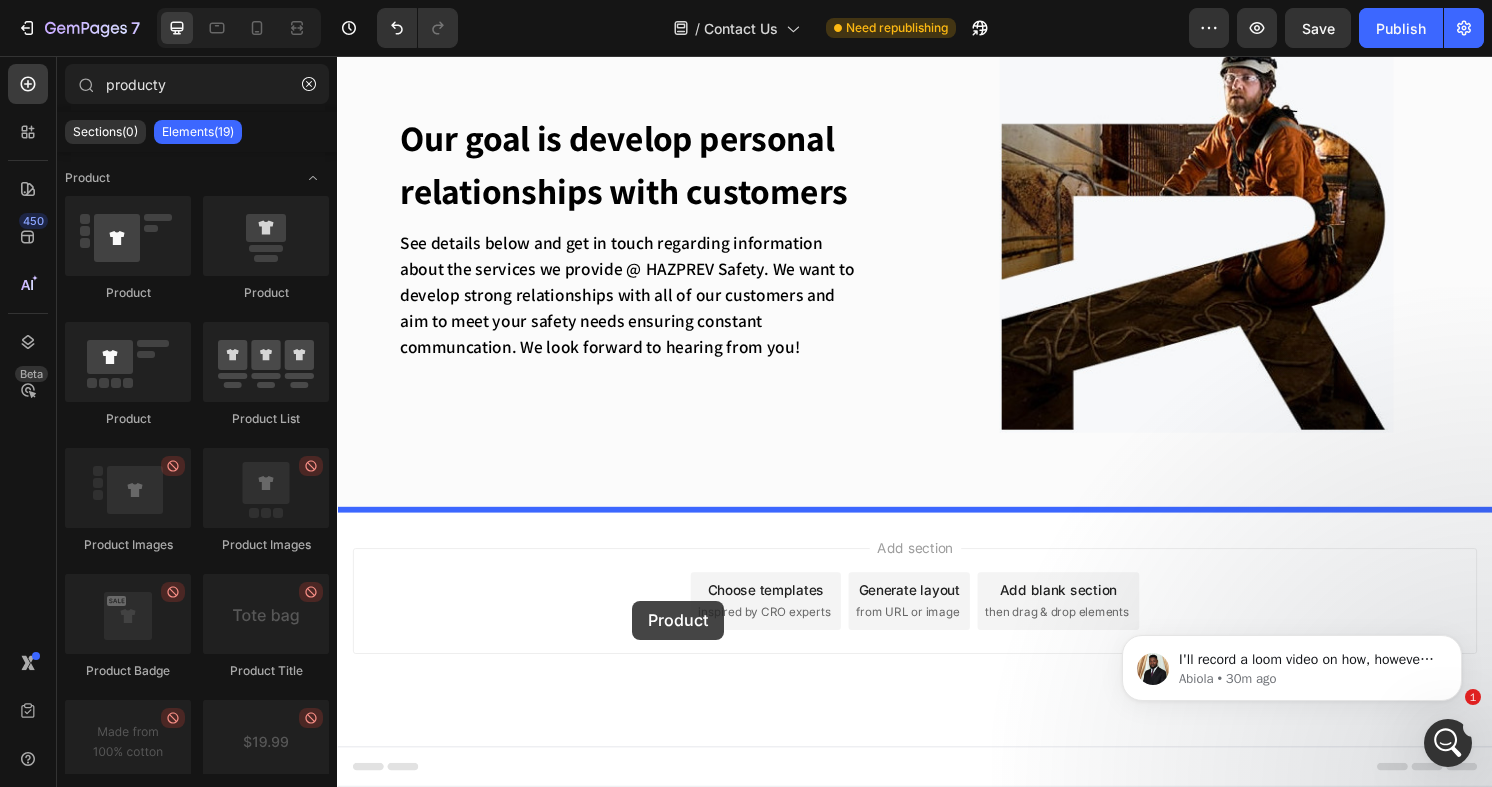 drag, startPoint x: 468, startPoint y: 290, endPoint x: 643, endPoint y: 622, distance: 375.29855 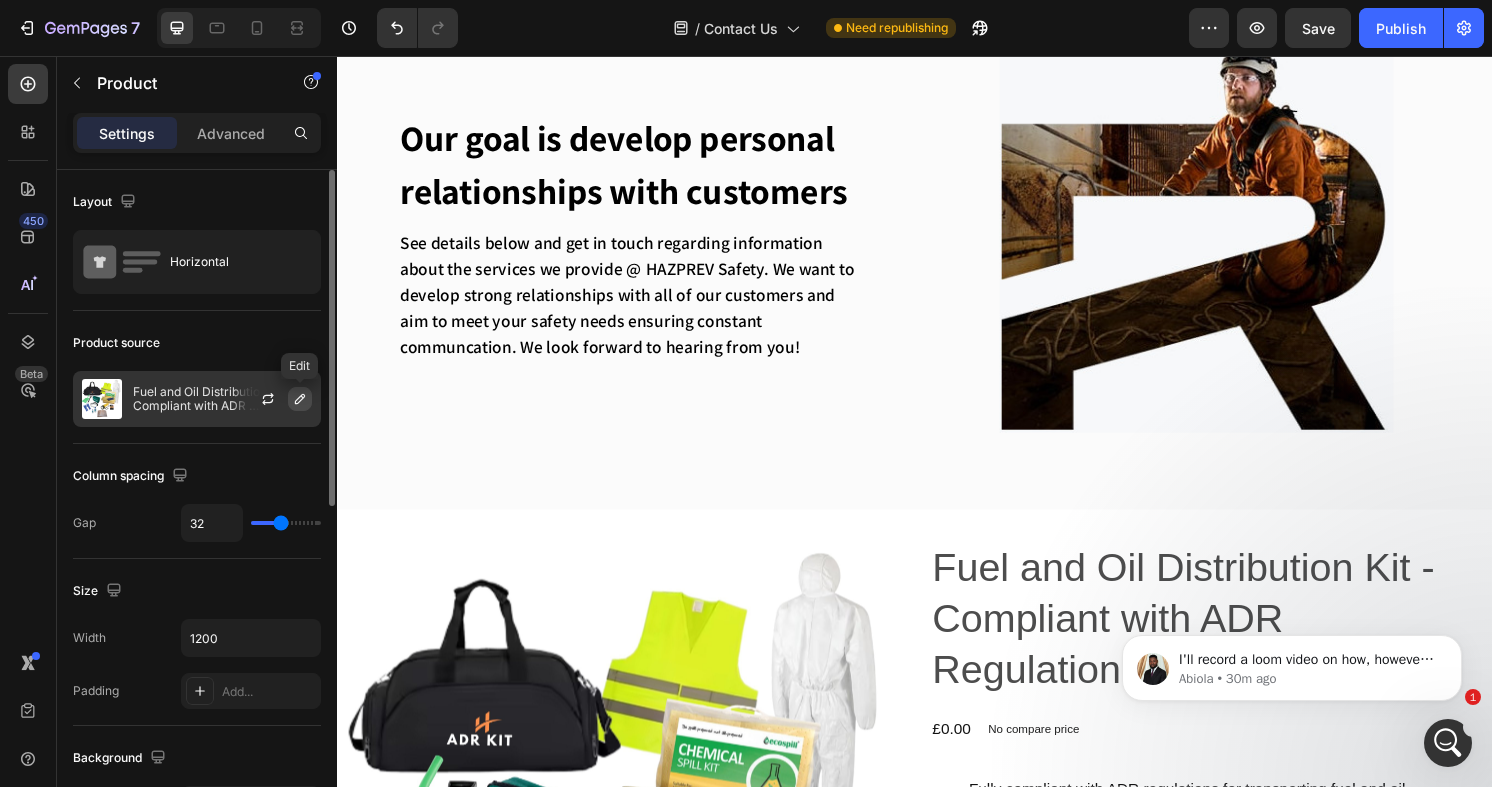click 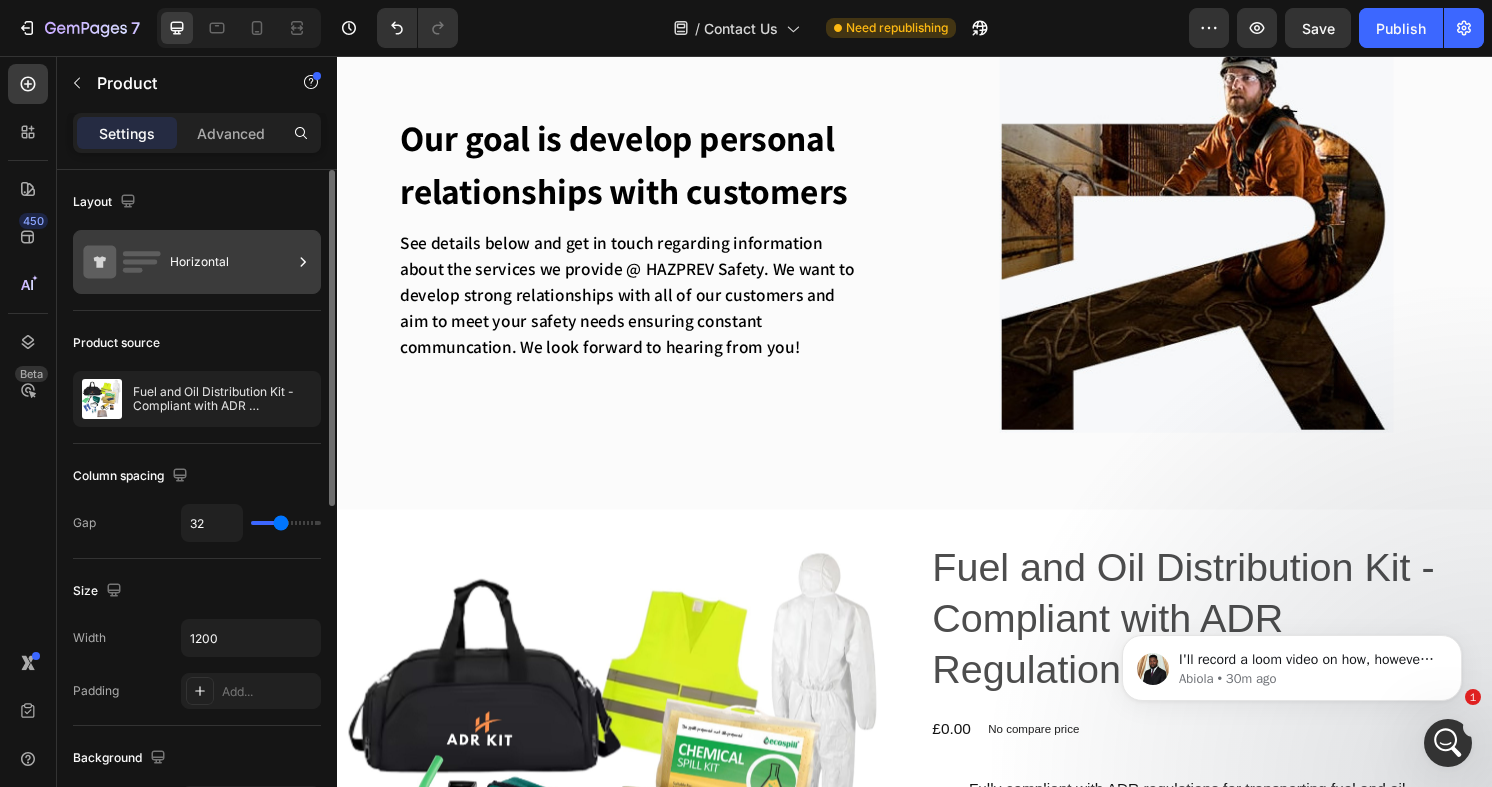 click on "Horizontal" at bounding box center [231, 262] 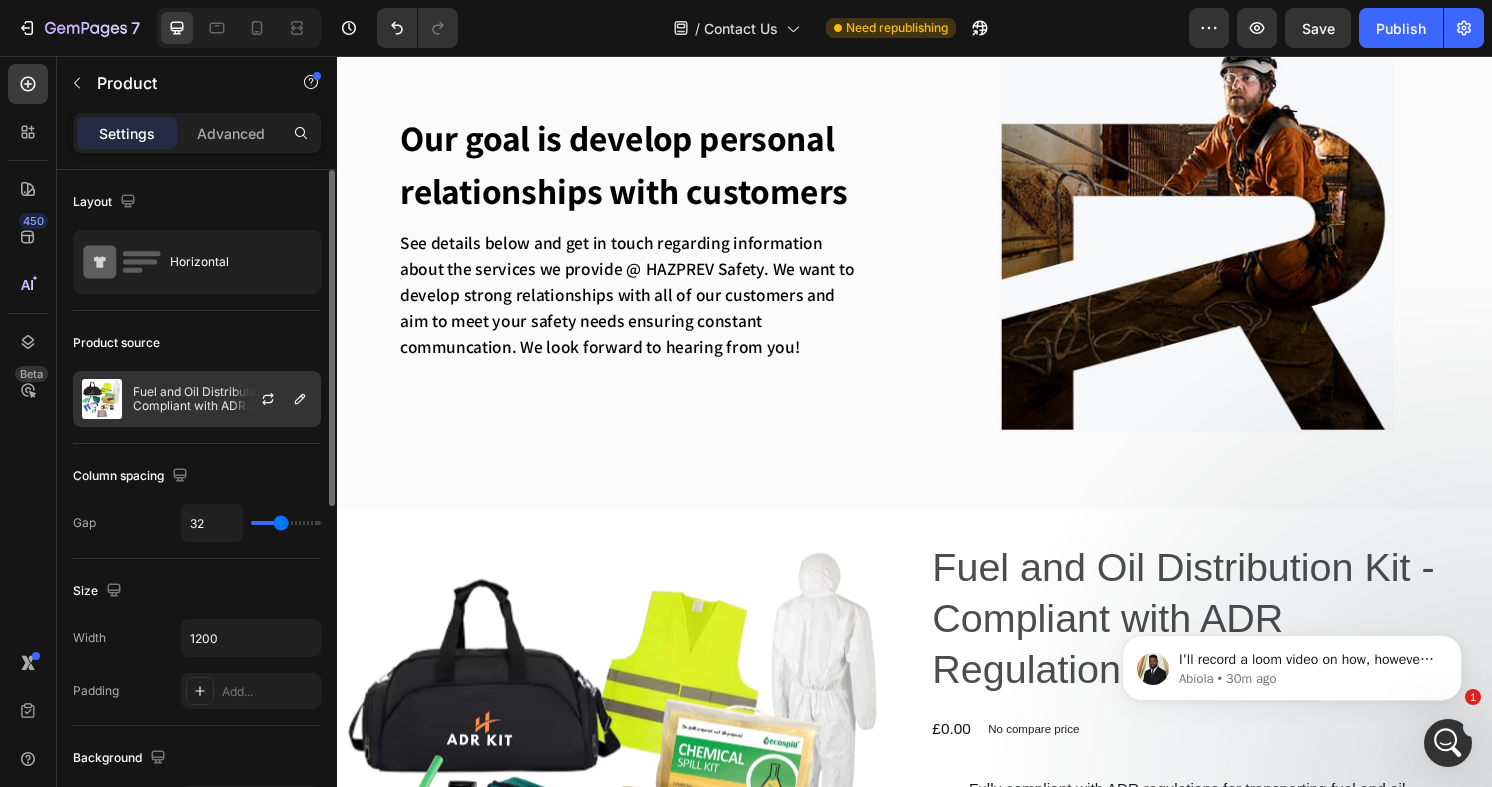 click at bounding box center [276, 399] 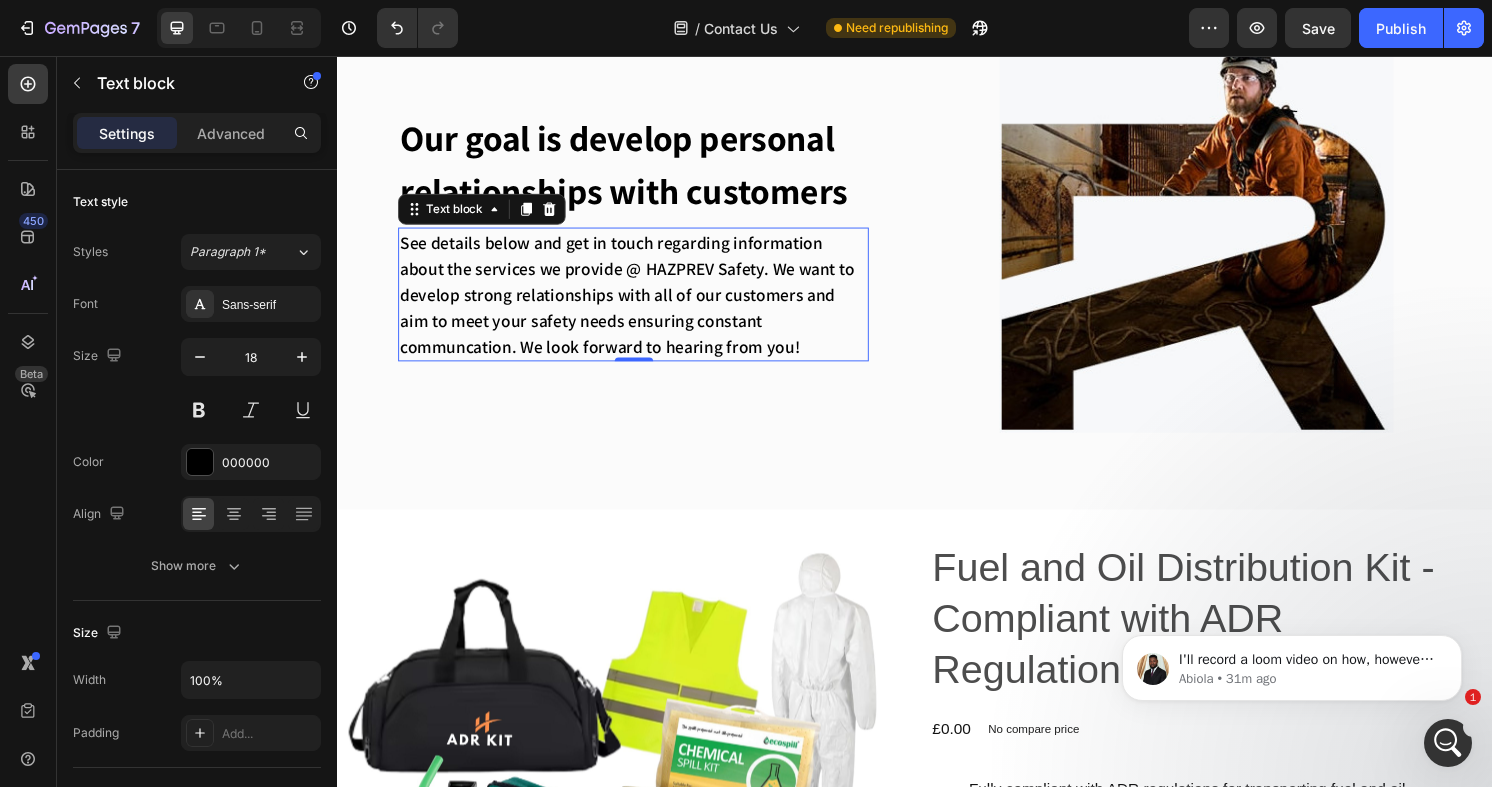 click on "See details below and get in touch regarding information about the services we provide @ HAZPREV Safety. We want to develop strong relationships with all of our customers and aim to meet your safety needs ensuring constant communcation. We look forward to hearing from you!" at bounding box center [640, 303] 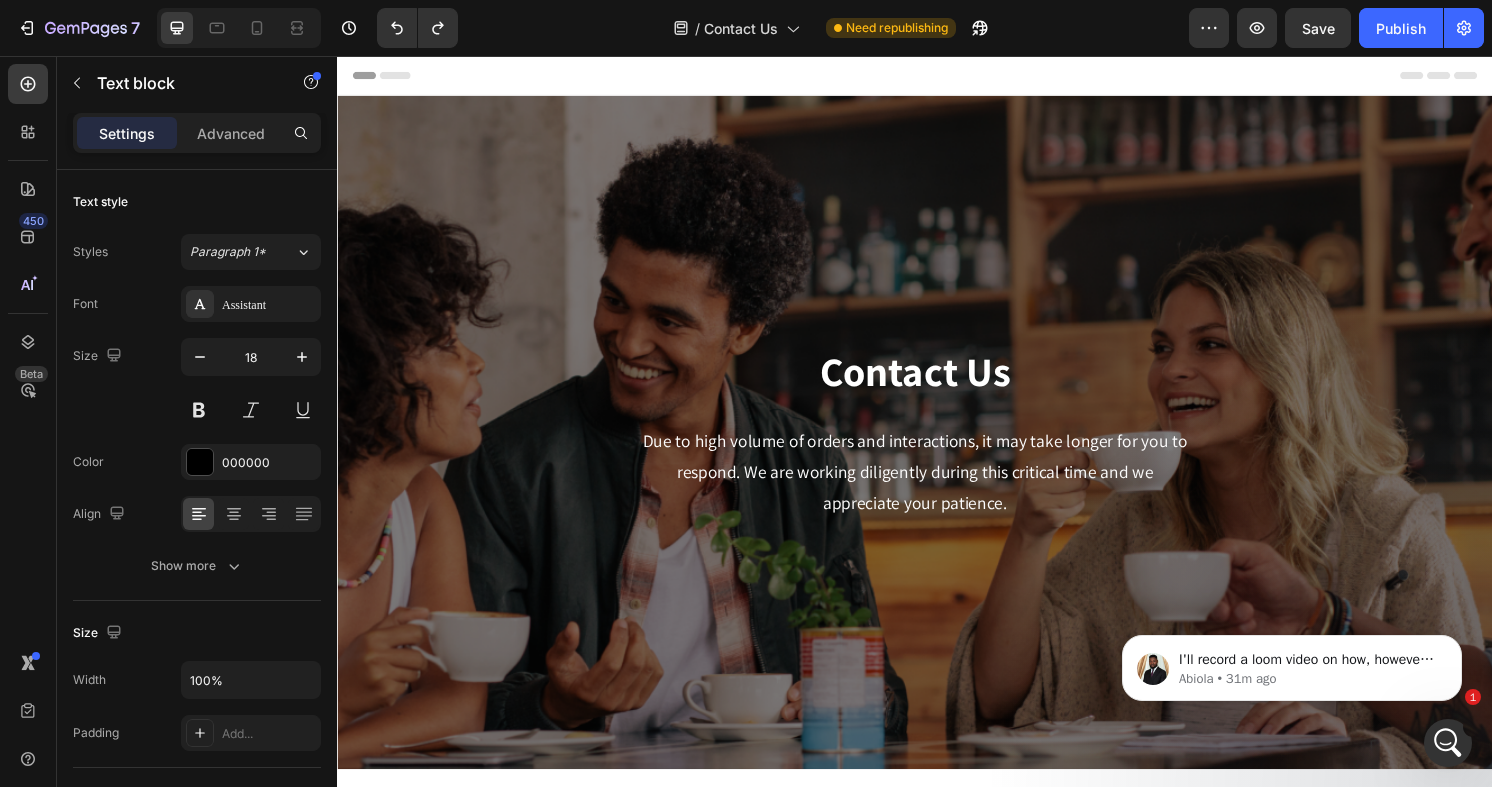 scroll, scrollTop: 15, scrollLeft: 0, axis: vertical 